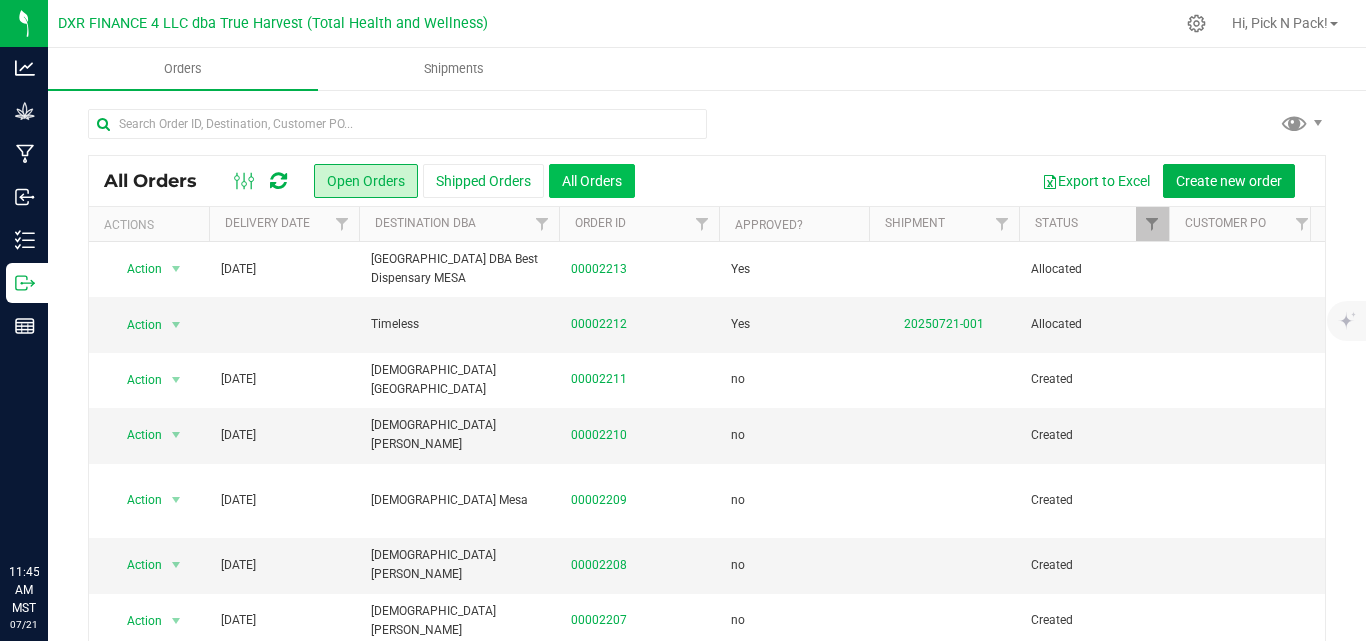 scroll, scrollTop: 0, scrollLeft: 0, axis: both 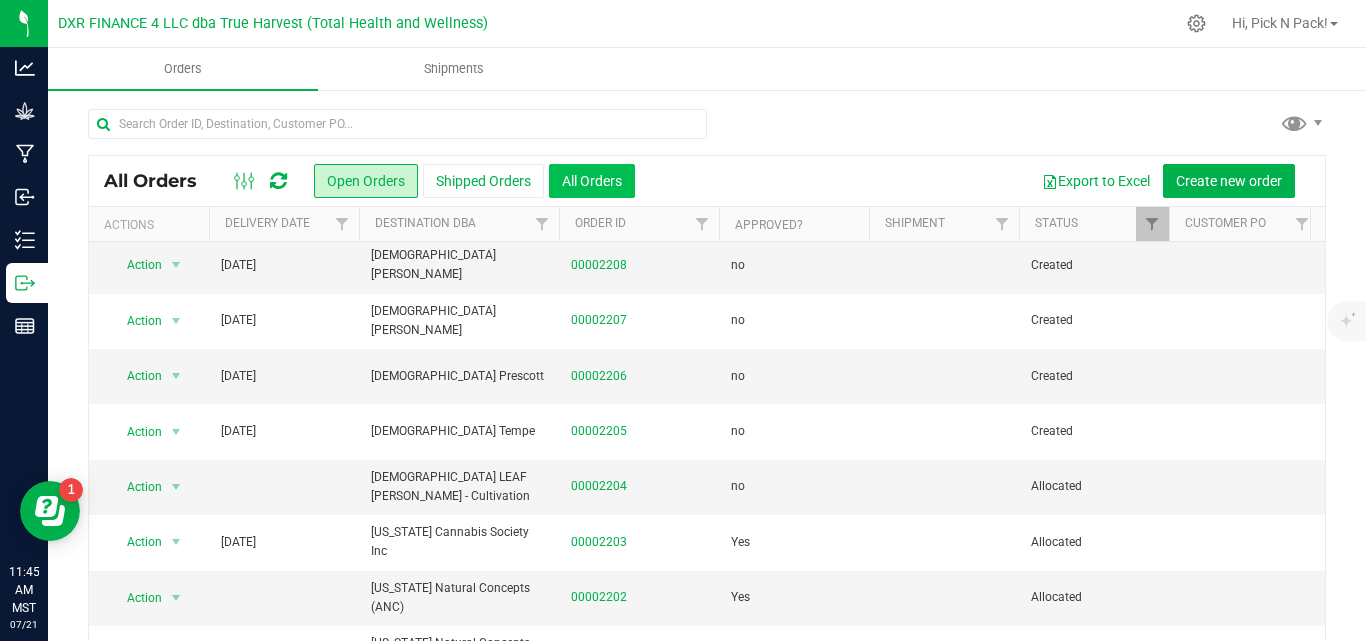 click on "All Orders" at bounding box center [592, 181] 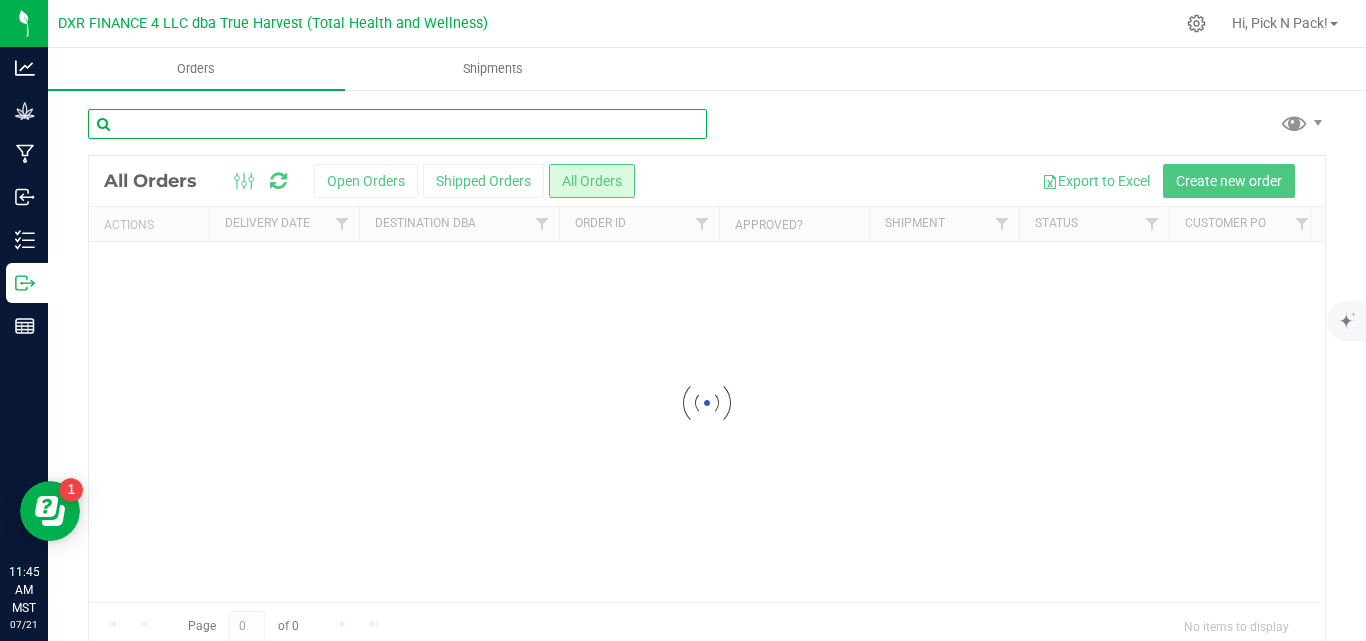 click at bounding box center [397, 124] 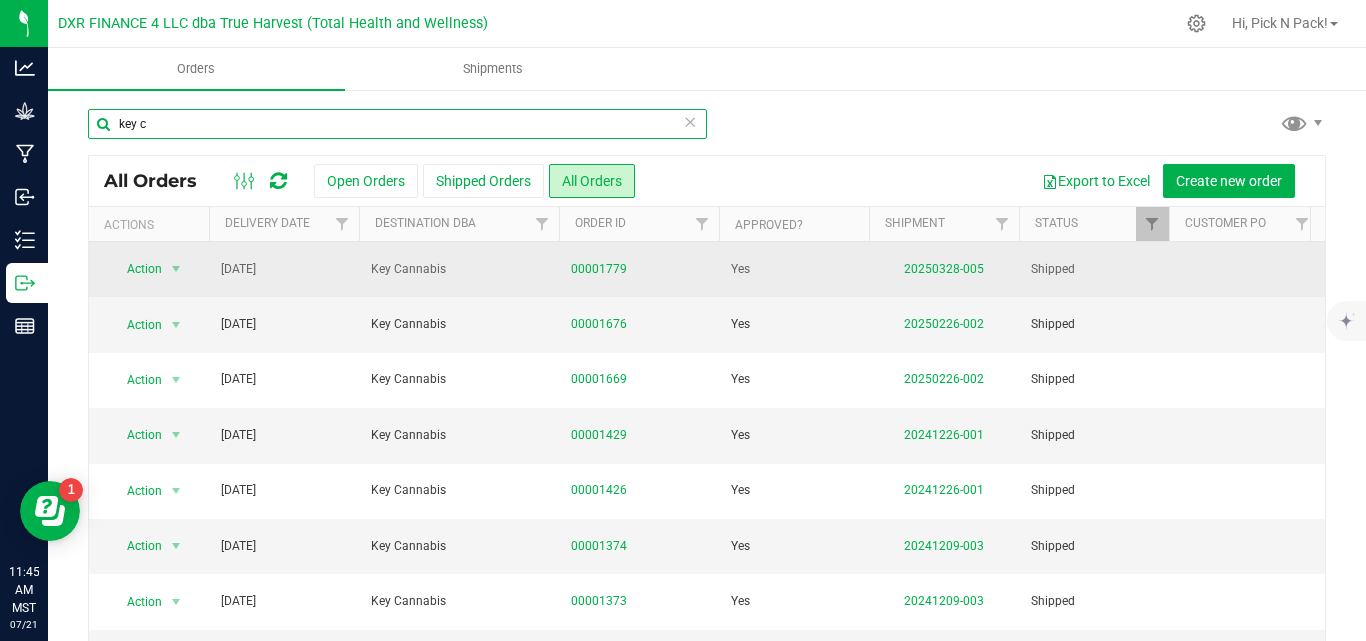 type on "key c" 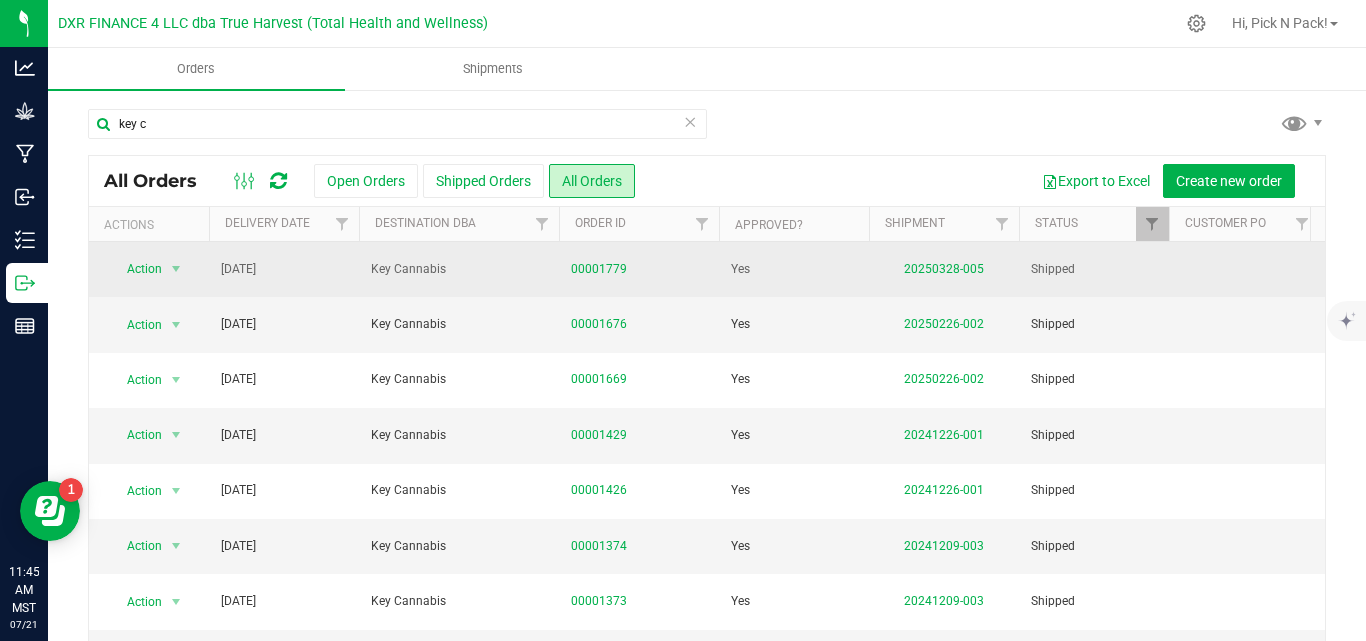 drag, startPoint x: 847, startPoint y: 270, endPoint x: 792, endPoint y: 263, distance: 55.443665 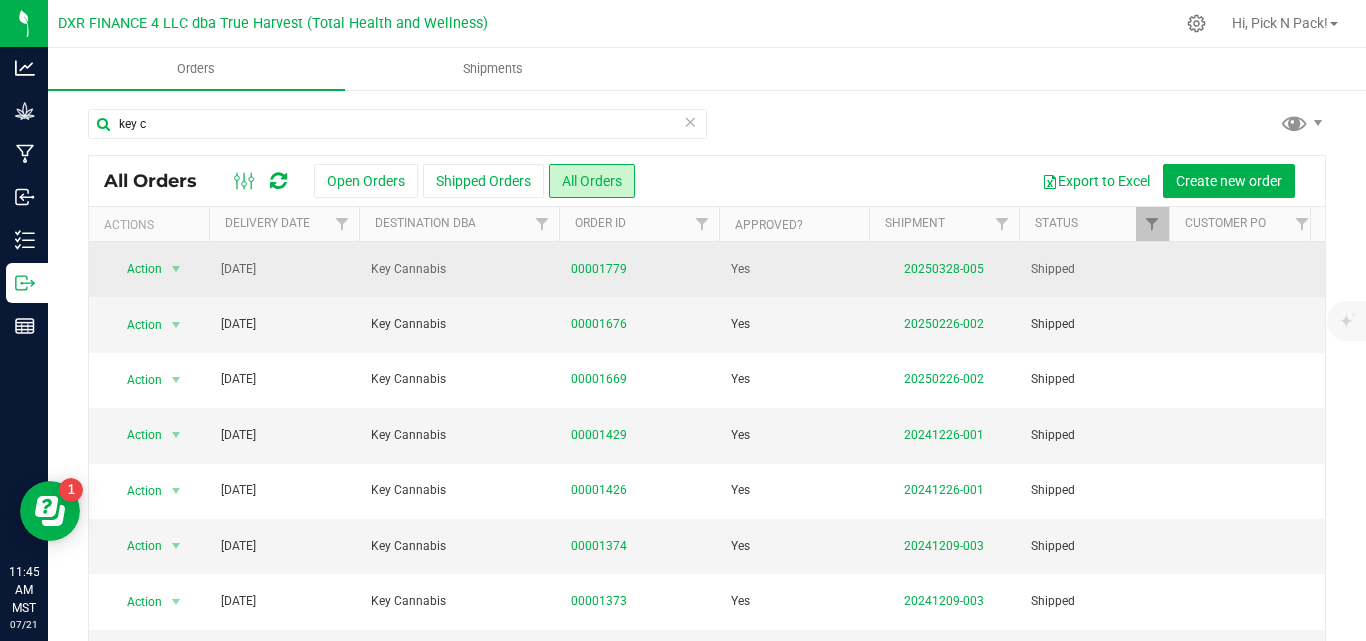 click on "Yes" at bounding box center [794, 269] 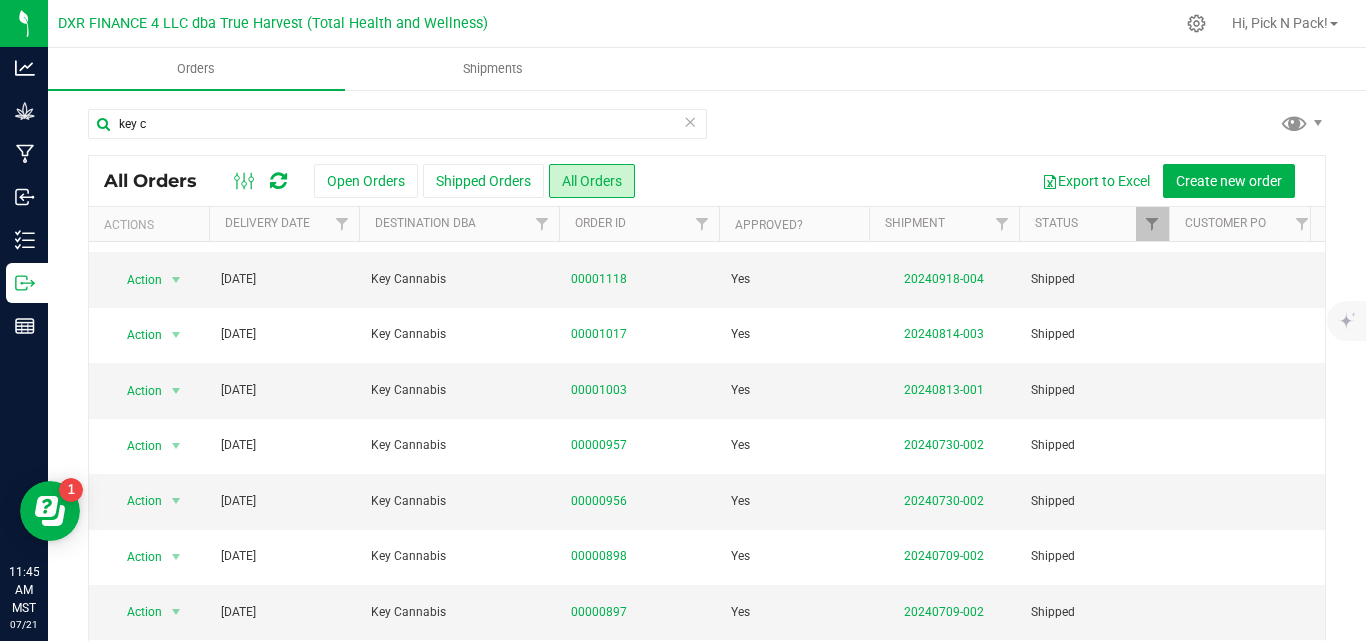 scroll, scrollTop: 561, scrollLeft: 0, axis: vertical 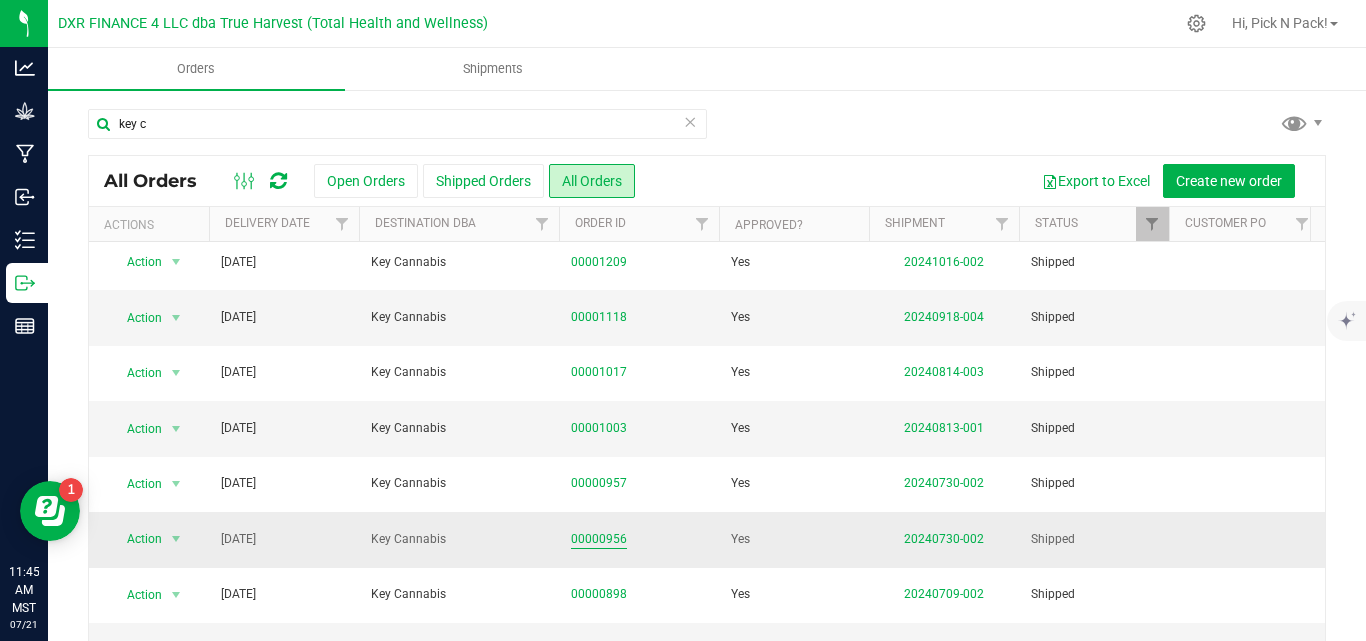 click on "00000956" at bounding box center (599, 539) 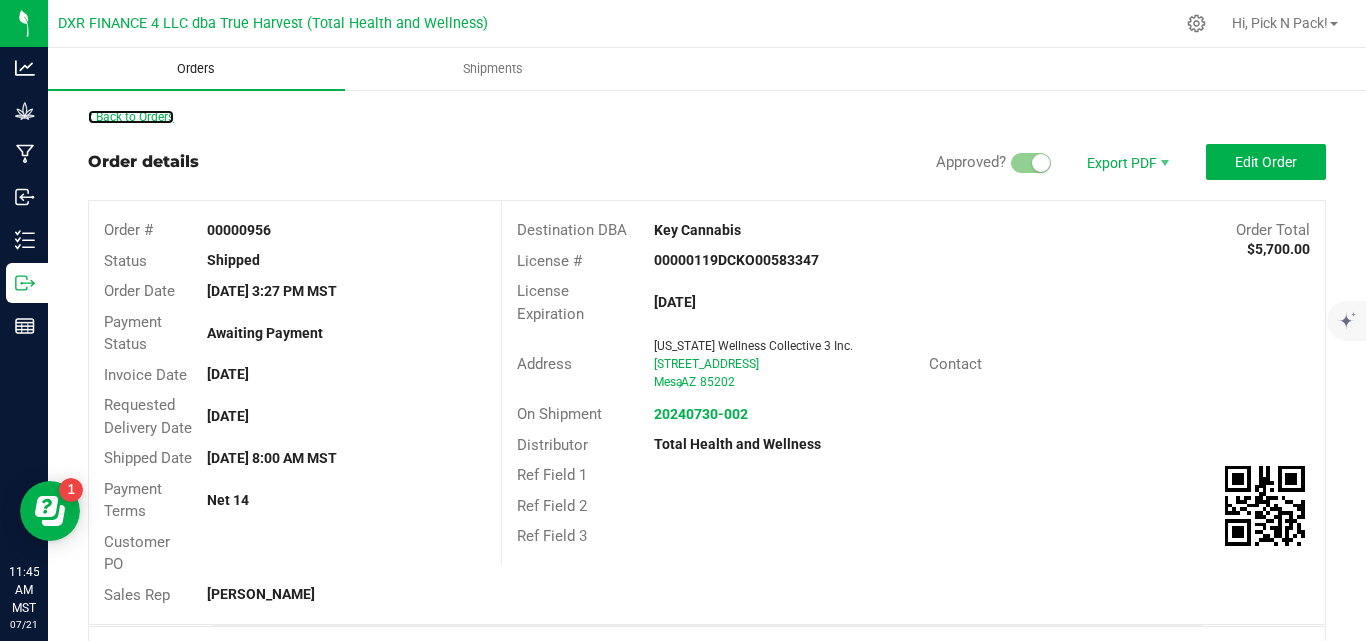 click on "Back to Orders" at bounding box center [131, 117] 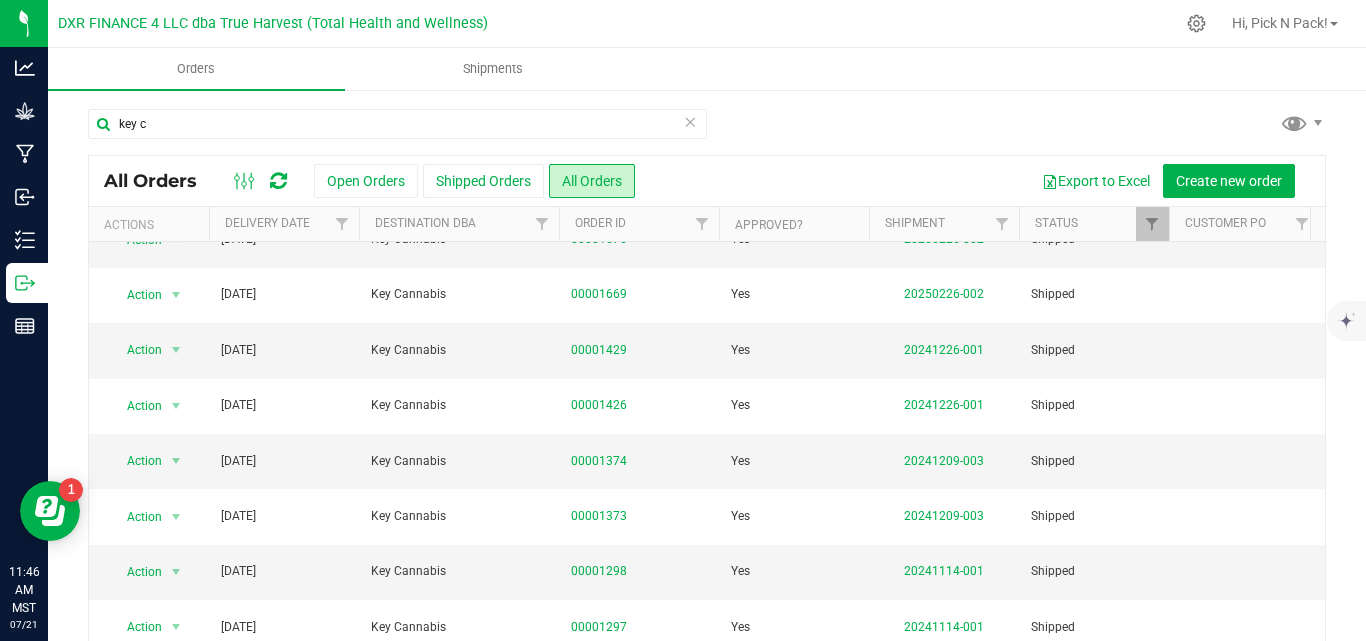 scroll, scrollTop: 0, scrollLeft: 0, axis: both 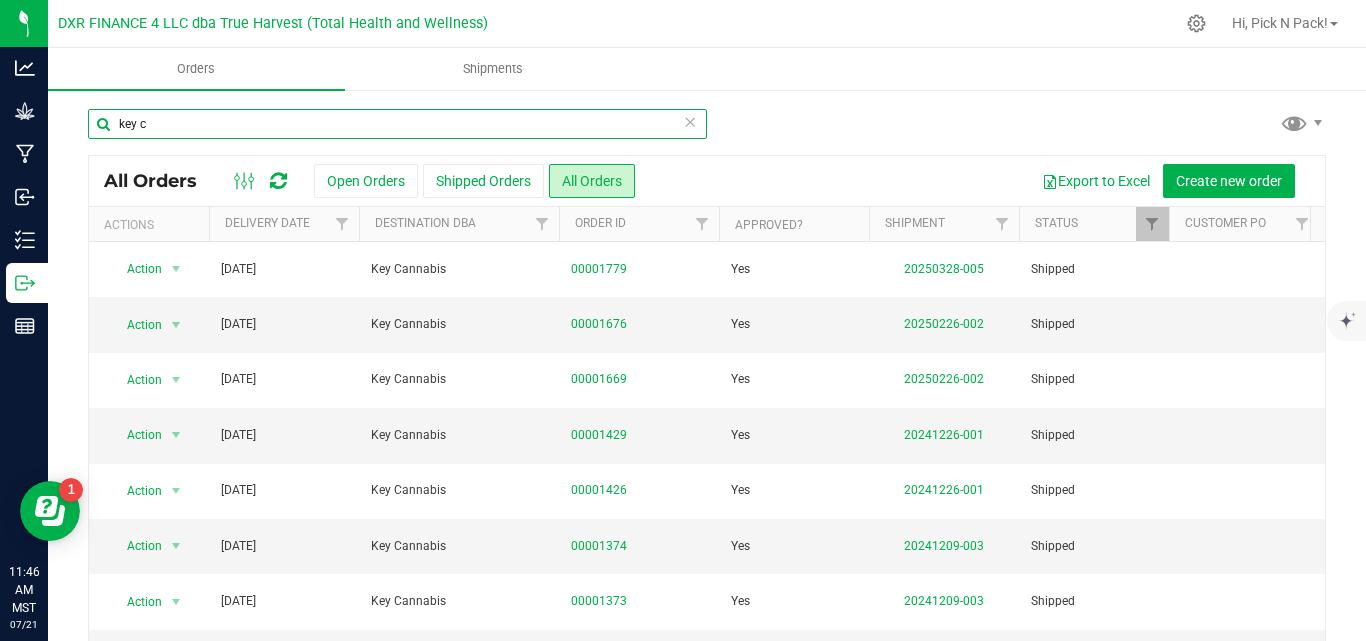 click on "key c" at bounding box center [397, 124] 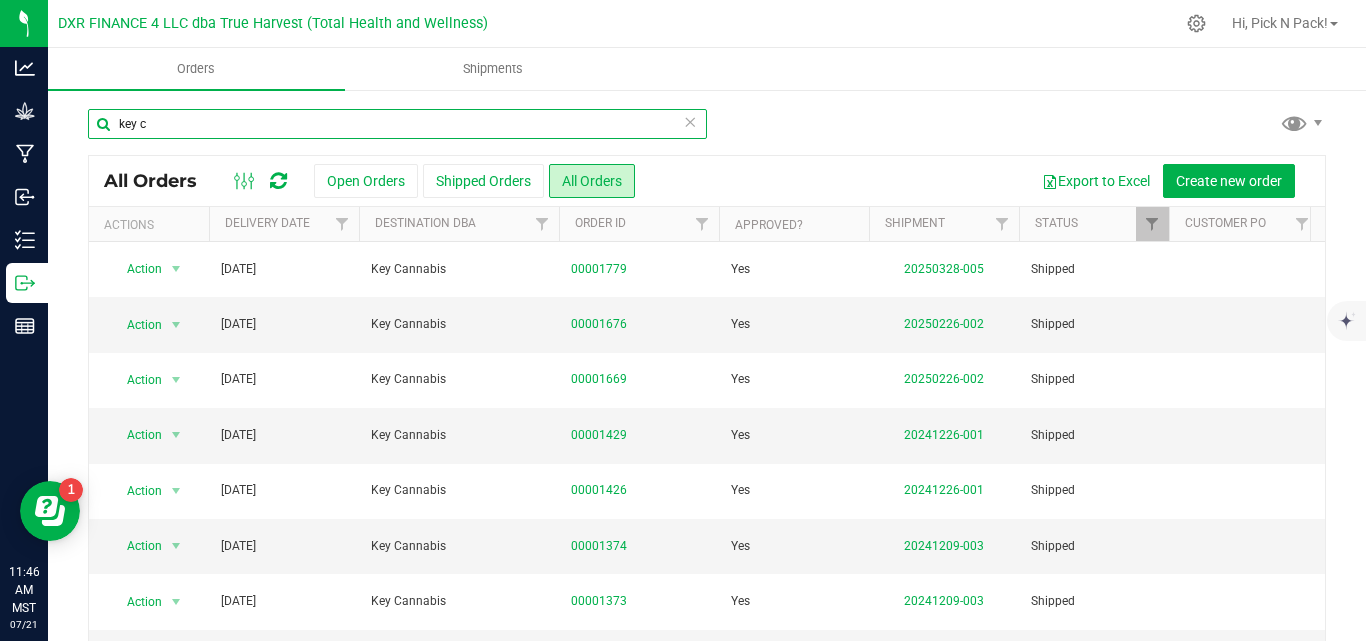 click on "key c" at bounding box center (397, 124) 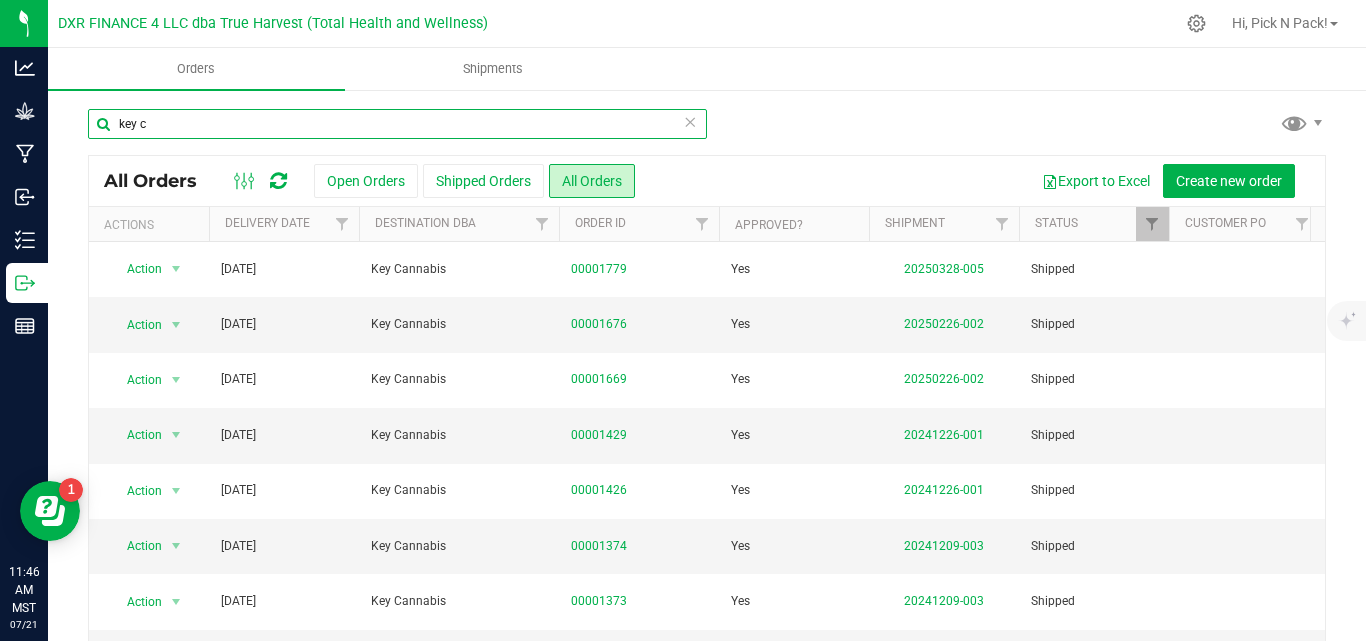 click on "key c" at bounding box center [397, 124] 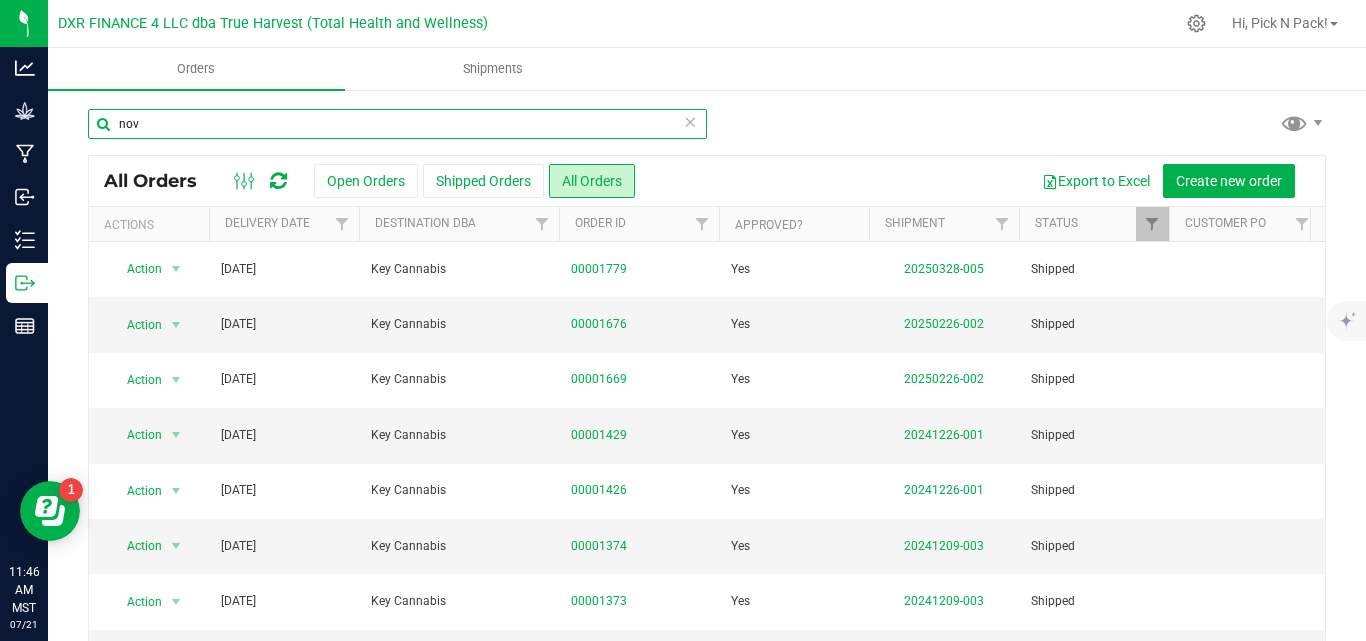 type on "nova" 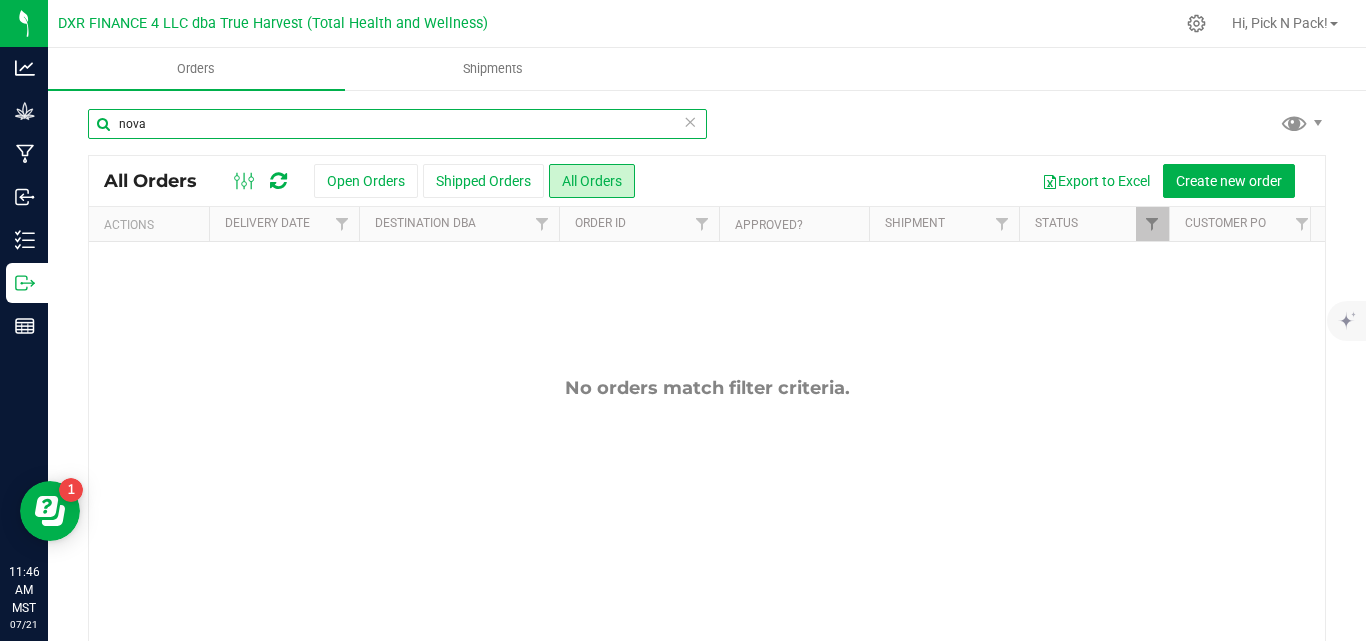 click on "nova" at bounding box center (397, 124) 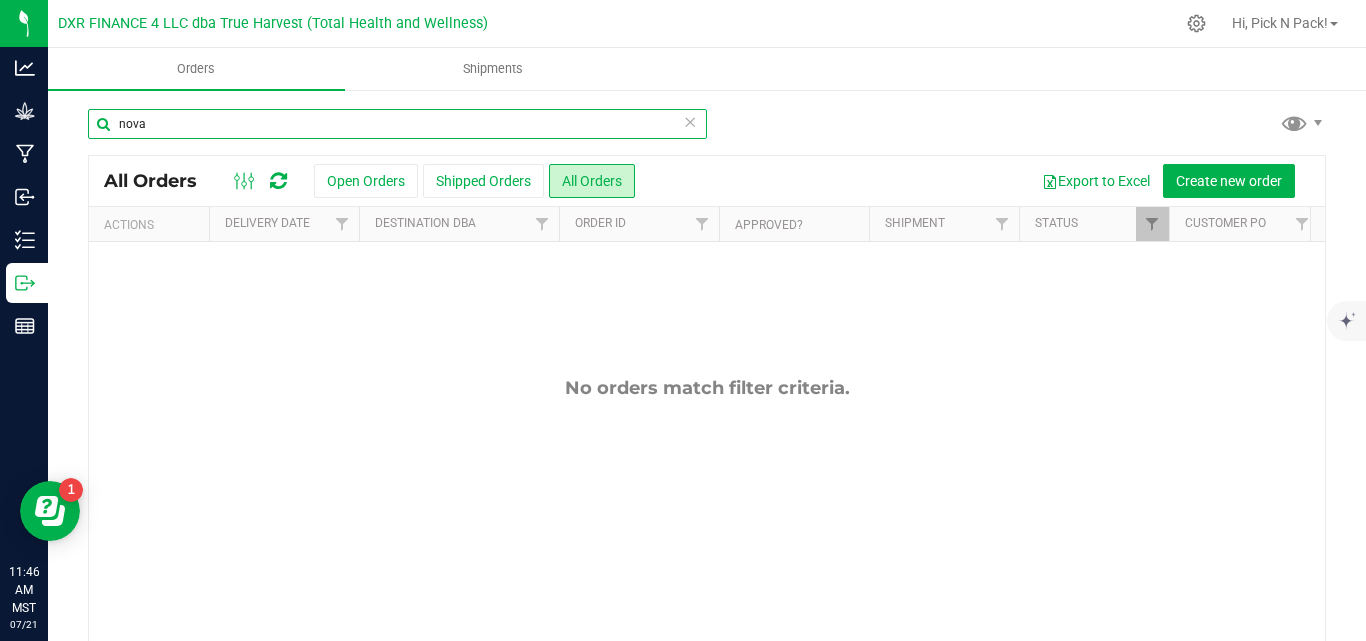 click on "nova" at bounding box center [397, 124] 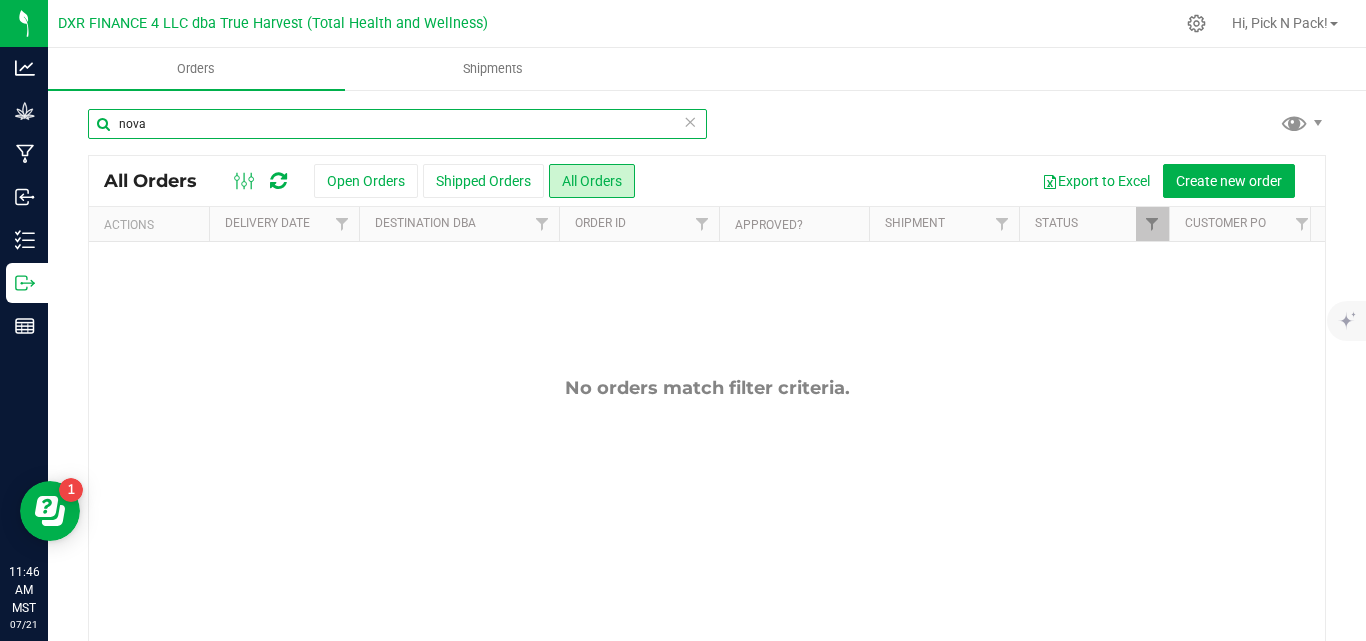 click on "nova" at bounding box center [397, 124] 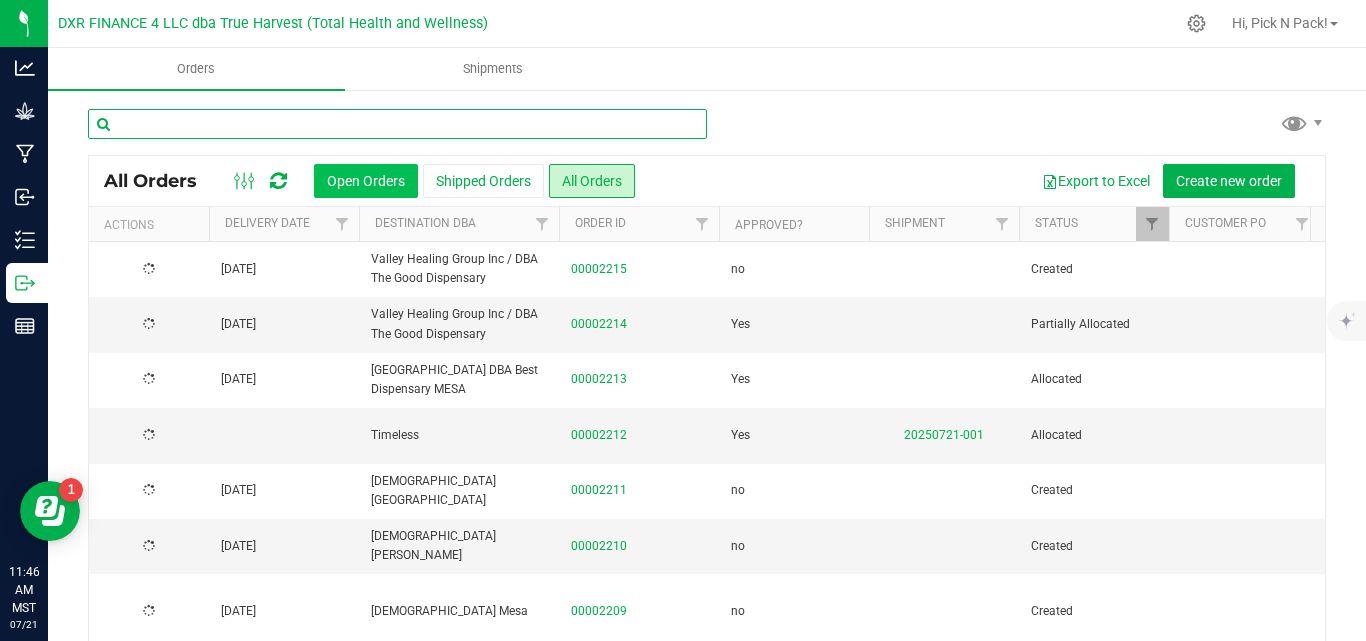 type 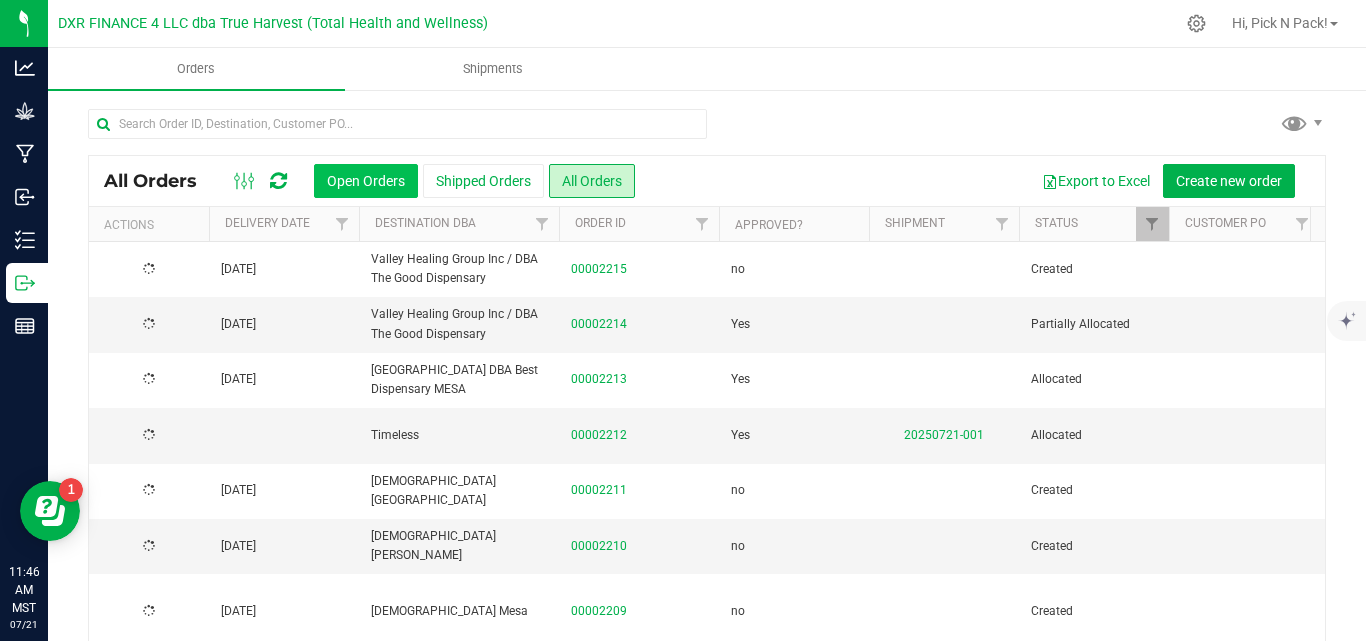 click on "Open Orders" at bounding box center (366, 181) 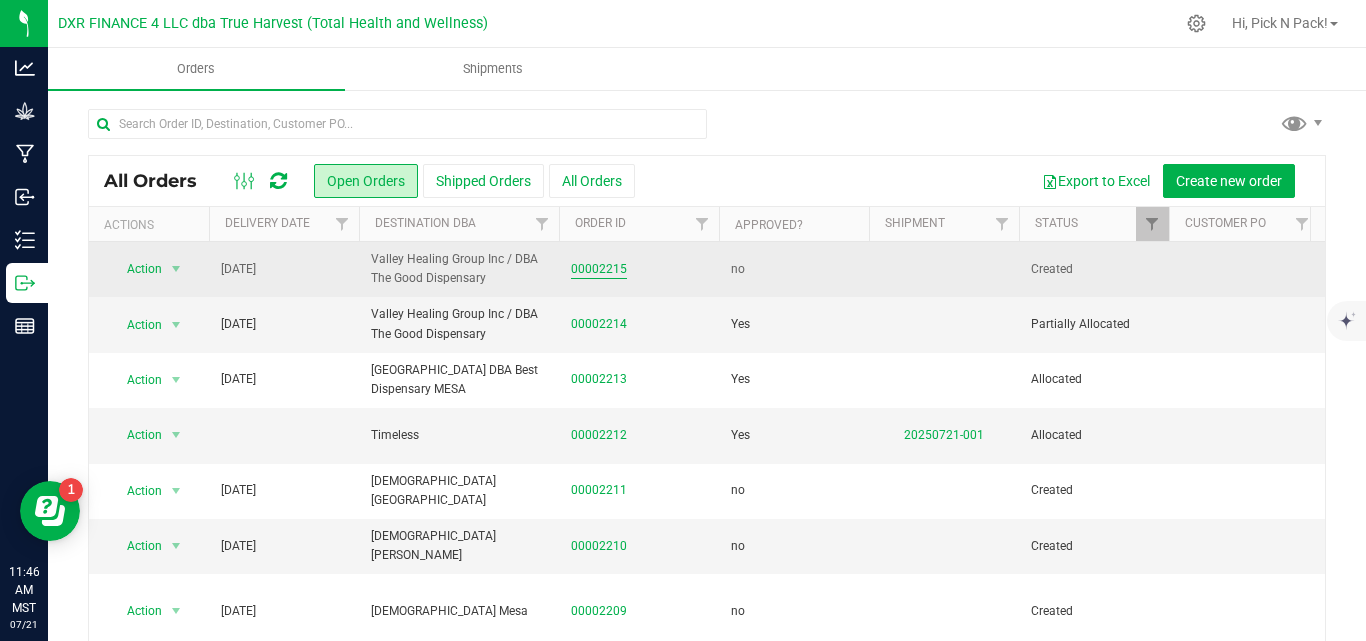 click on "00002215" at bounding box center [599, 269] 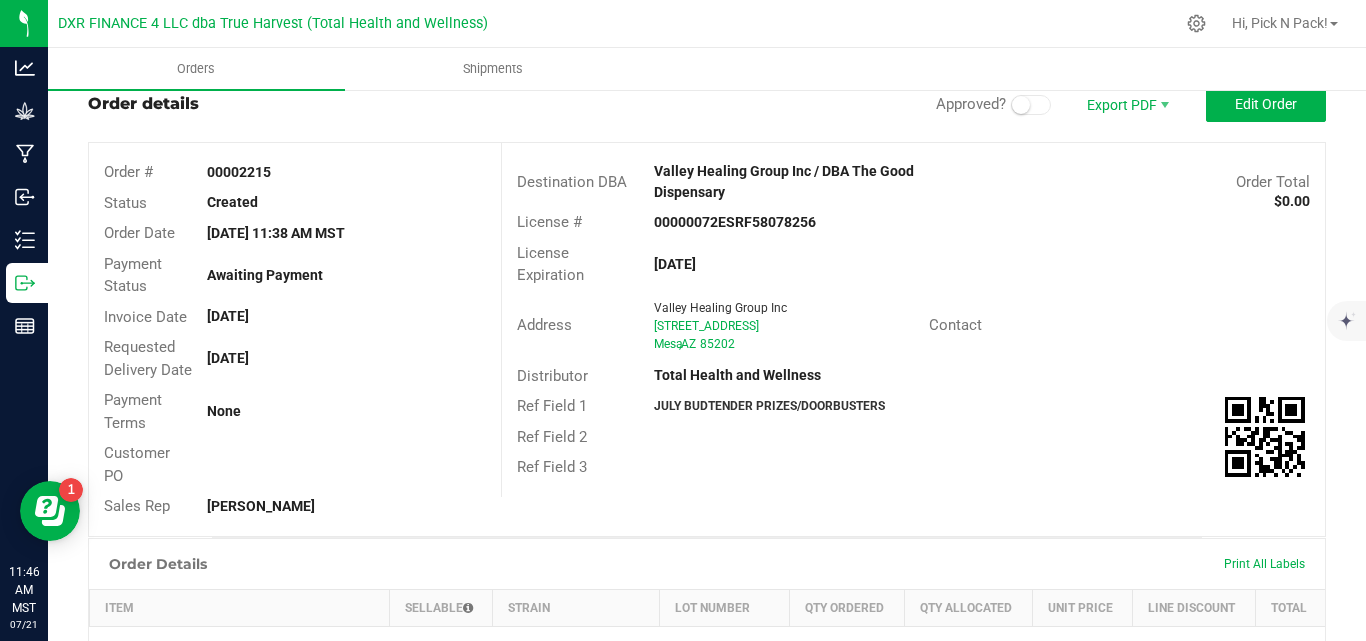 scroll, scrollTop: 0, scrollLeft: 0, axis: both 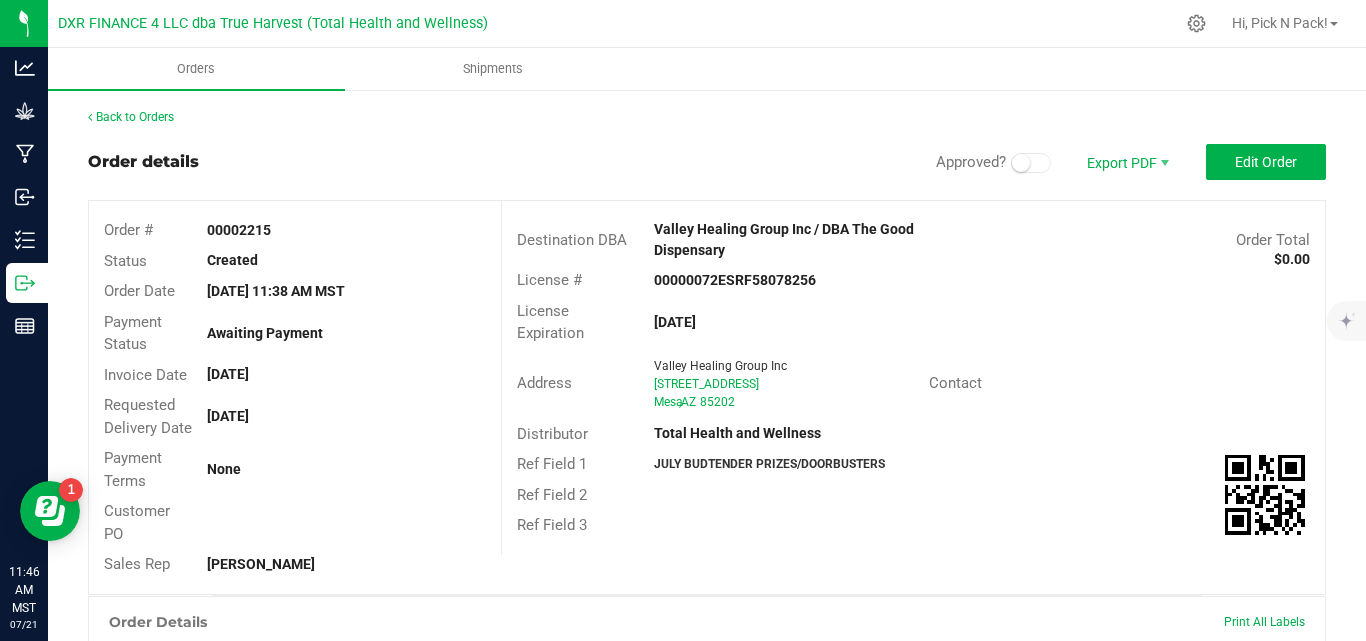 click at bounding box center [1021, 163] 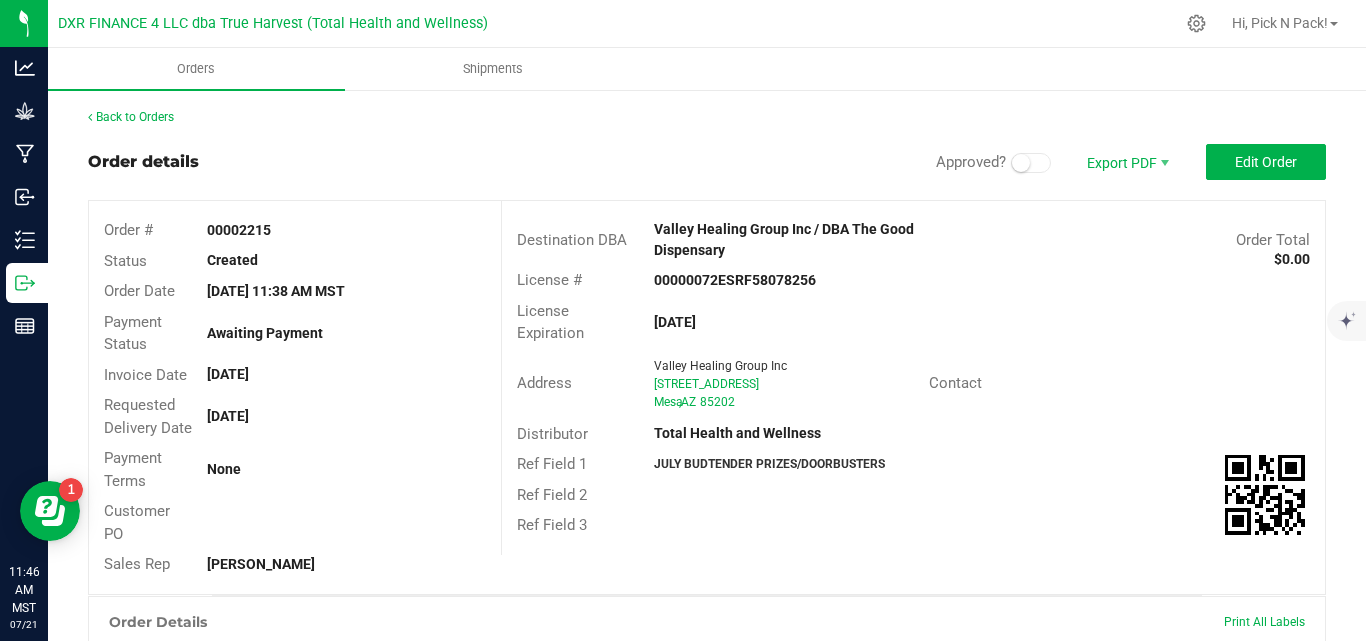 click at bounding box center (1021, 163) 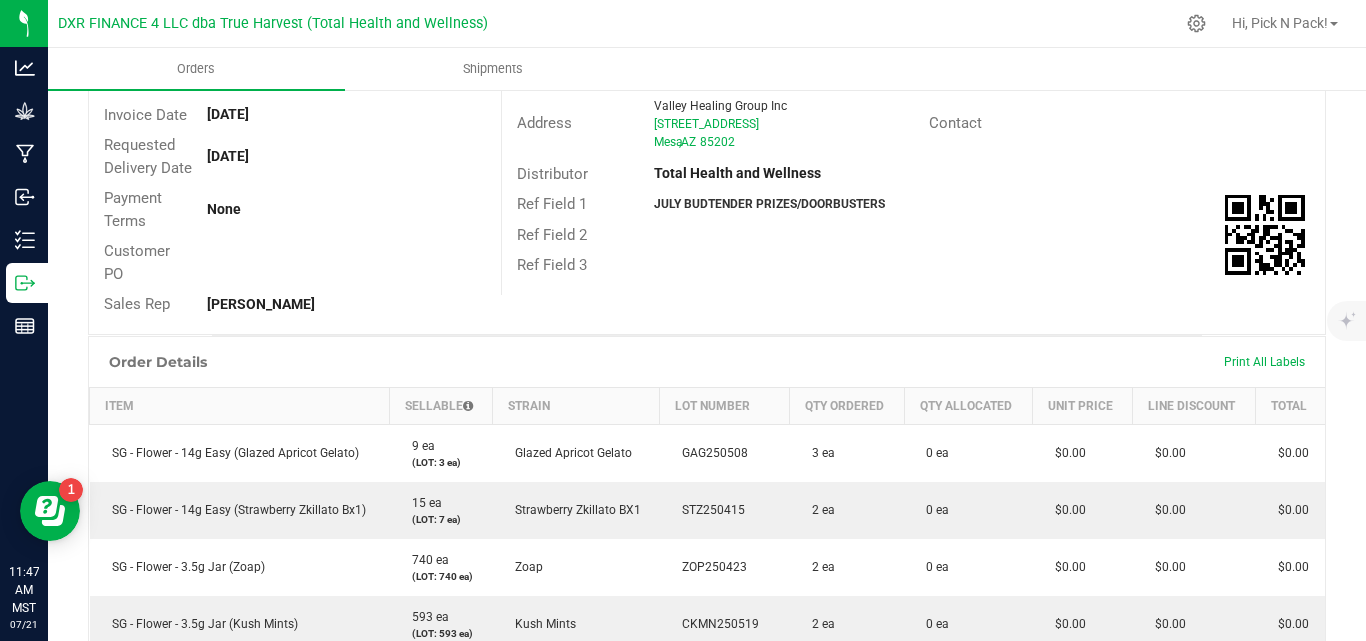 scroll, scrollTop: 253, scrollLeft: 0, axis: vertical 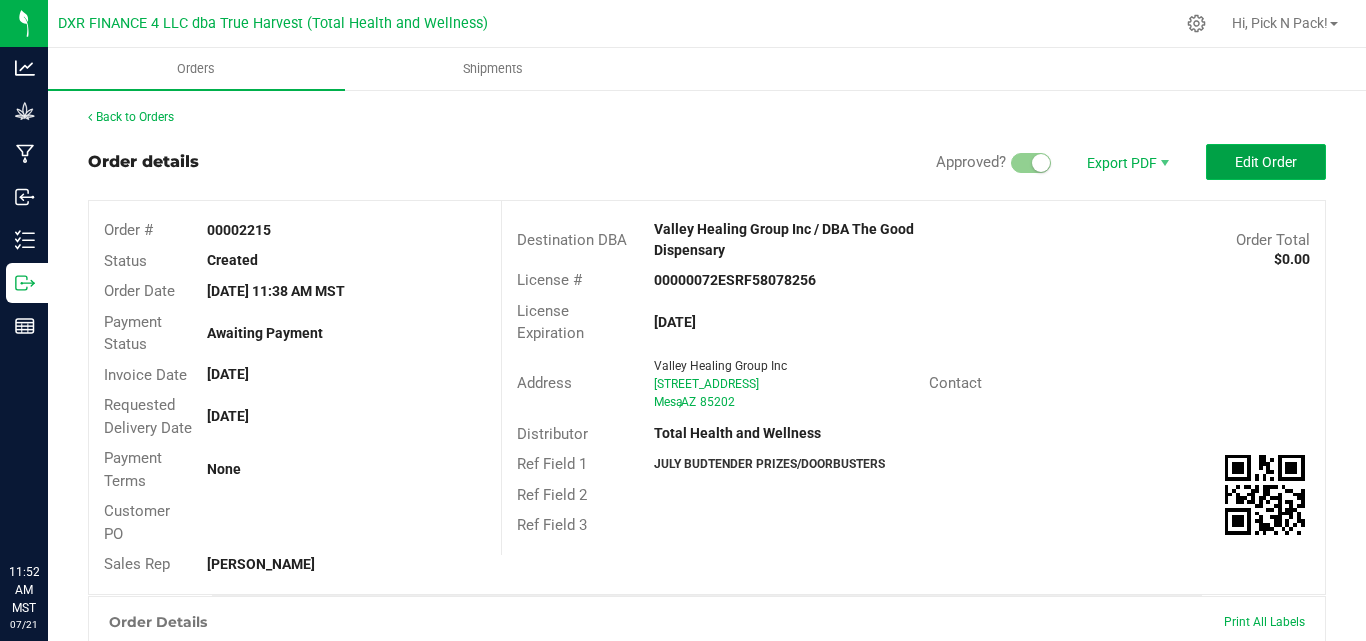 click on "Edit Order" at bounding box center (1266, 162) 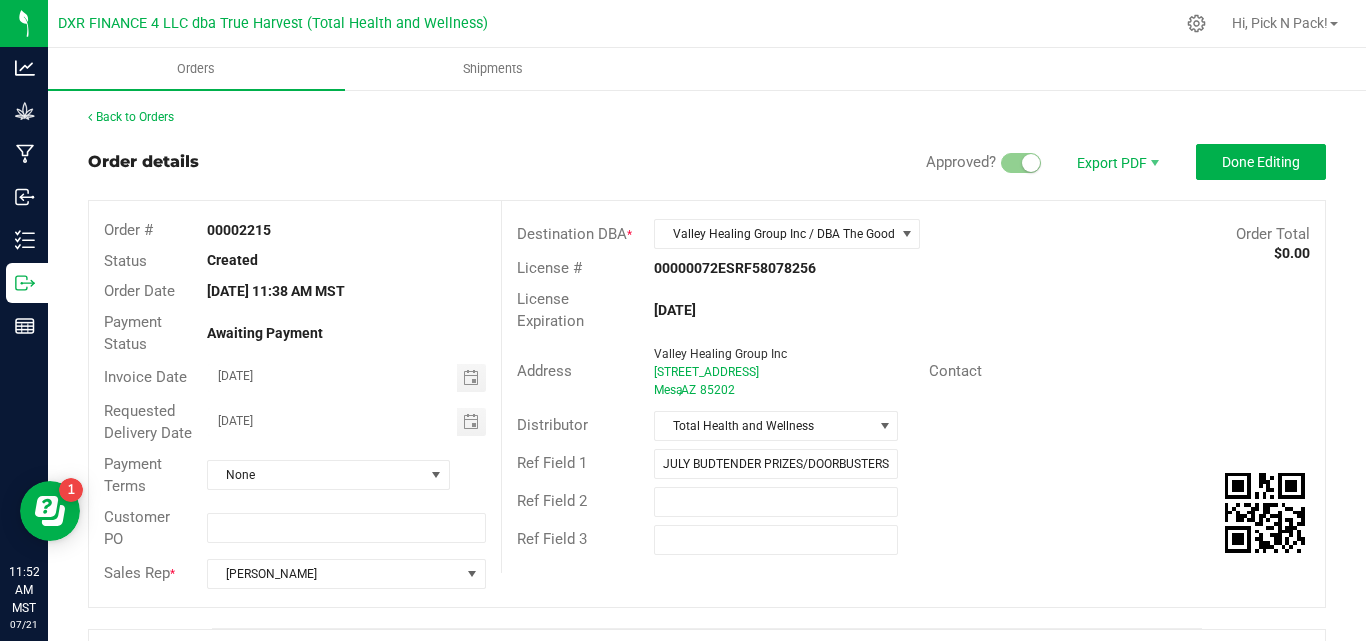 scroll, scrollTop: 0, scrollLeft: 0, axis: both 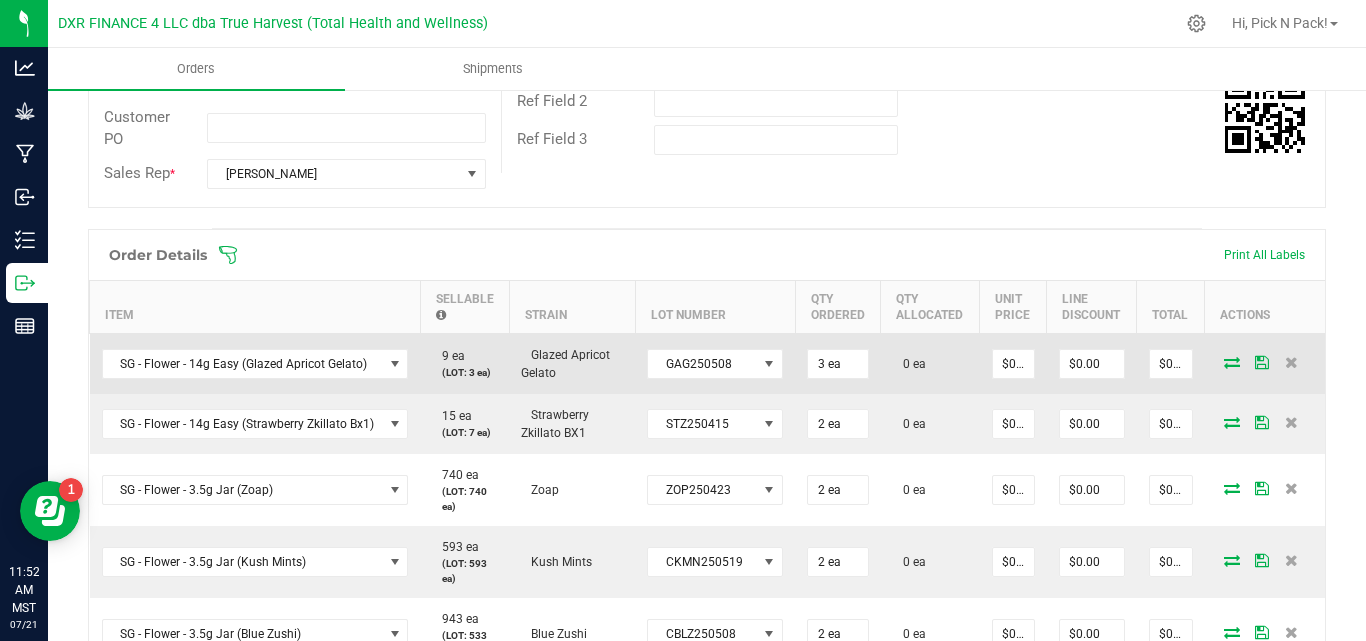 click at bounding box center (1232, 362) 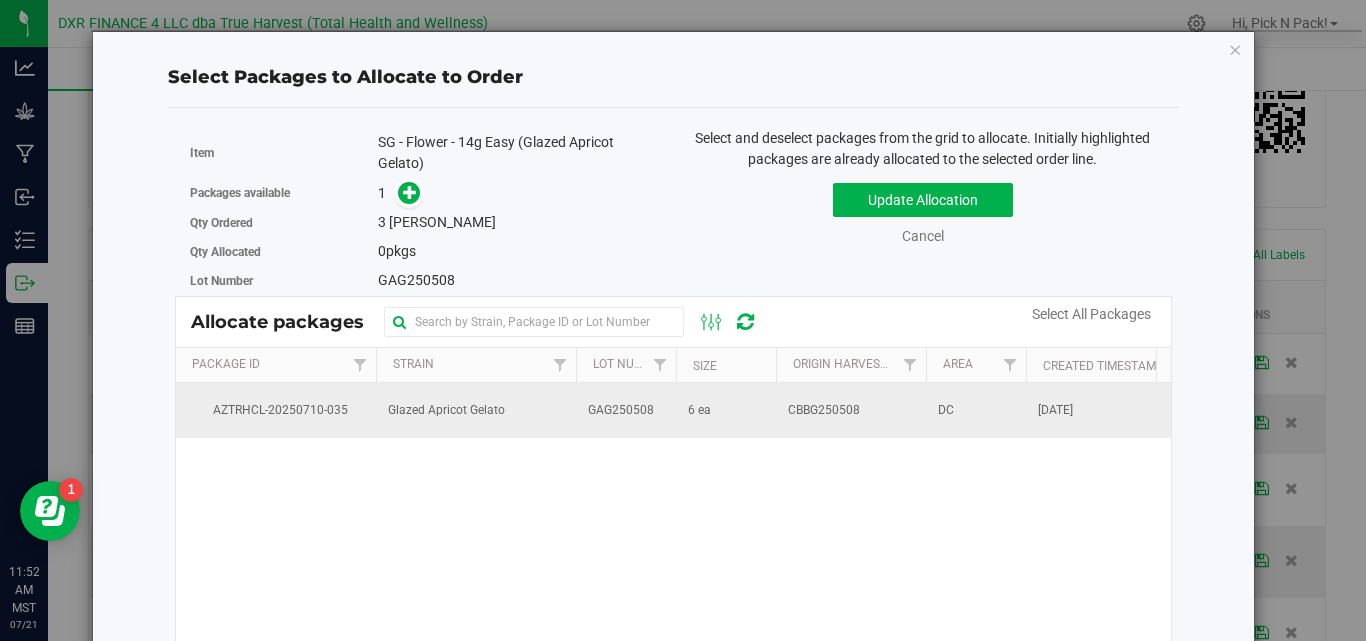 click on "Glazed Apricot Gelato" at bounding box center [476, 410] 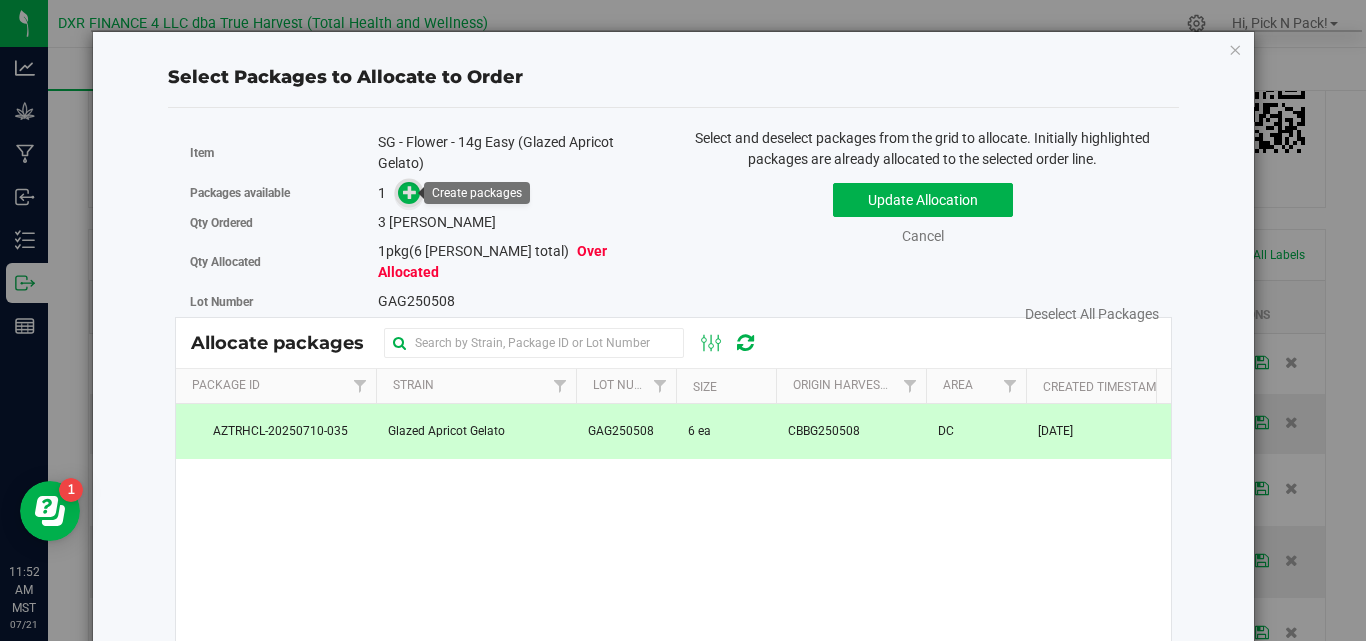 click at bounding box center [410, 191] 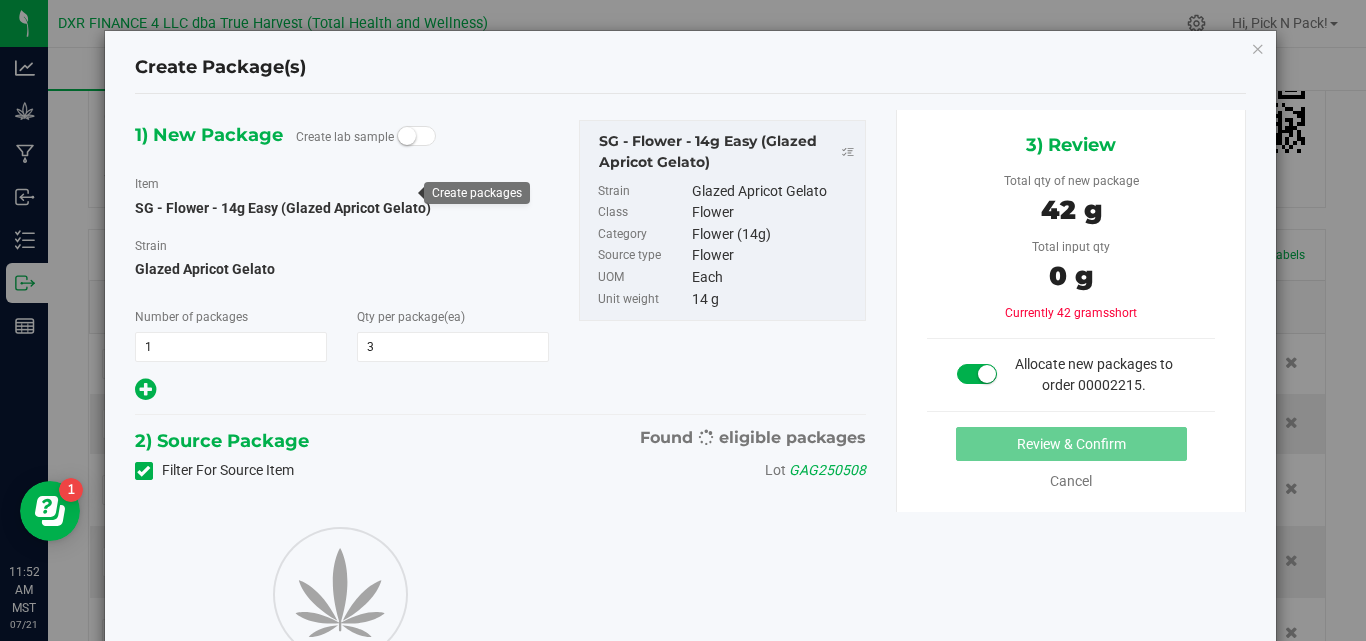 type on "3" 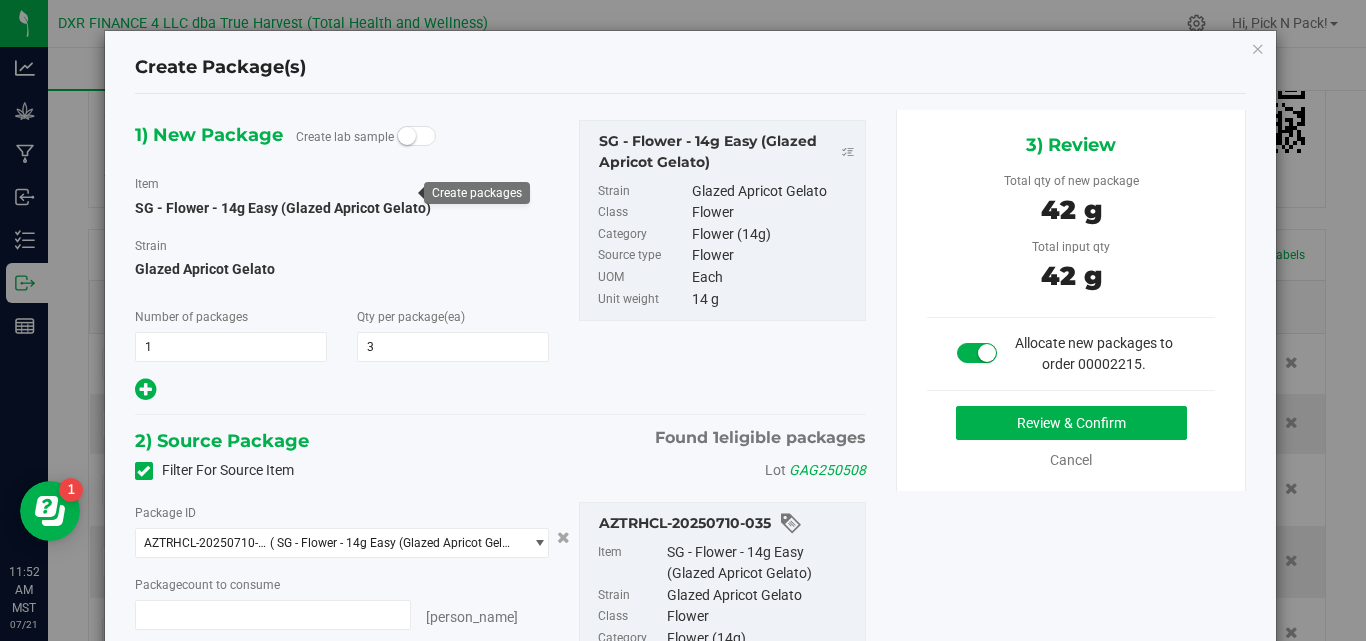 type on "3 ea" 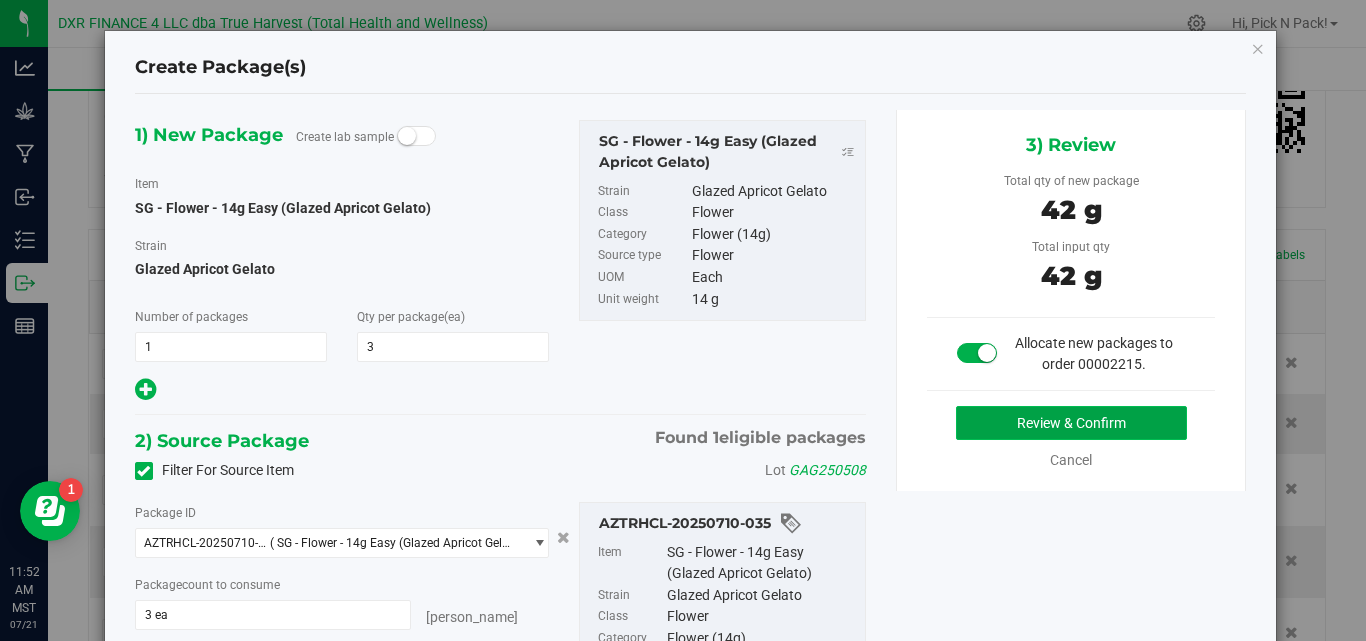 click on "Review & Confirm" at bounding box center (1071, 423) 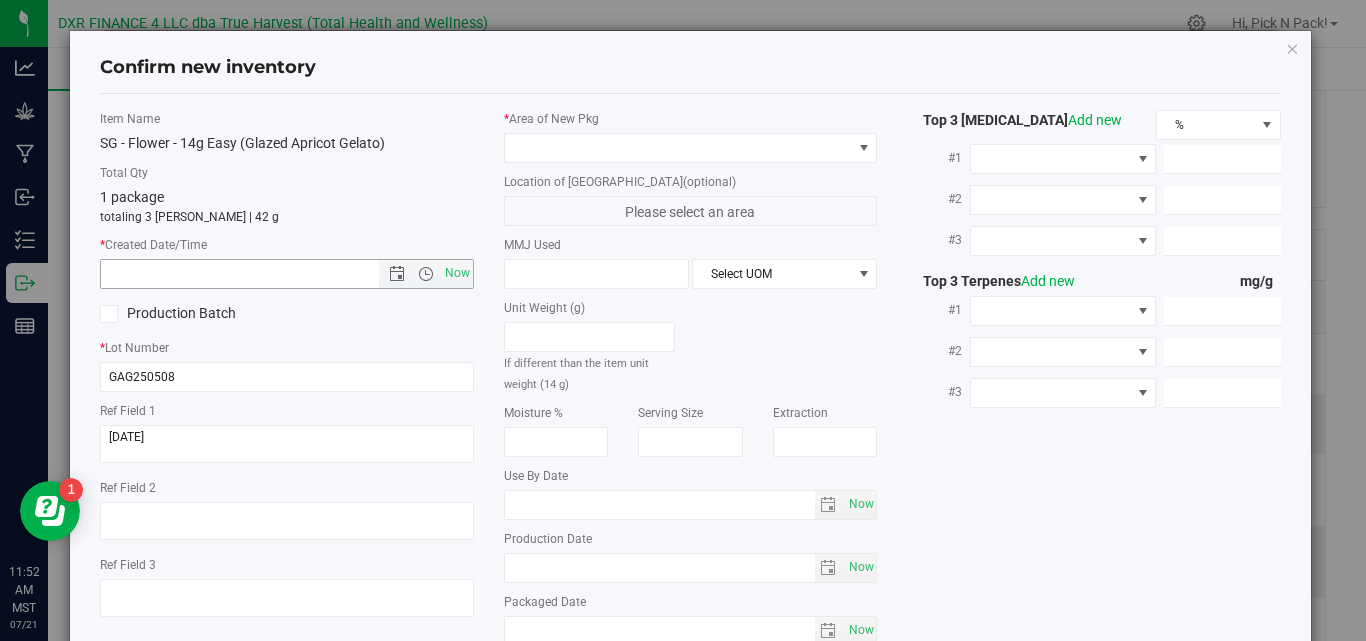 click at bounding box center [257, 274] 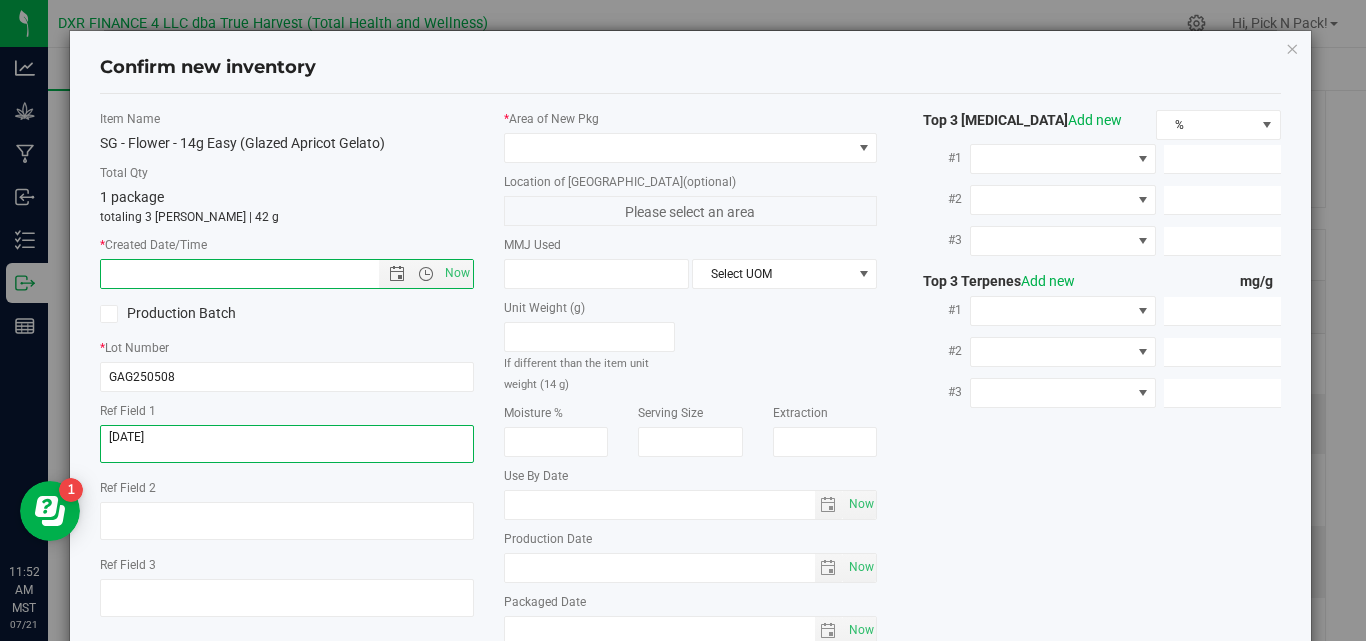 click at bounding box center (287, 444) 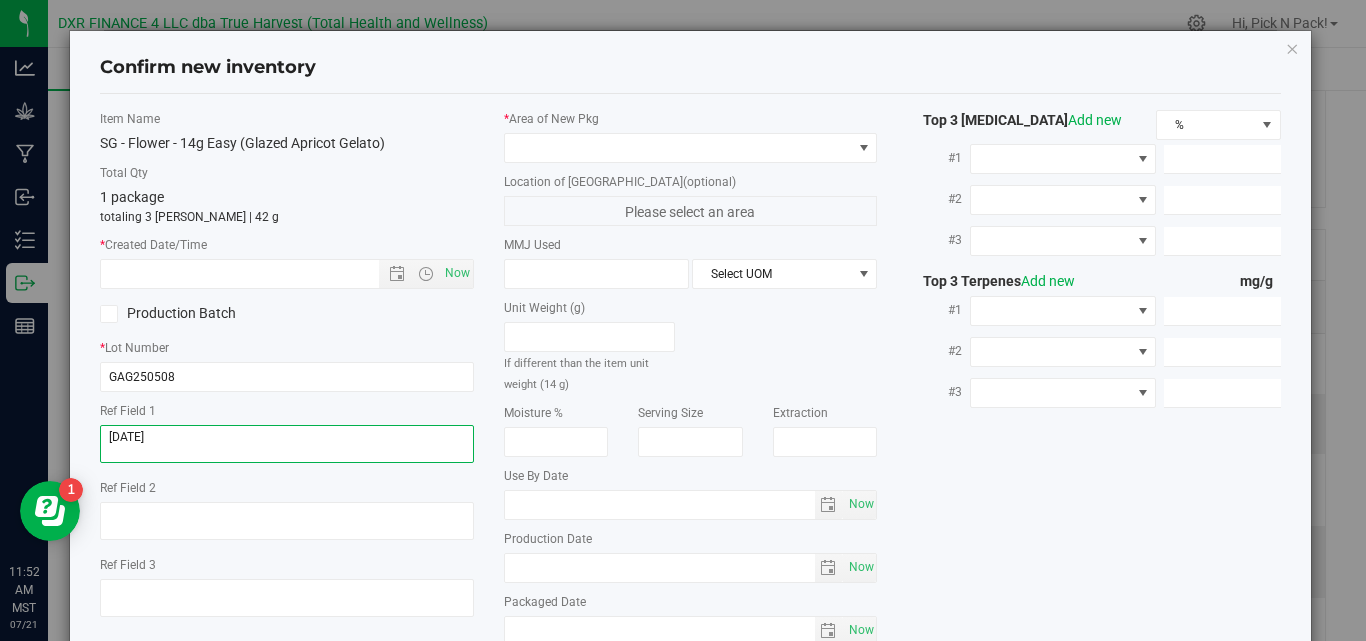 click at bounding box center (287, 444) 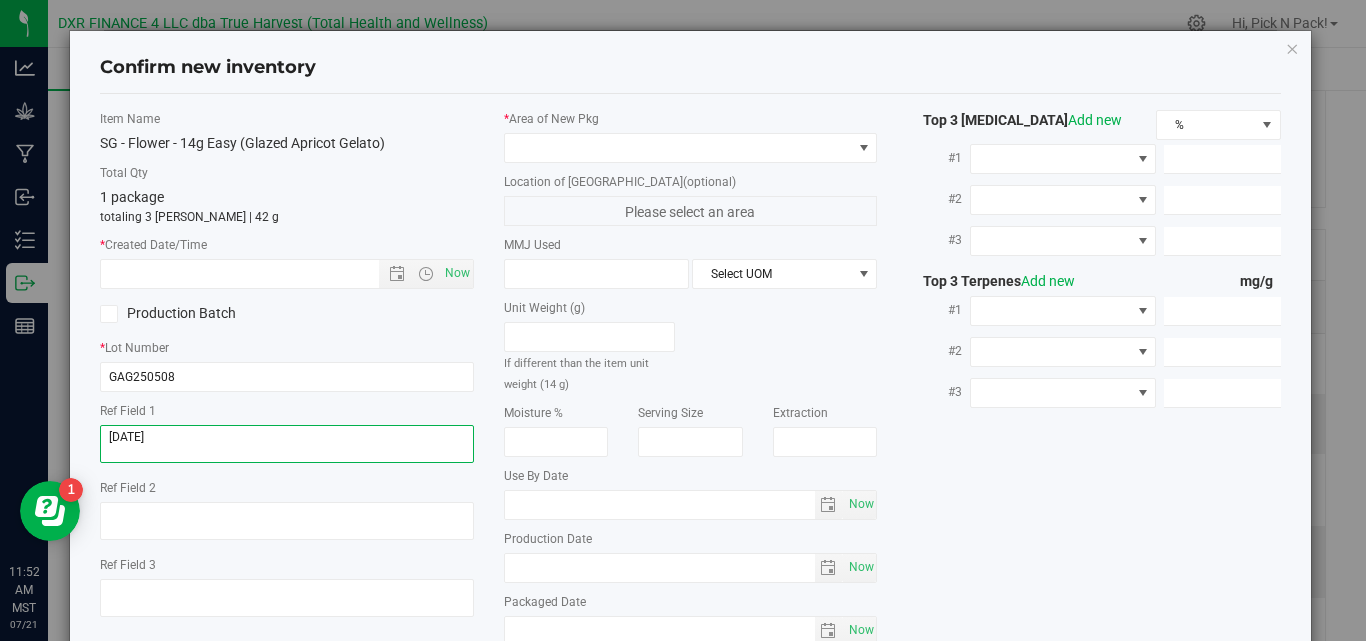 click at bounding box center (287, 444) 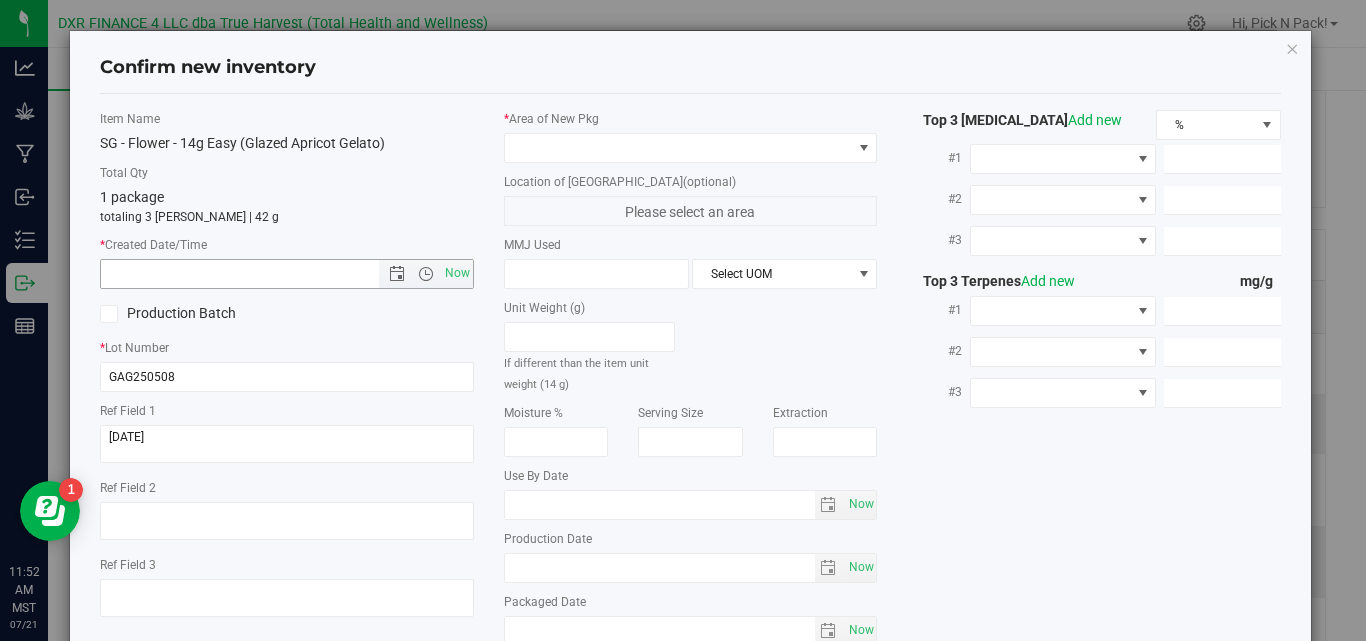 click at bounding box center (257, 274) 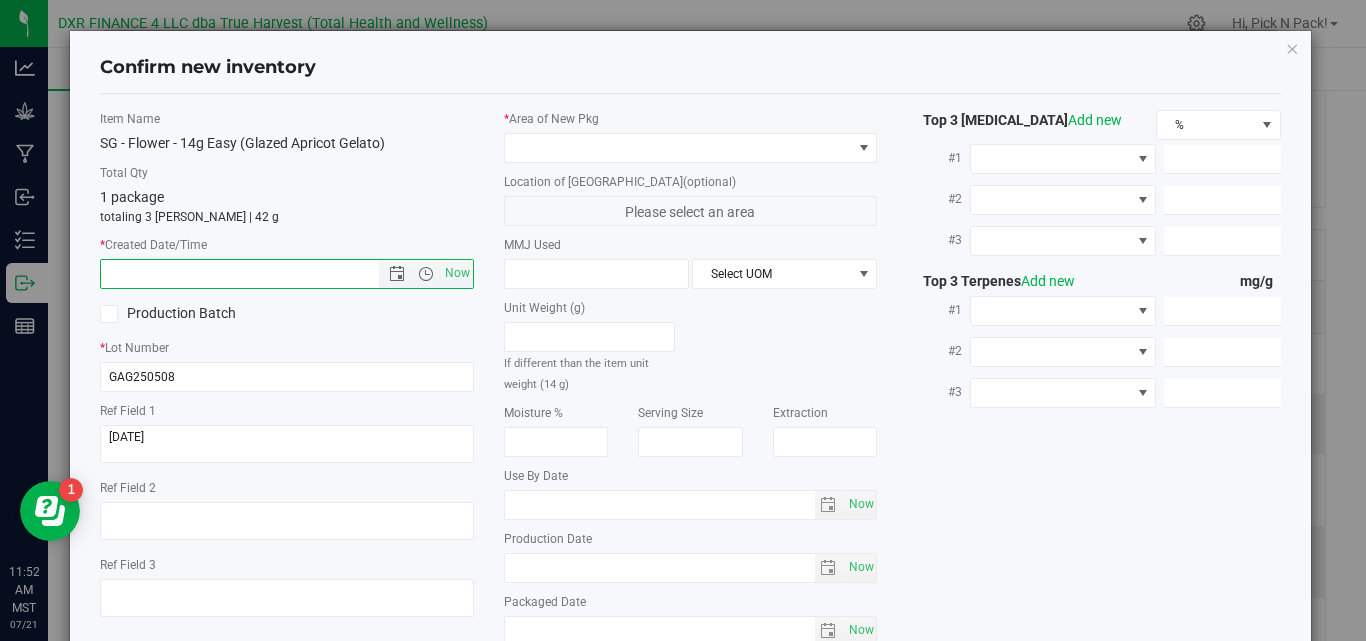 paste on "2025-05-08" 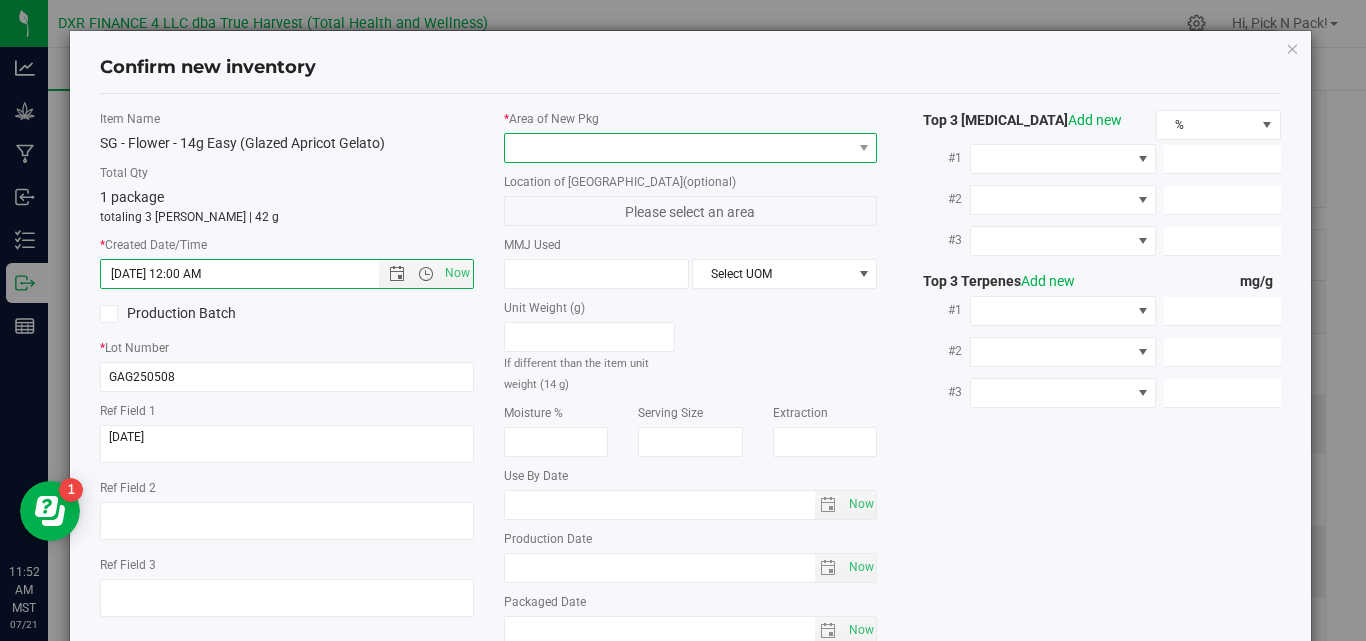type on "5/8/2025 11:52 AM" 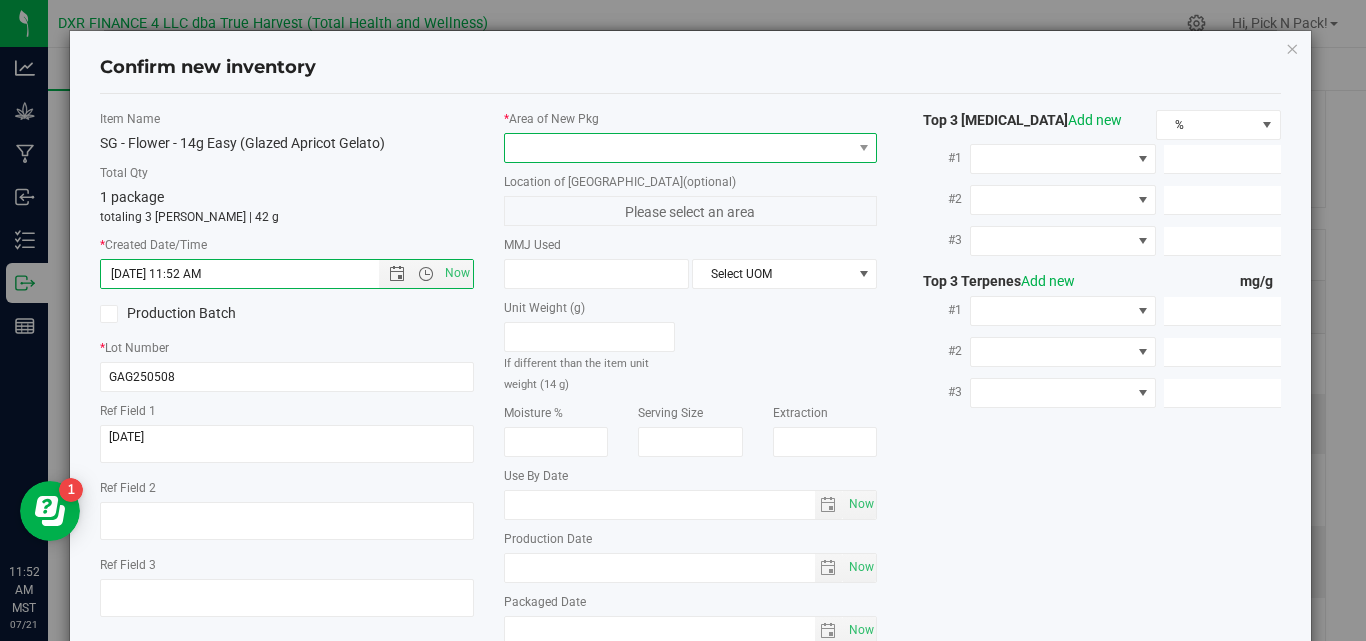 click at bounding box center [678, 148] 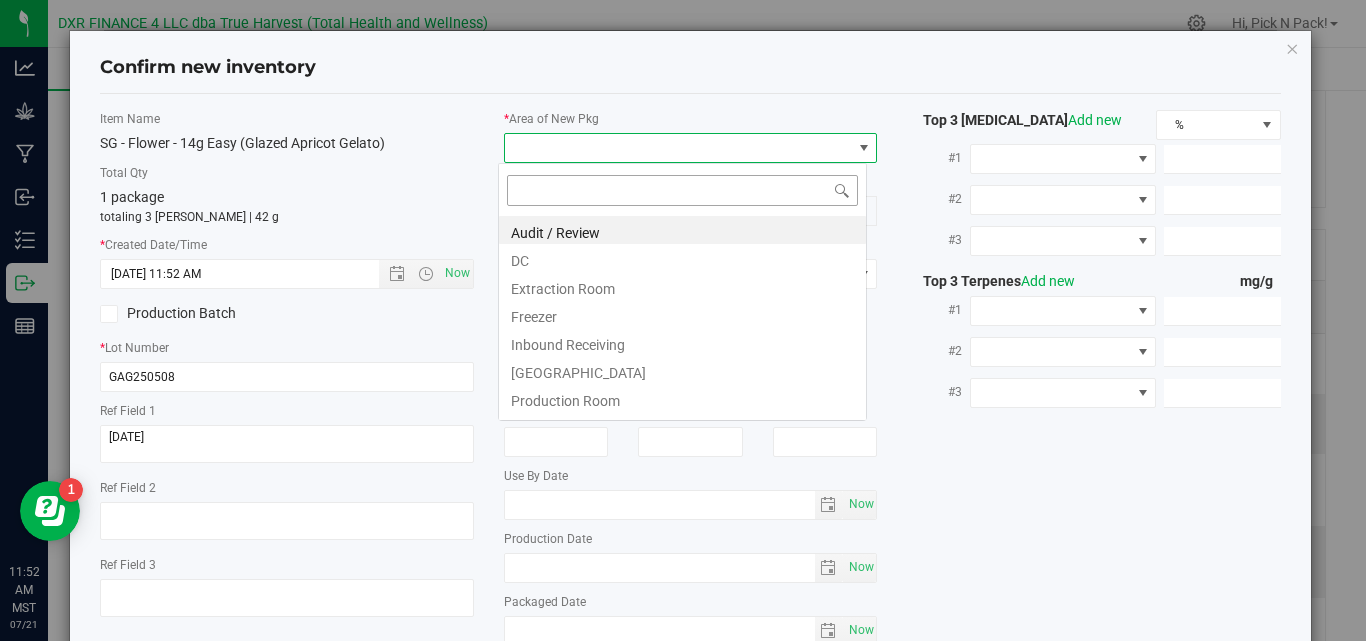scroll, scrollTop: 99970, scrollLeft: 99631, axis: both 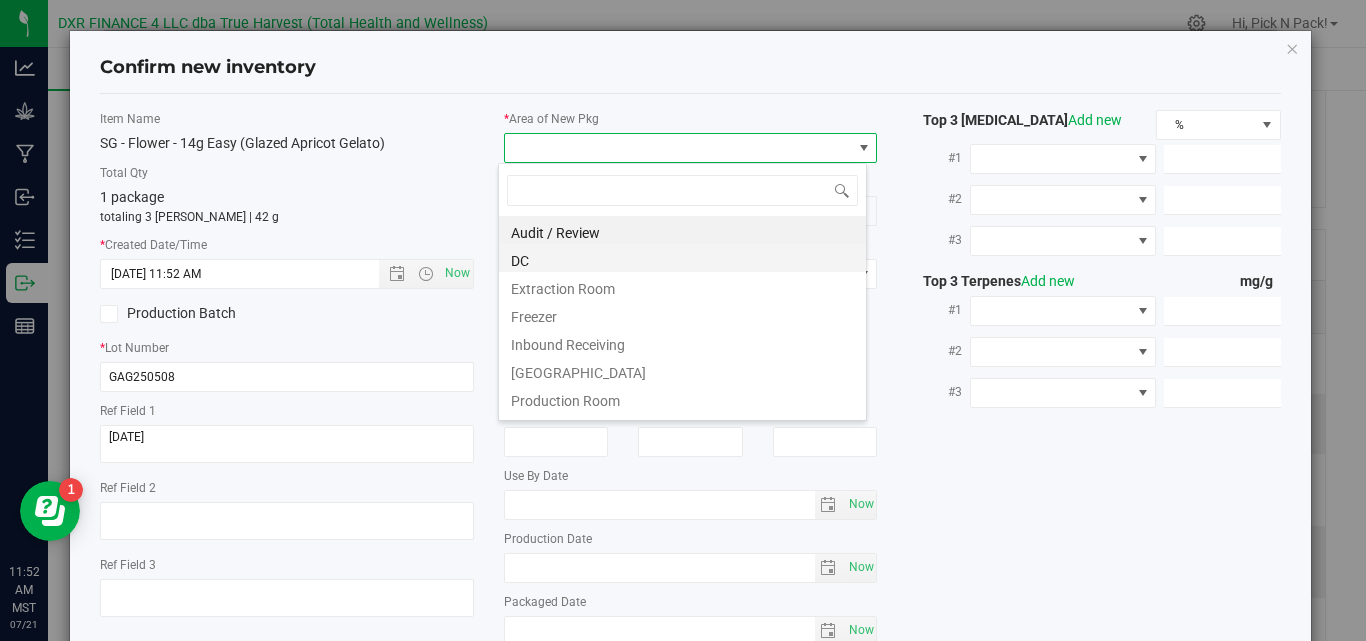 click on "DC" at bounding box center [682, 258] 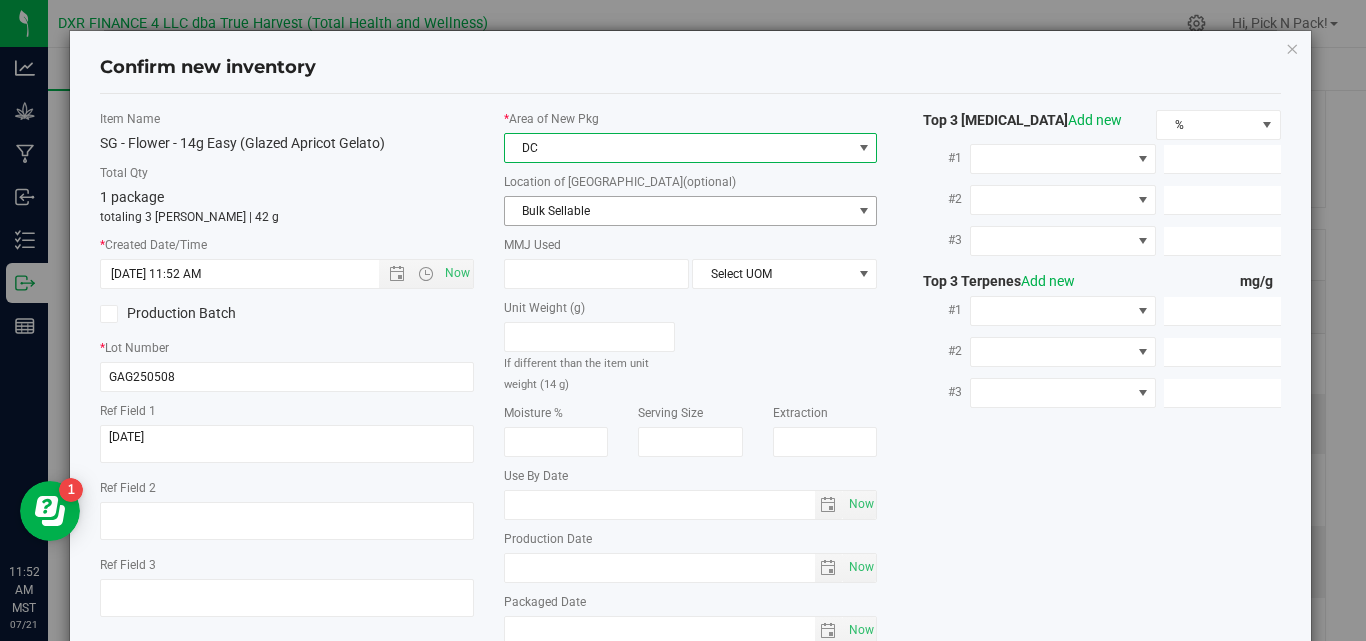 click on "Bulk Sellable" at bounding box center (678, 211) 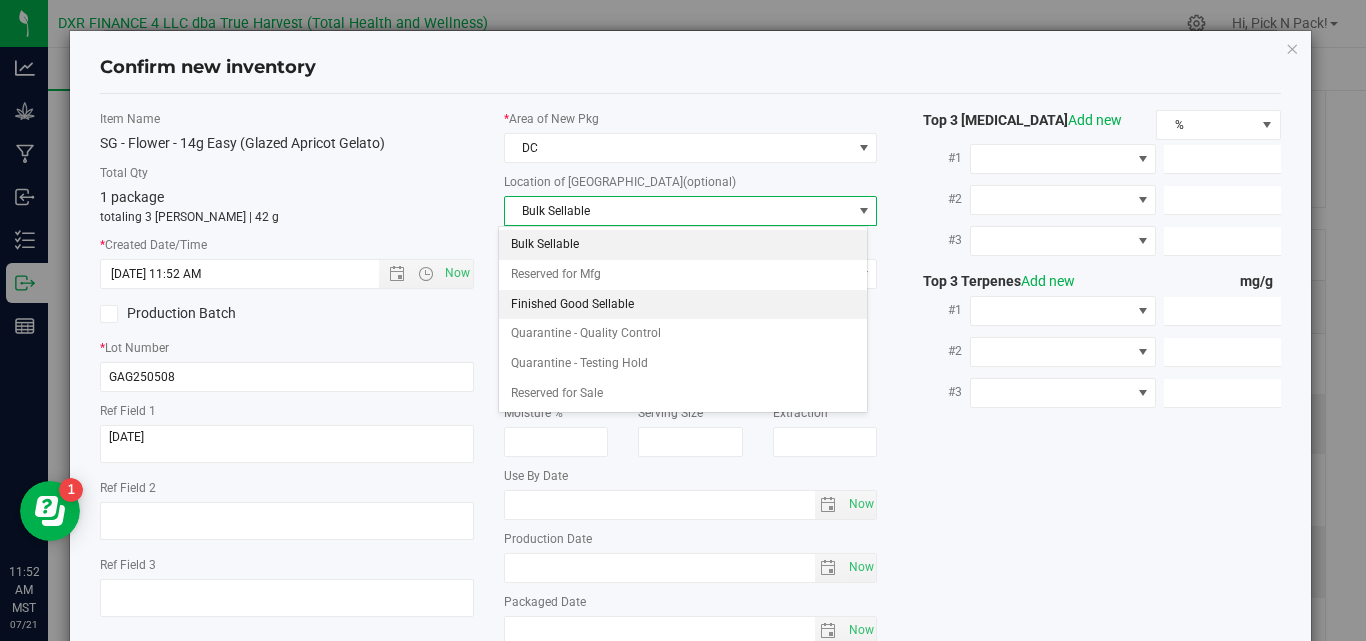 click on "Finished Good Sellable" at bounding box center (682, 305) 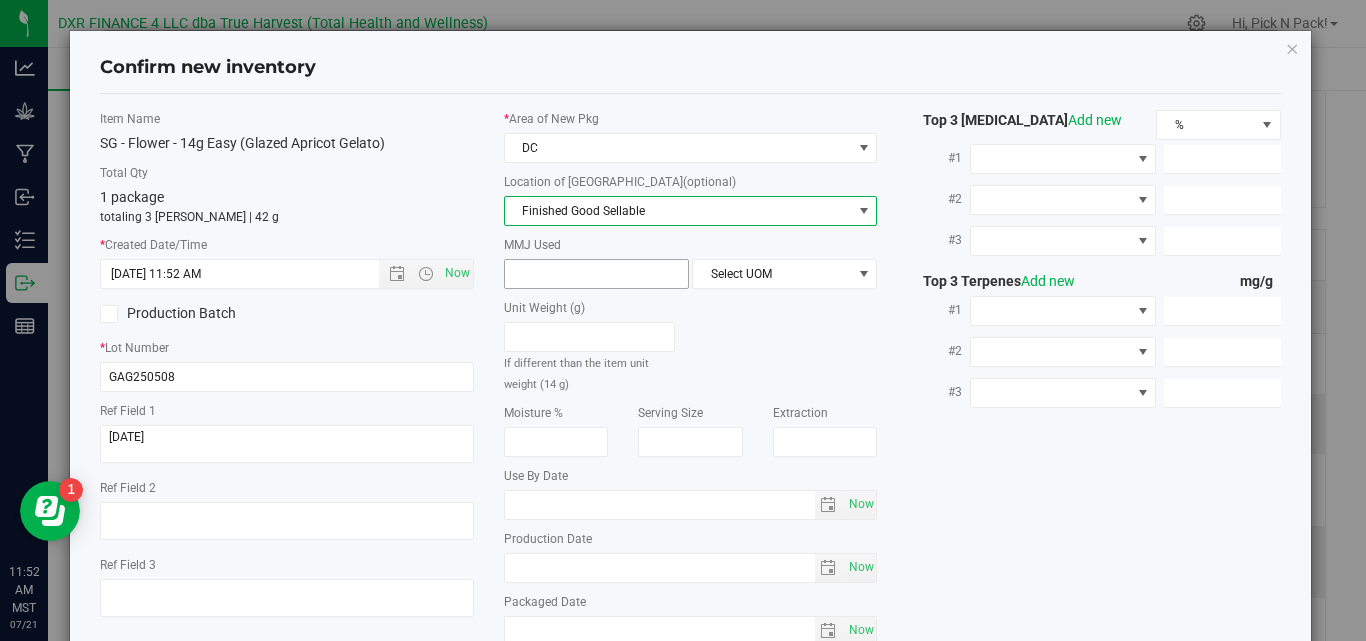 click at bounding box center [596, 274] 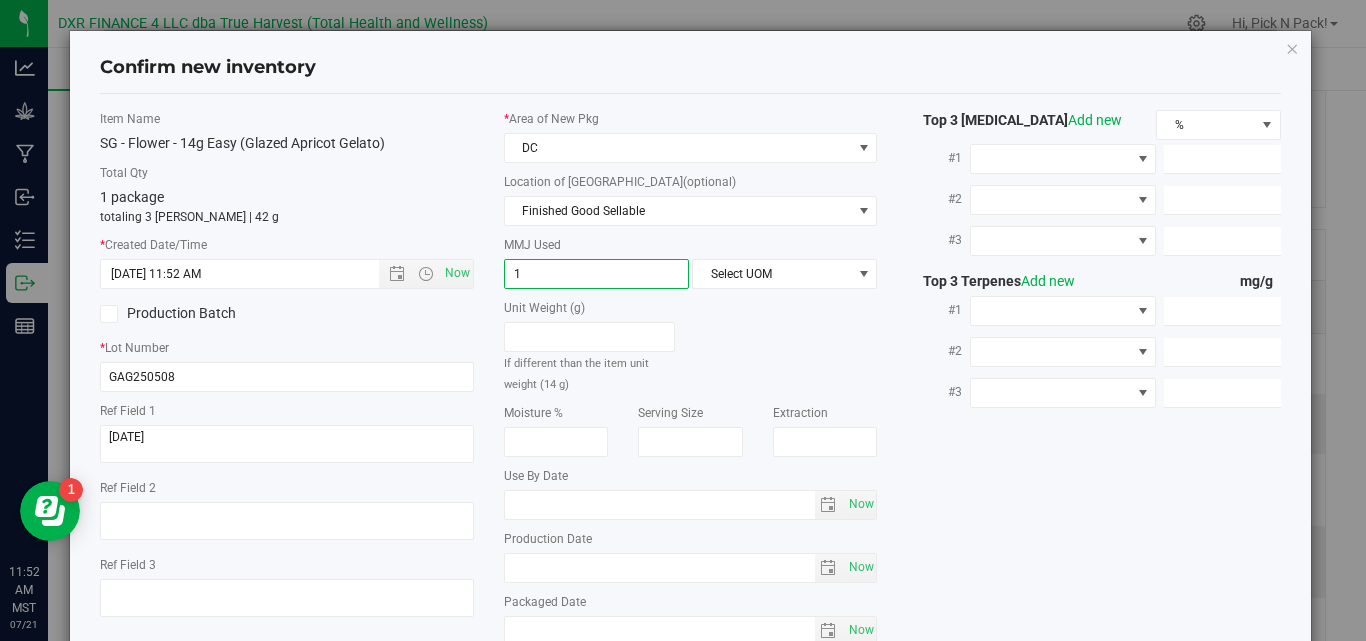 type on "14" 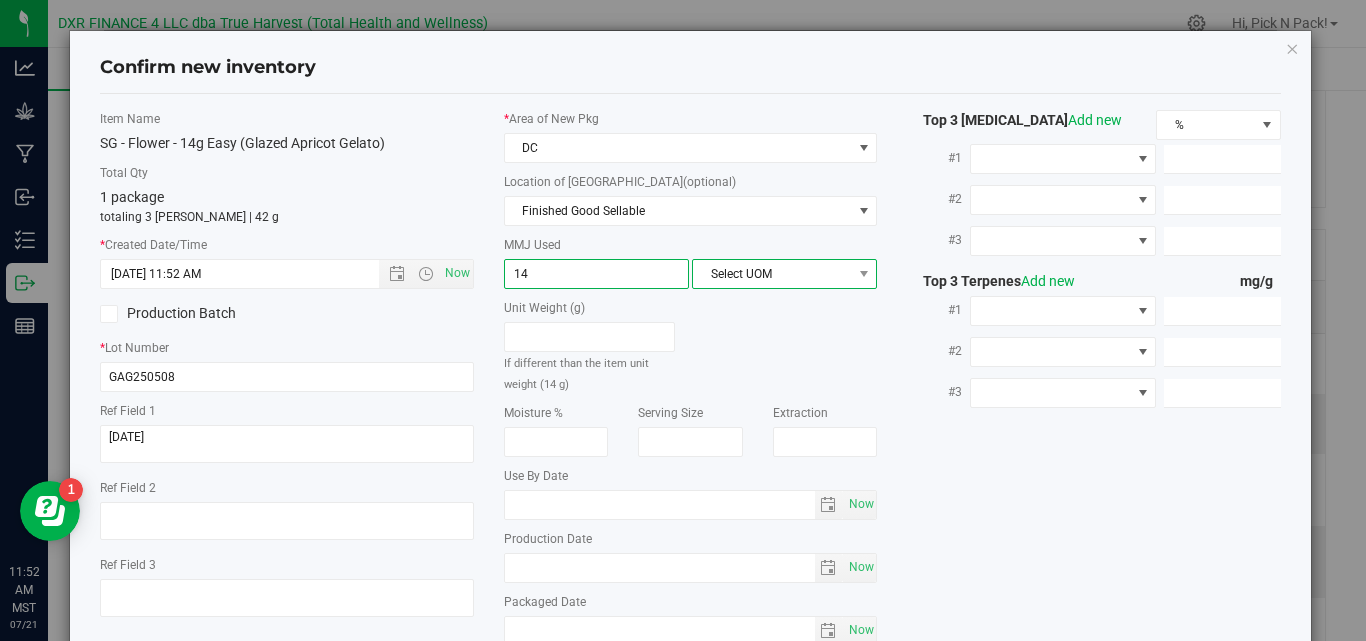 type on "14.0000" 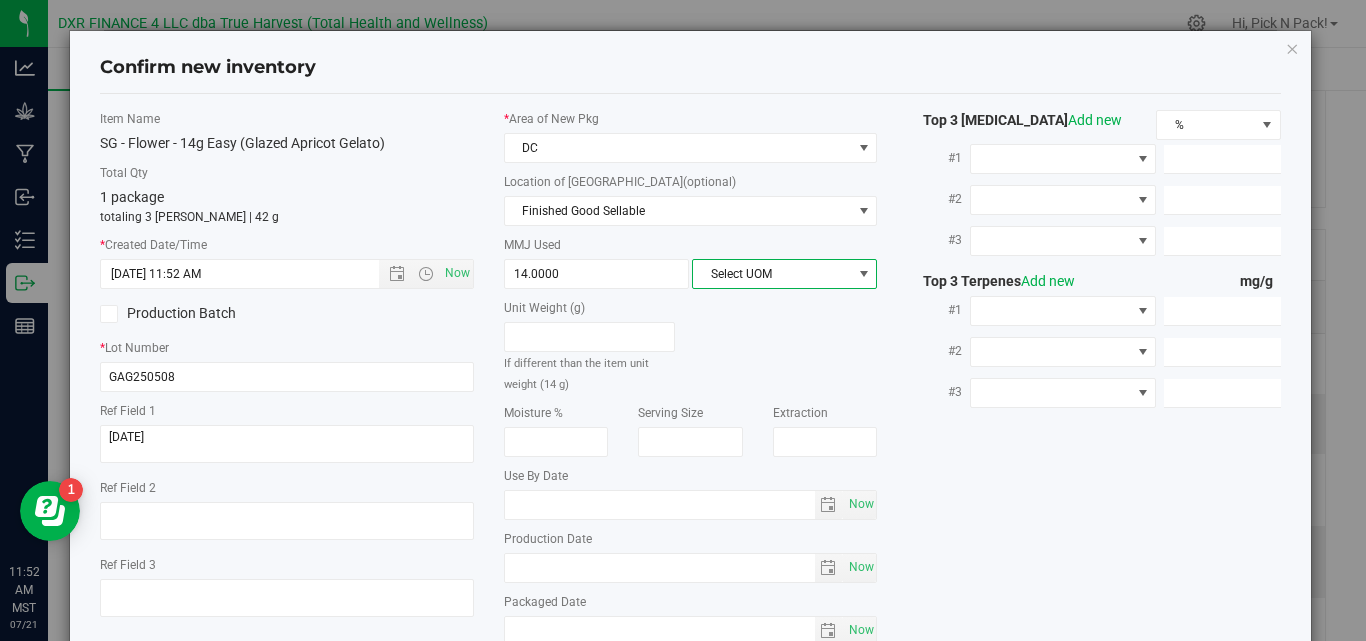 click on "Select UOM" at bounding box center (772, 274) 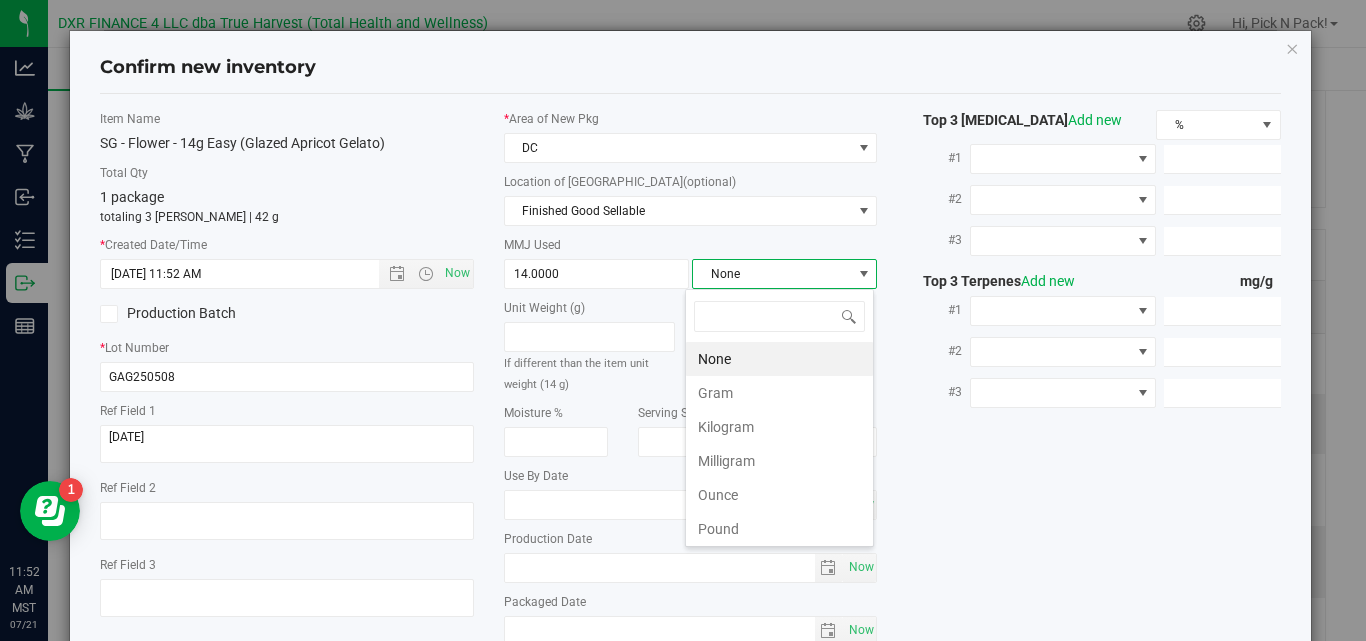 scroll, scrollTop: 99970, scrollLeft: 99817, axis: both 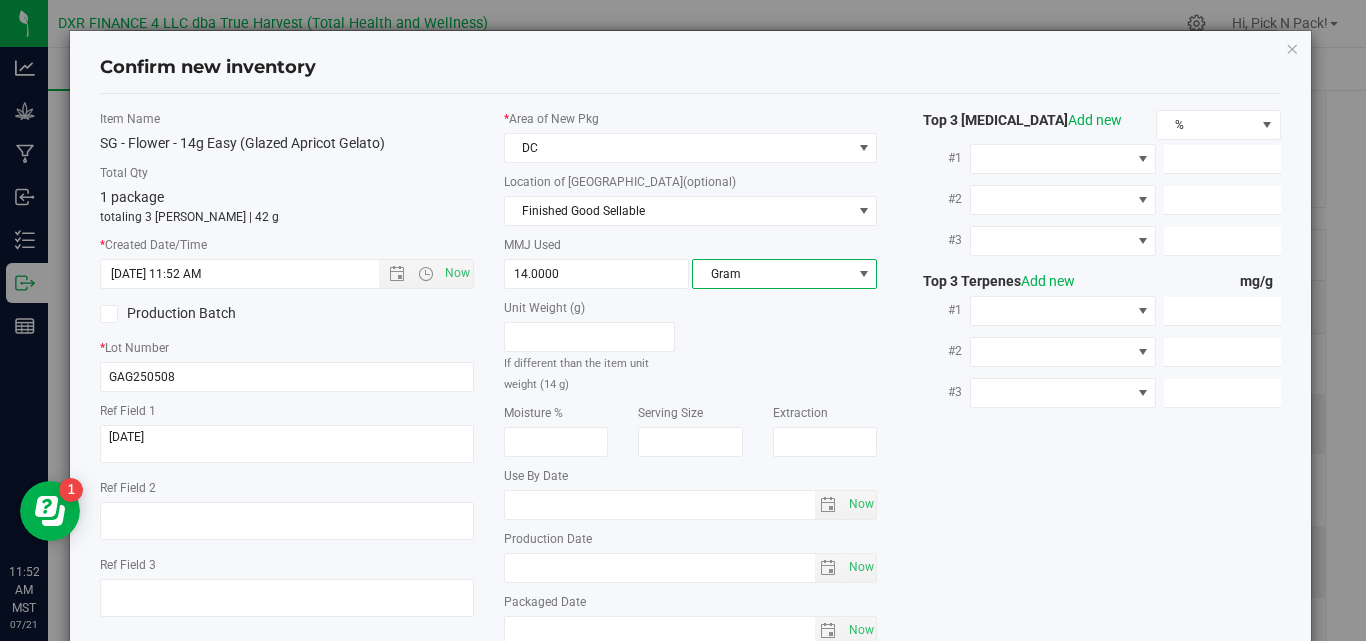 click on "Item Name
SG - Flower - 14g Easy (Glazed Apricot Gelato)
Total Qty
1 package  totaling 3 eaches | 42 g
*
Created Date/Time
5/8/2025 11:52 AM
Now
Production Batch
*
Lot Number
GAG250508
DC" at bounding box center [690, 383] 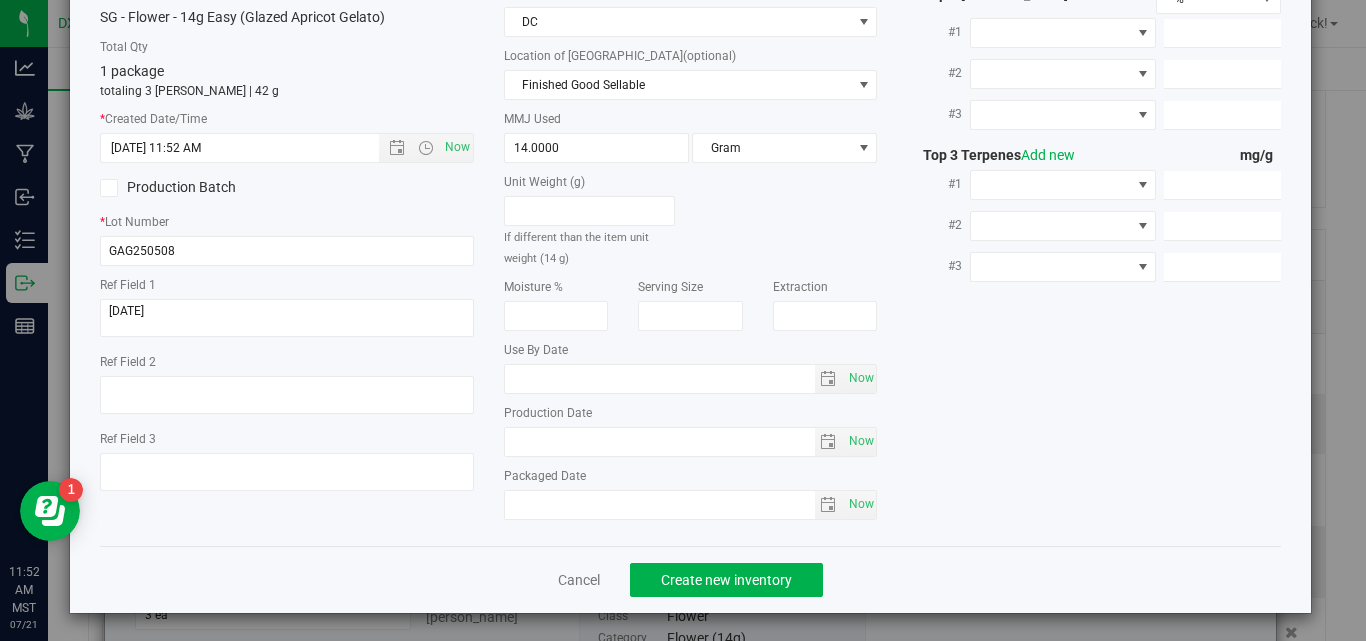 scroll, scrollTop: 129, scrollLeft: 0, axis: vertical 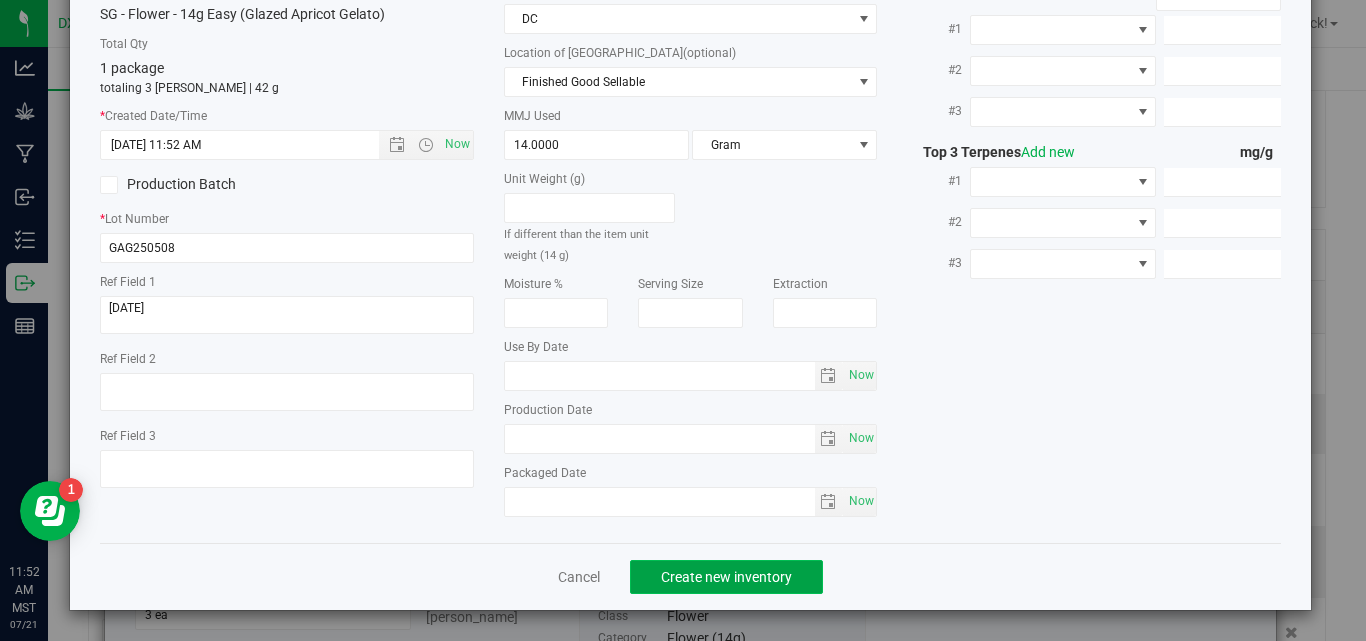 click on "Create new inventory" 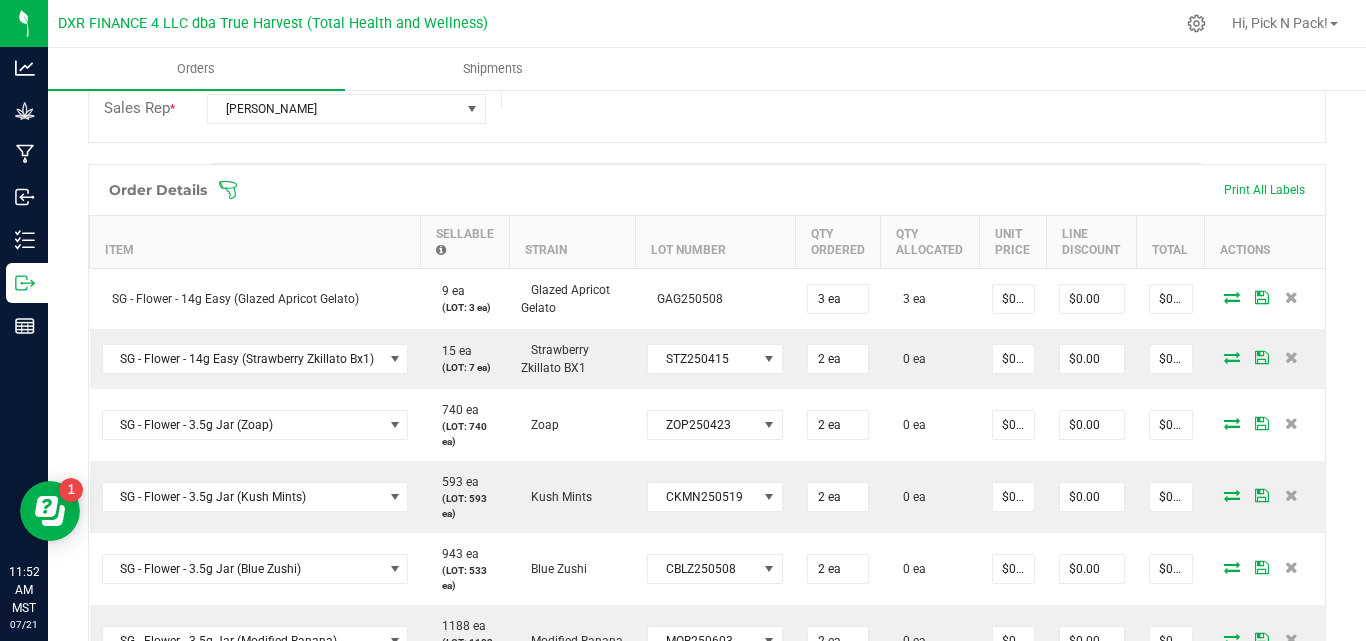 scroll, scrollTop: 500, scrollLeft: 0, axis: vertical 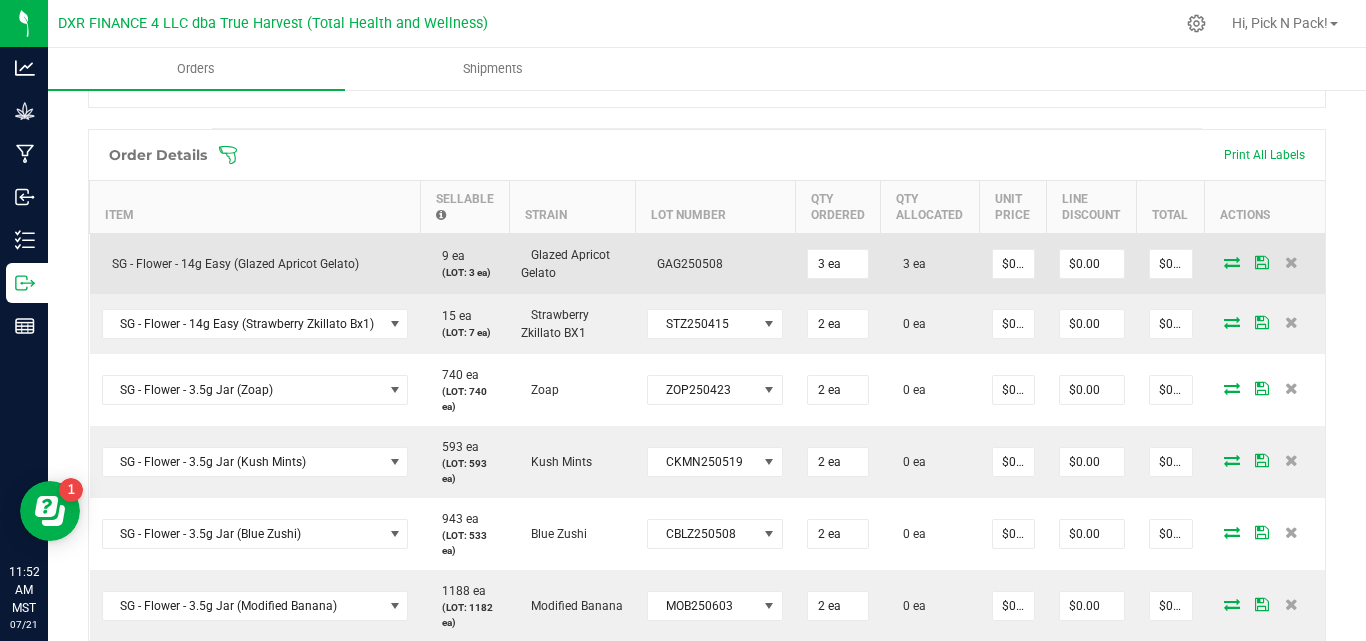 click on "$0.00" at bounding box center [1171, 263] 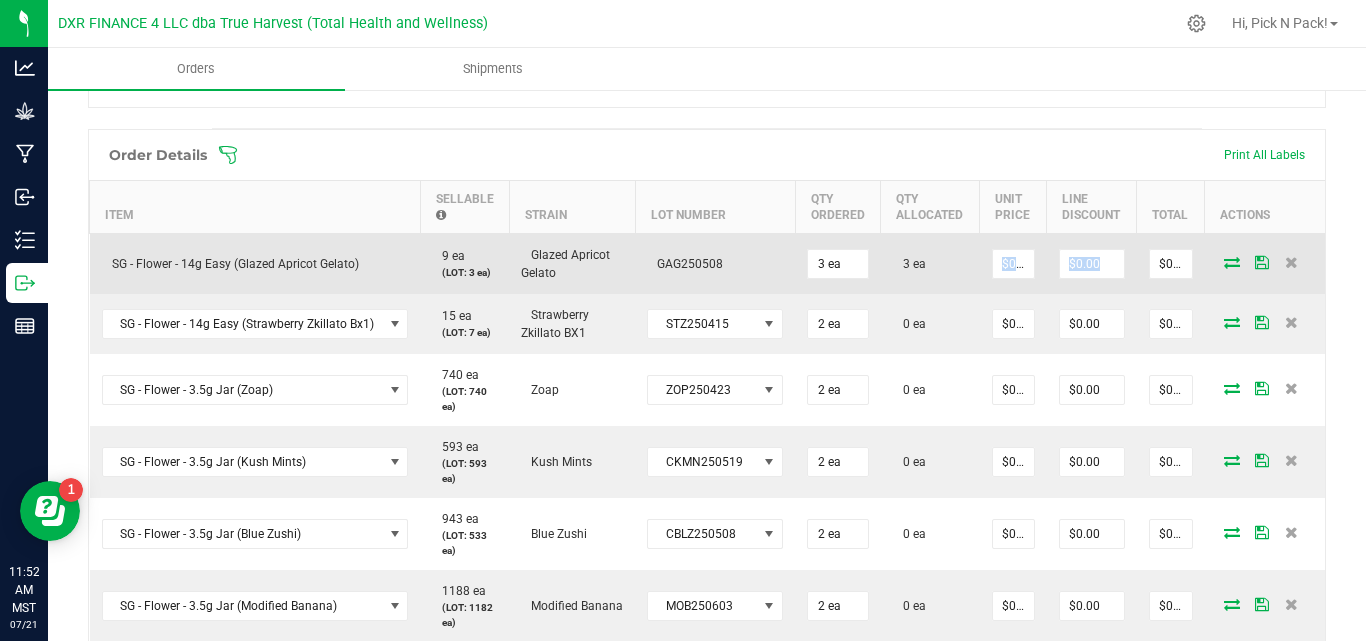 click on "$0.00" at bounding box center (1171, 263) 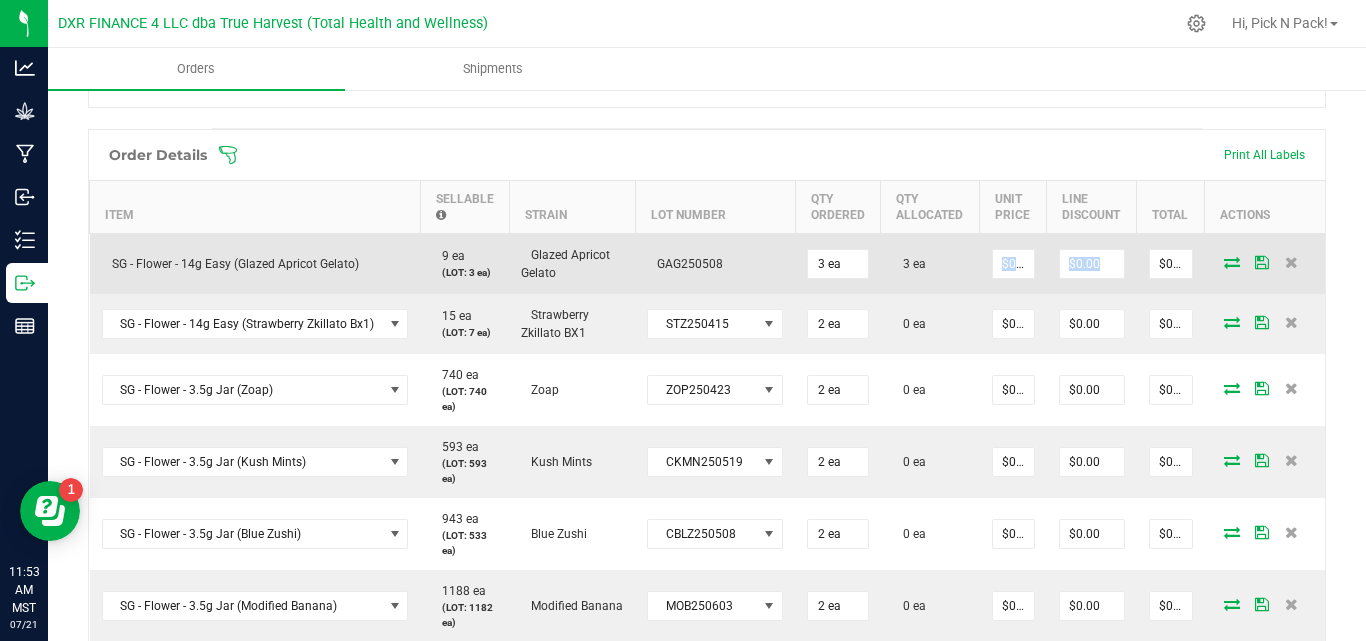 click on "$0.00" at bounding box center (1171, 263) 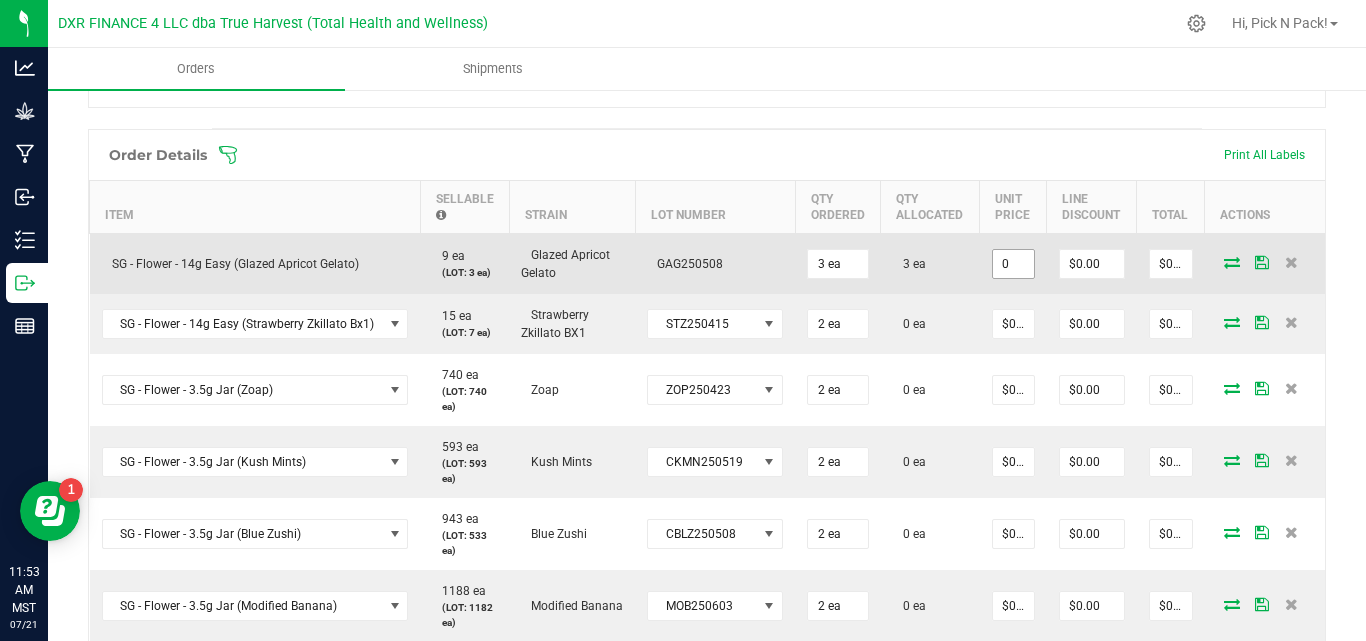 click on "0" at bounding box center [1013, 264] 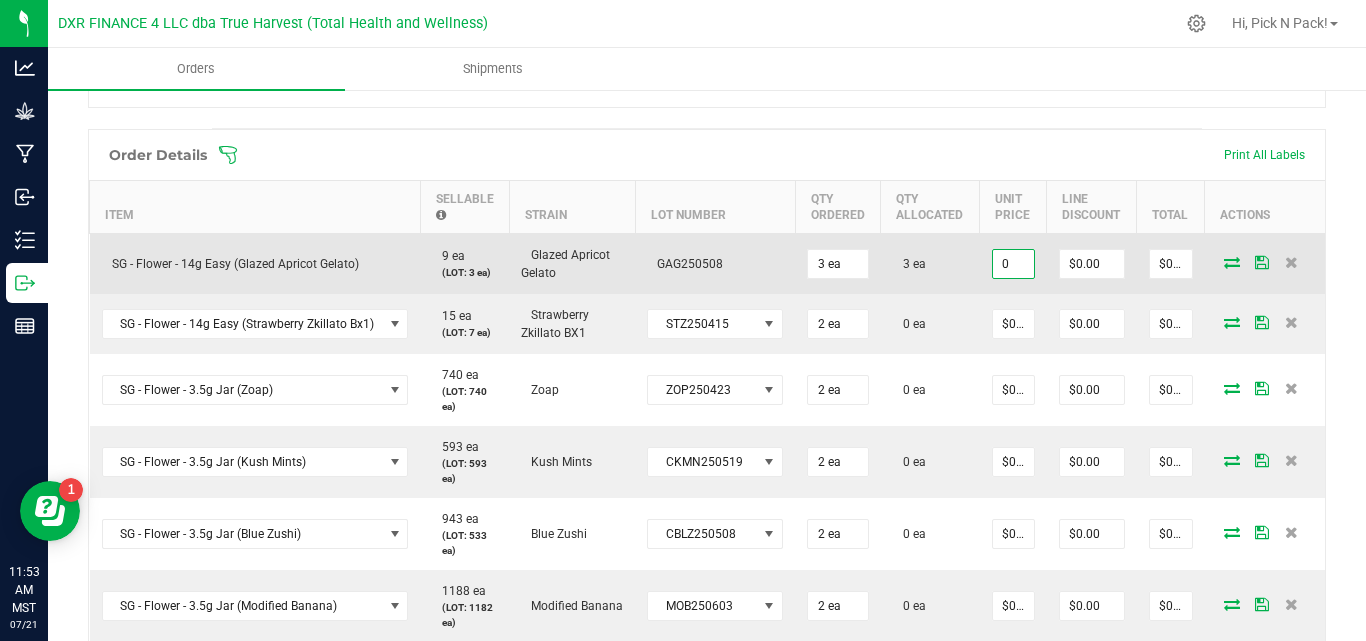 click on "0" at bounding box center (1013, 264) 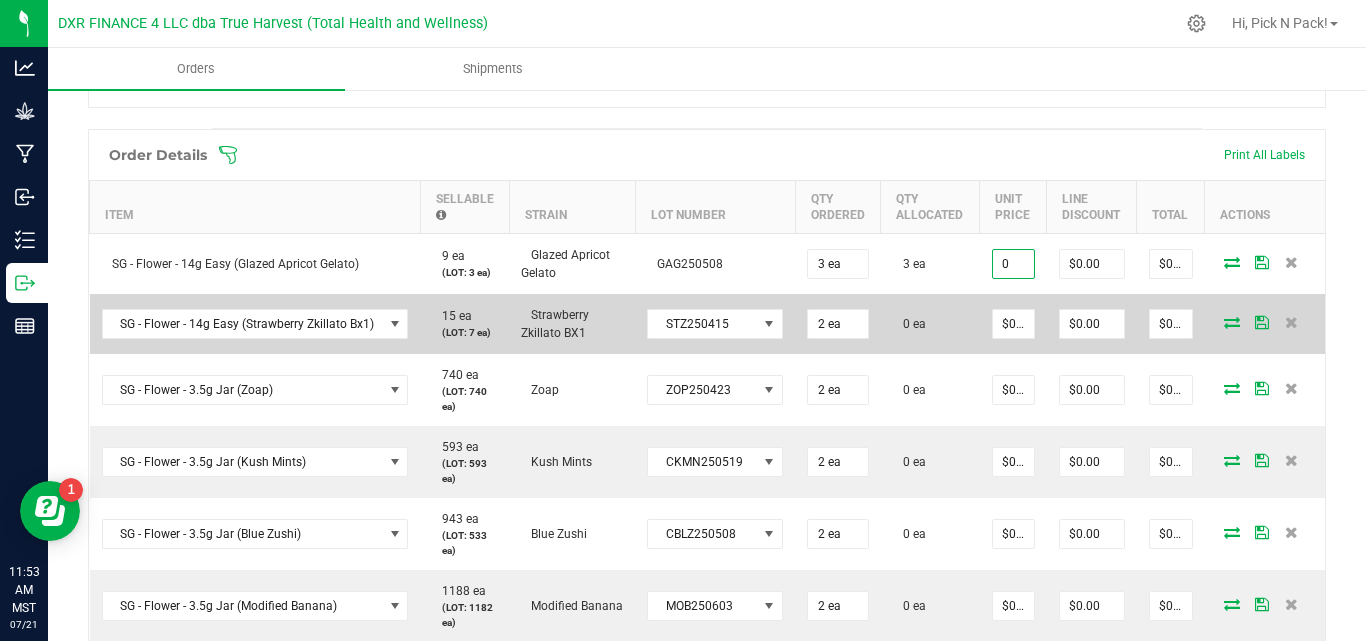 type on "$0.00000" 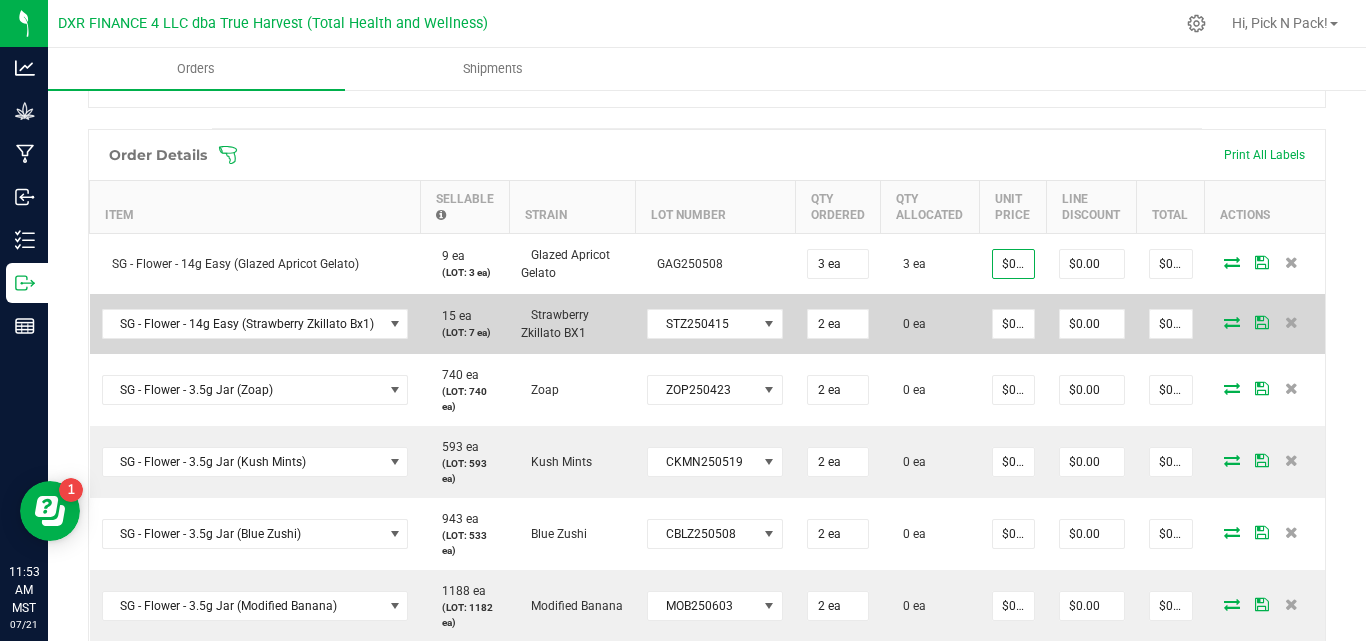 click on "0 ea" at bounding box center [930, 324] 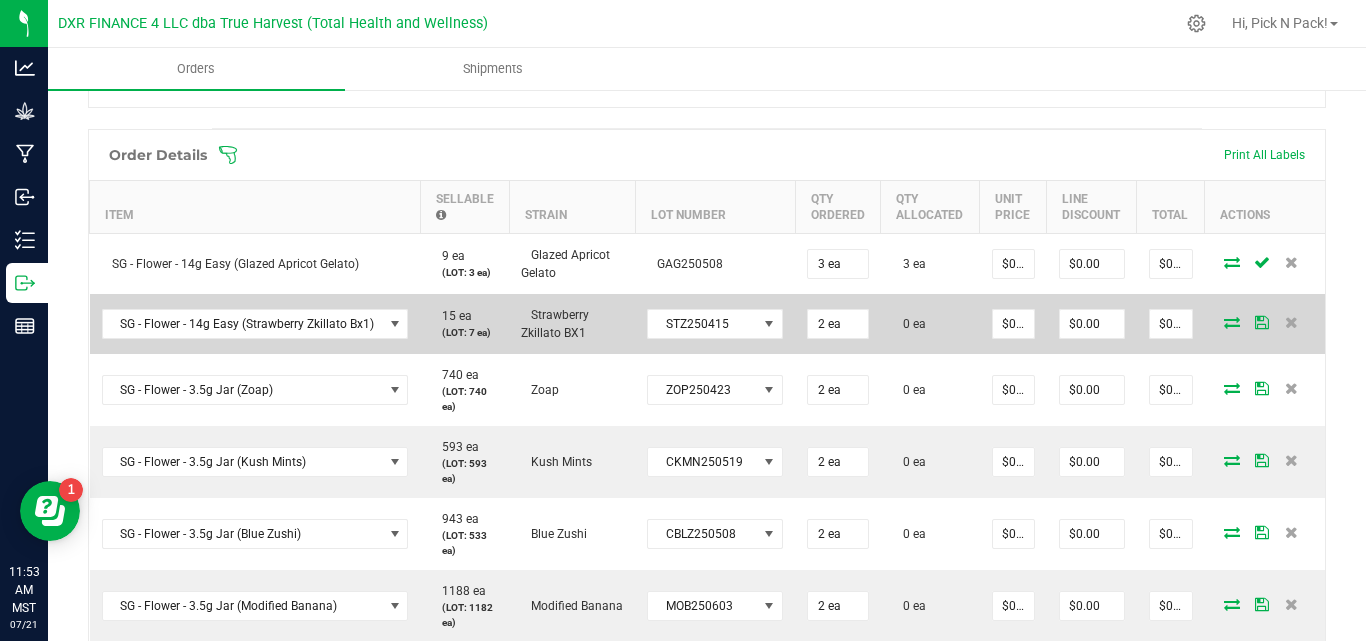click at bounding box center [1232, 322] 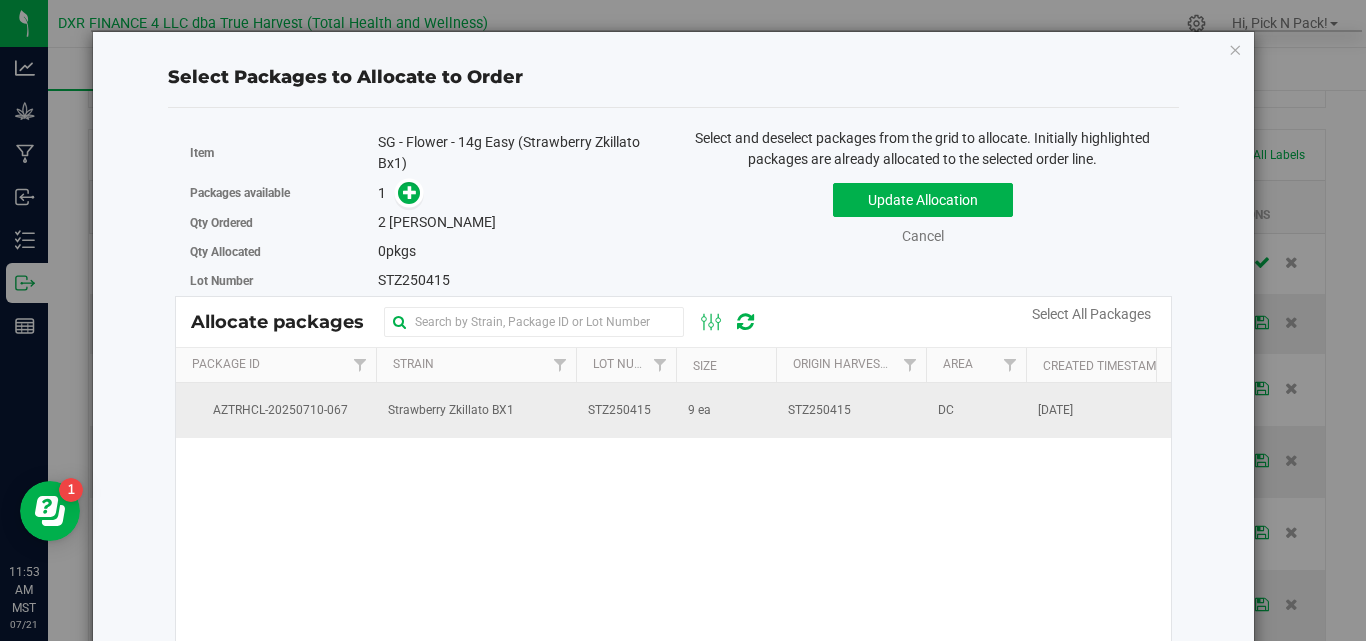 click on "STZ250415" at bounding box center [626, 410] 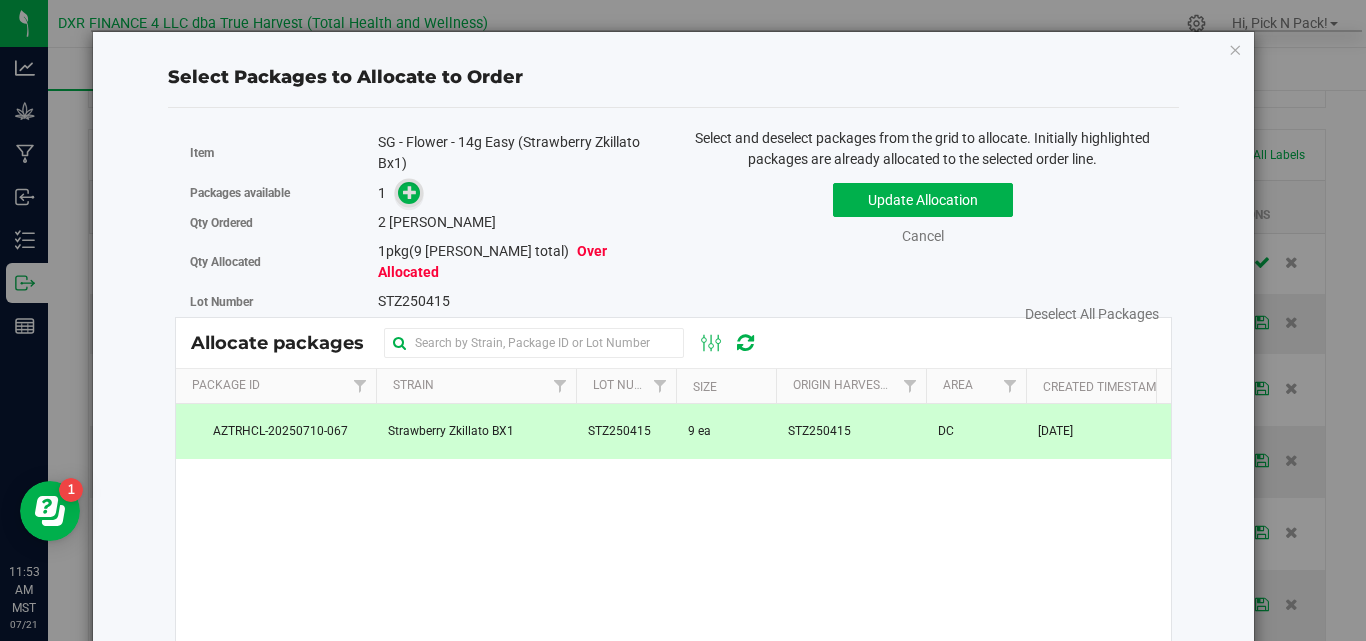 click at bounding box center [410, 191] 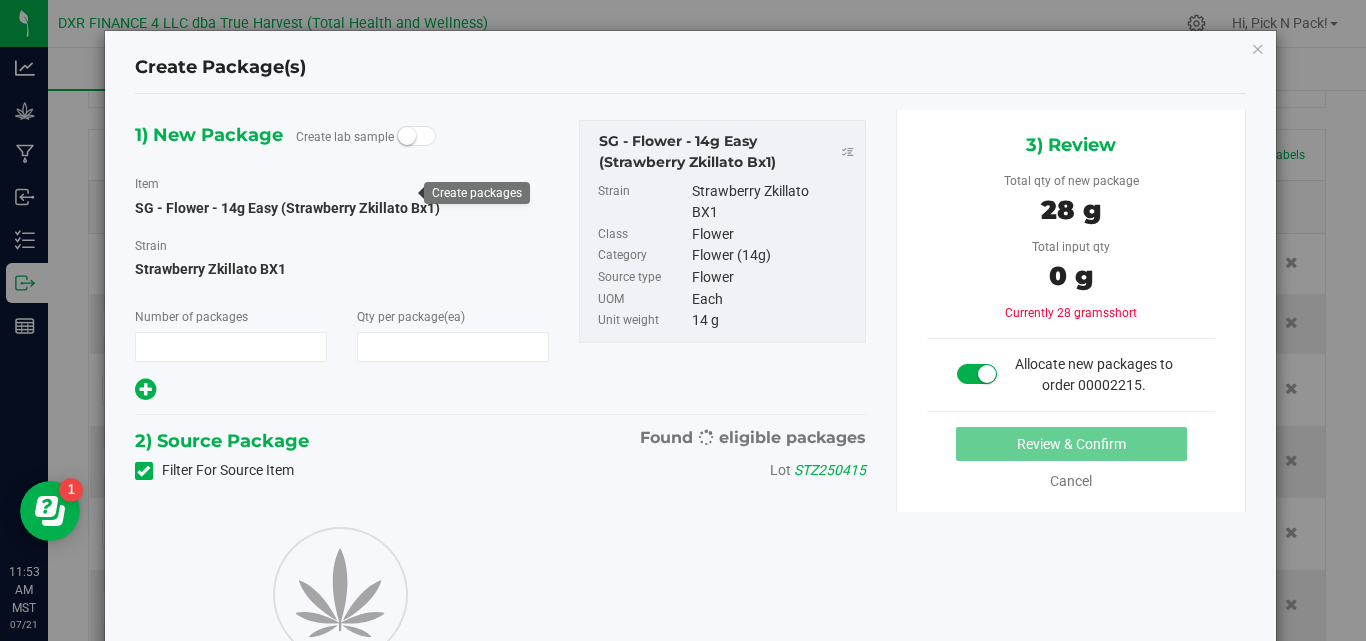 type on "1" 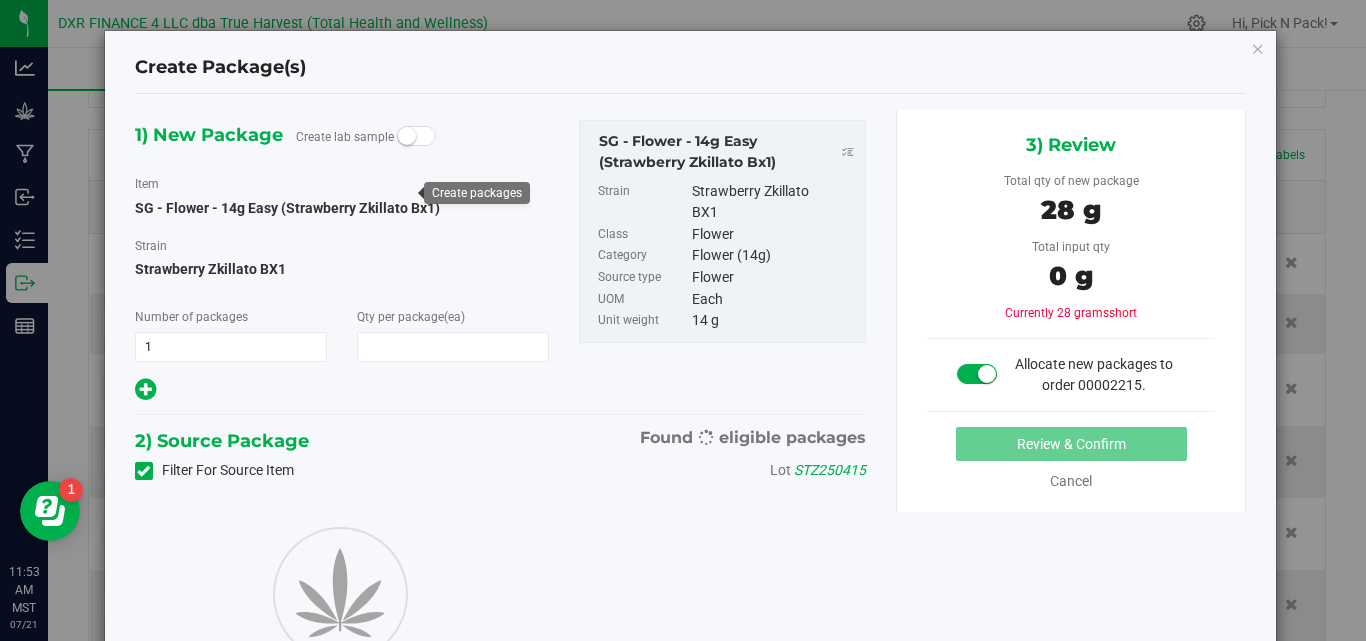 type on "2" 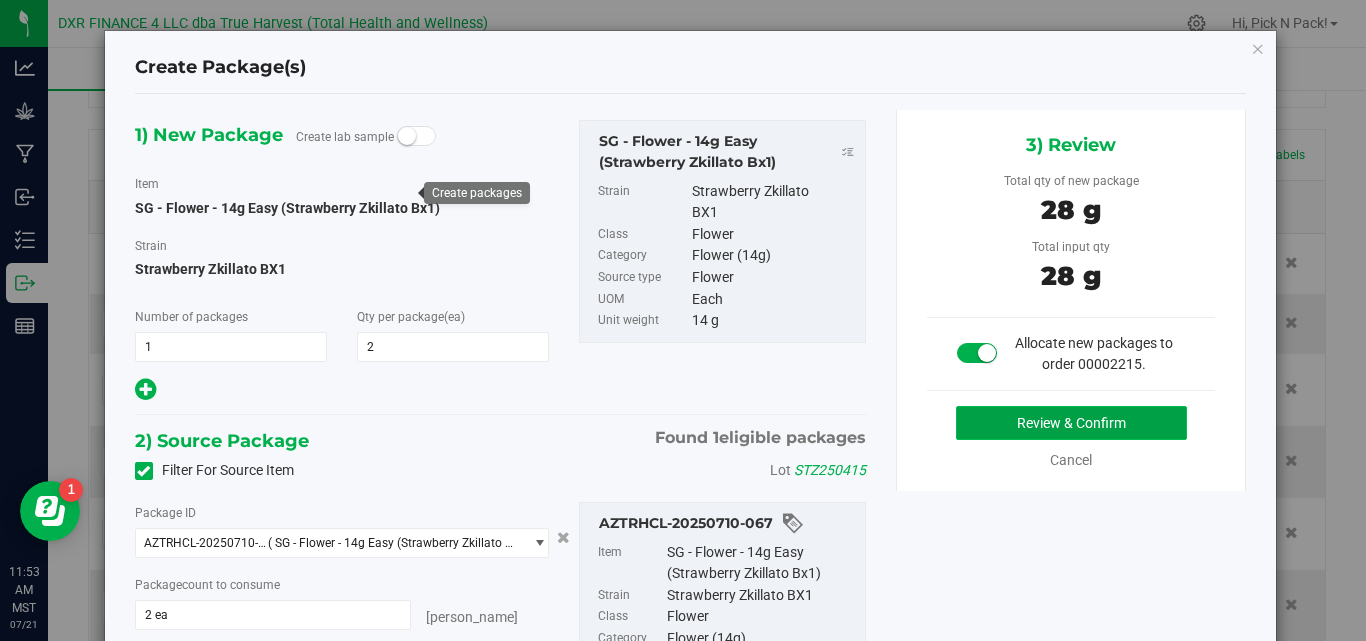 click on "Review & Confirm" at bounding box center [1071, 423] 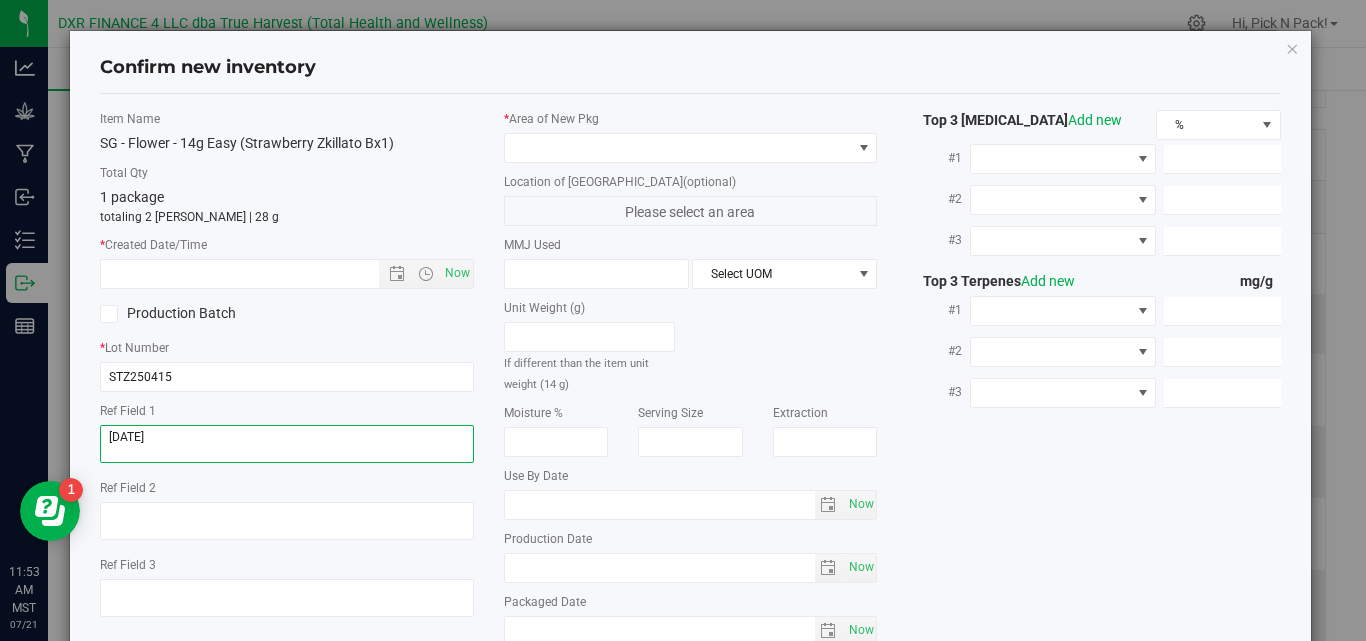 click at bounding box center [287, 444] 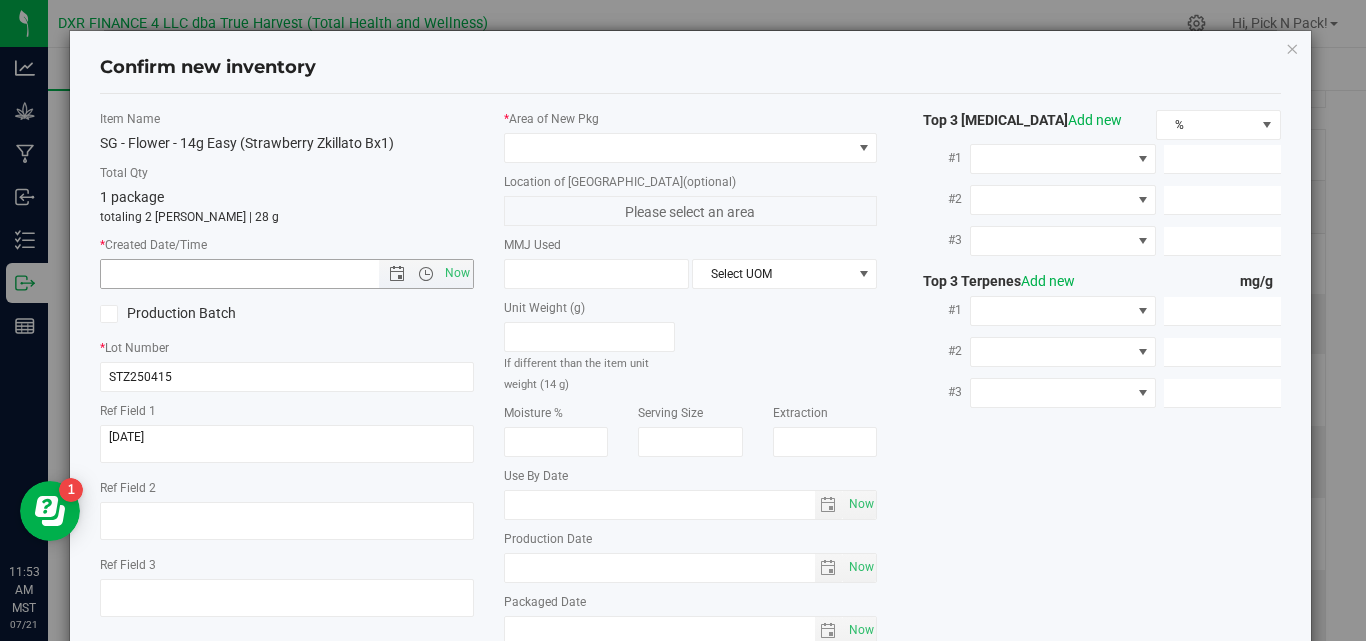 click at bounding box center [257, 274] 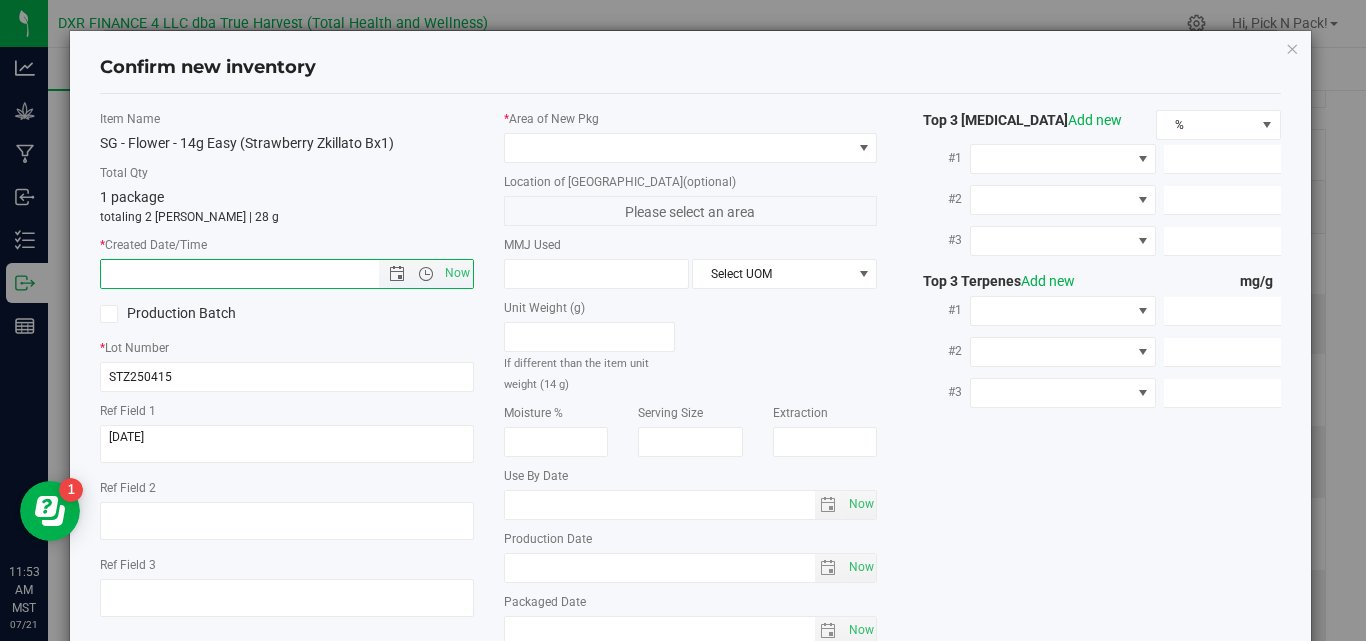 paste on "2025-04-15" 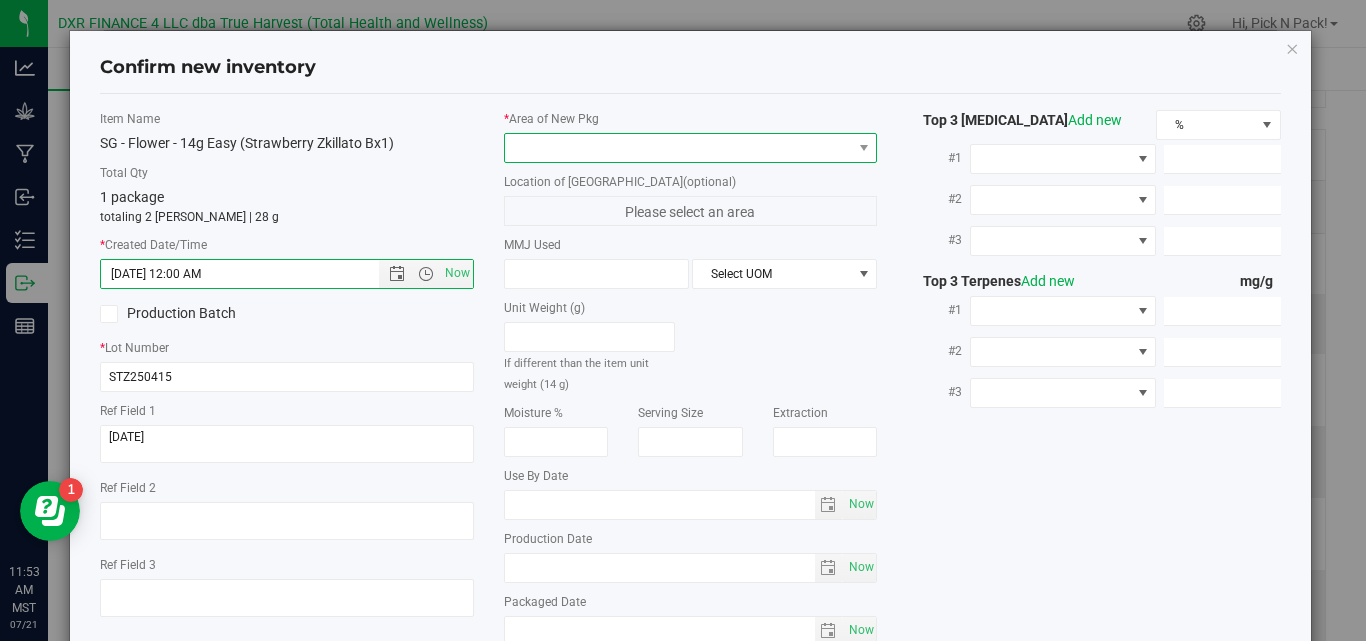 click at bounding box center [678, 148] 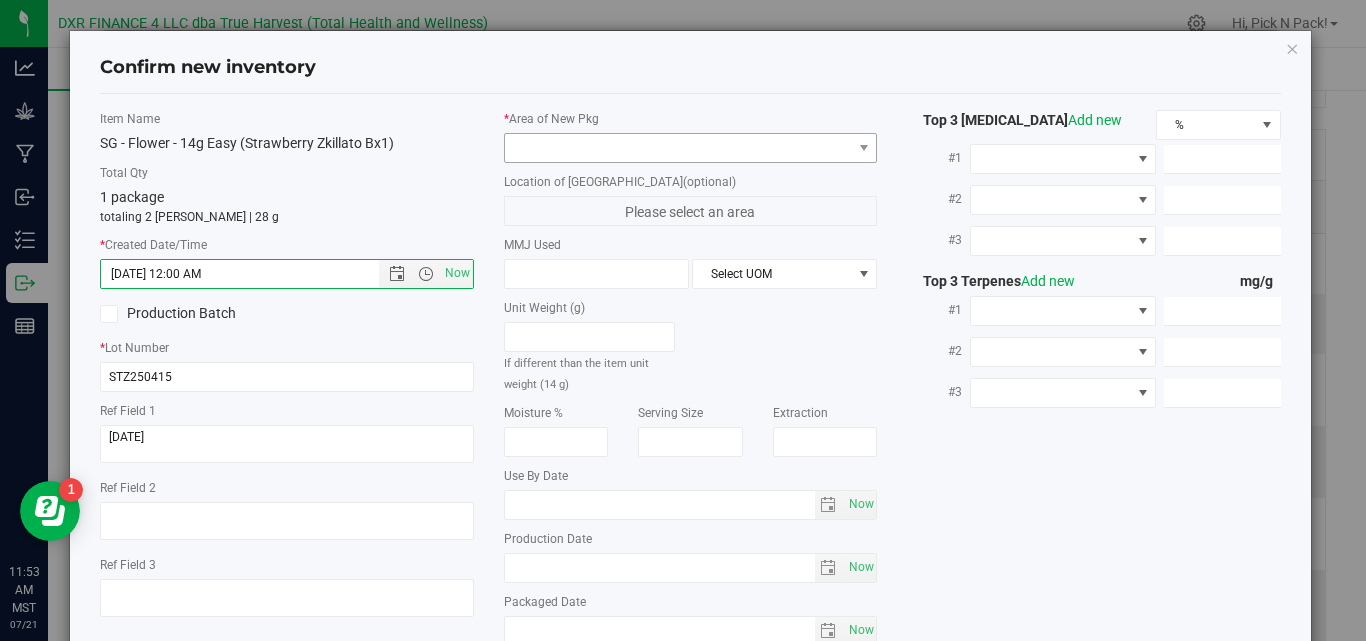 type on "4/15/2025 11:53 AM" 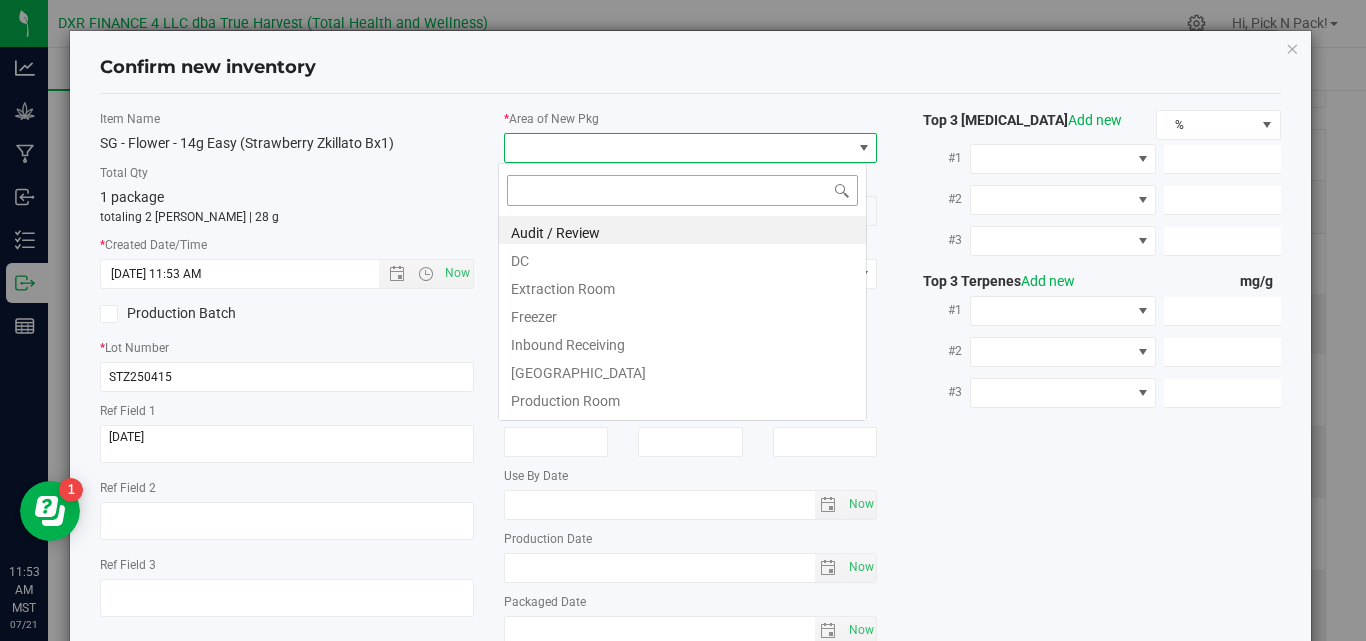 scroll, scrollTop: 99970, scrollLeft: 99631, axis: both 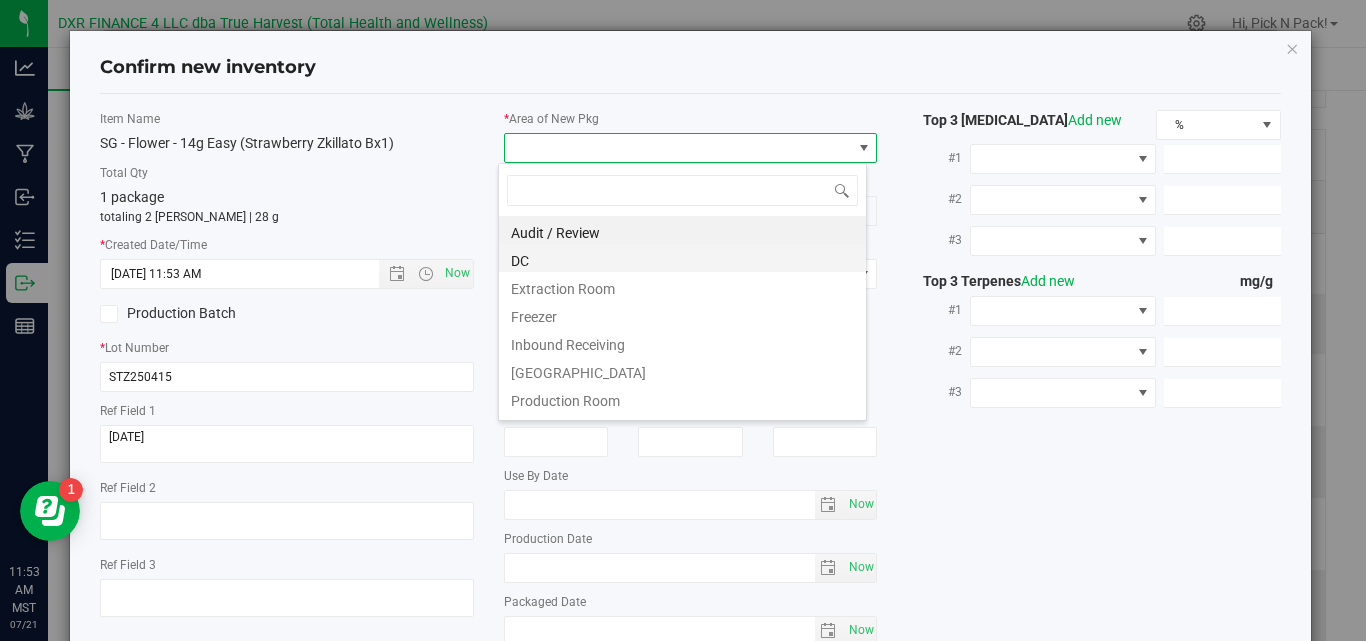 click on "DC" at bounding box center (682, 258) 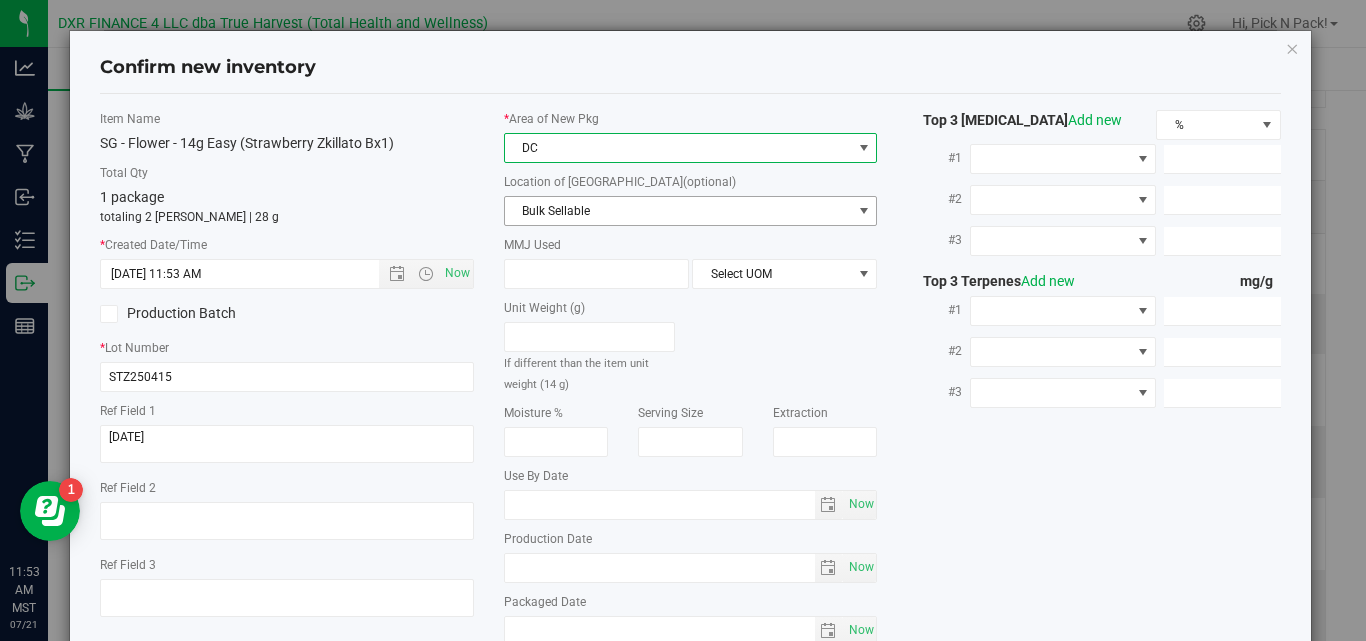 click on "Bulk Sellable" at bounding box center (678, 211) 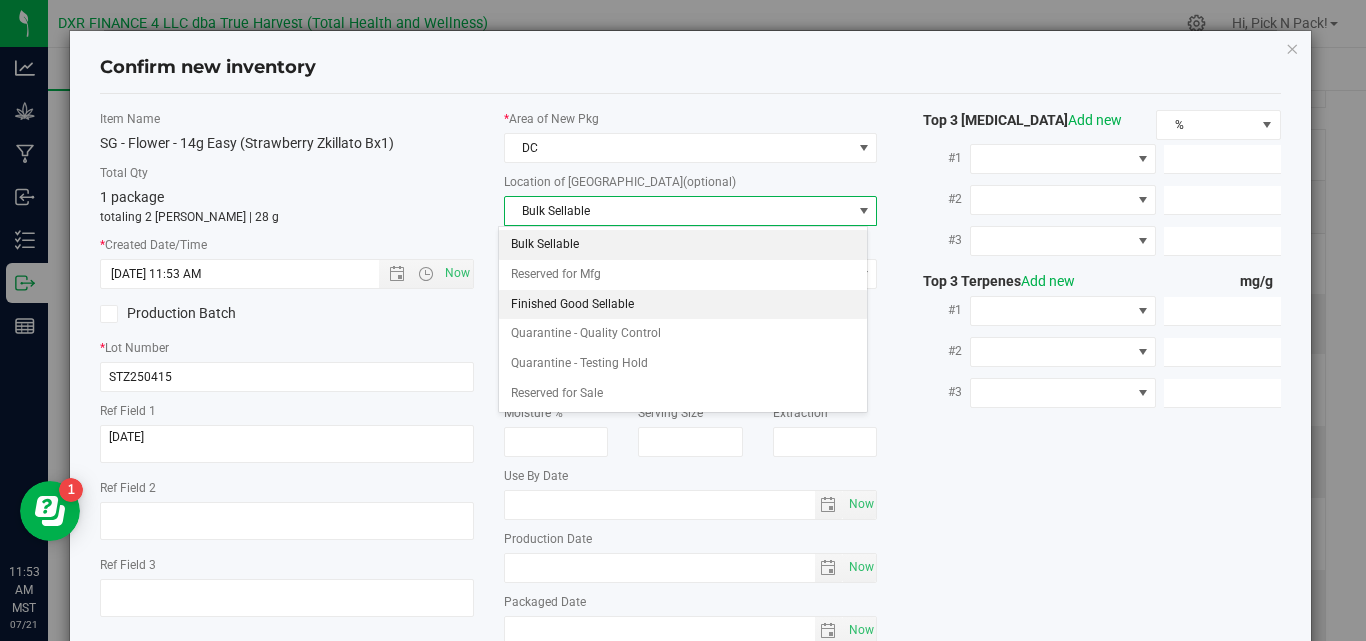 click on "Finished Good Sellable" at bounding box center (682, 305) 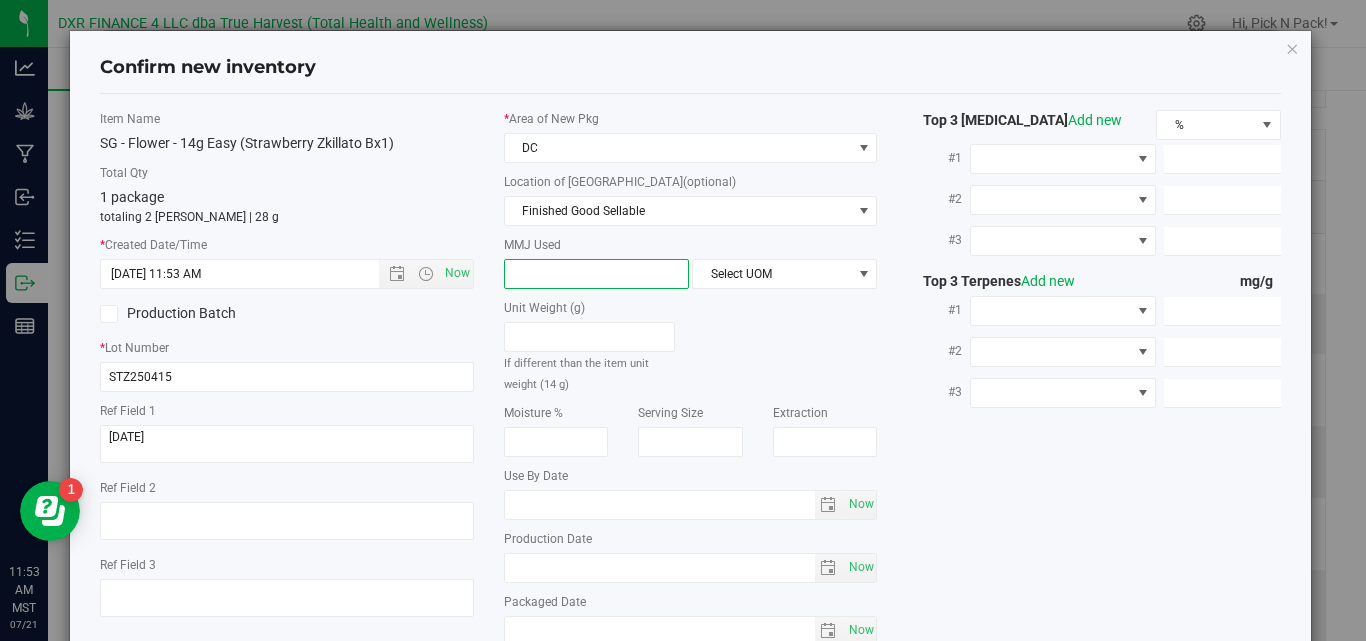 click at bounding box center (596, 274) 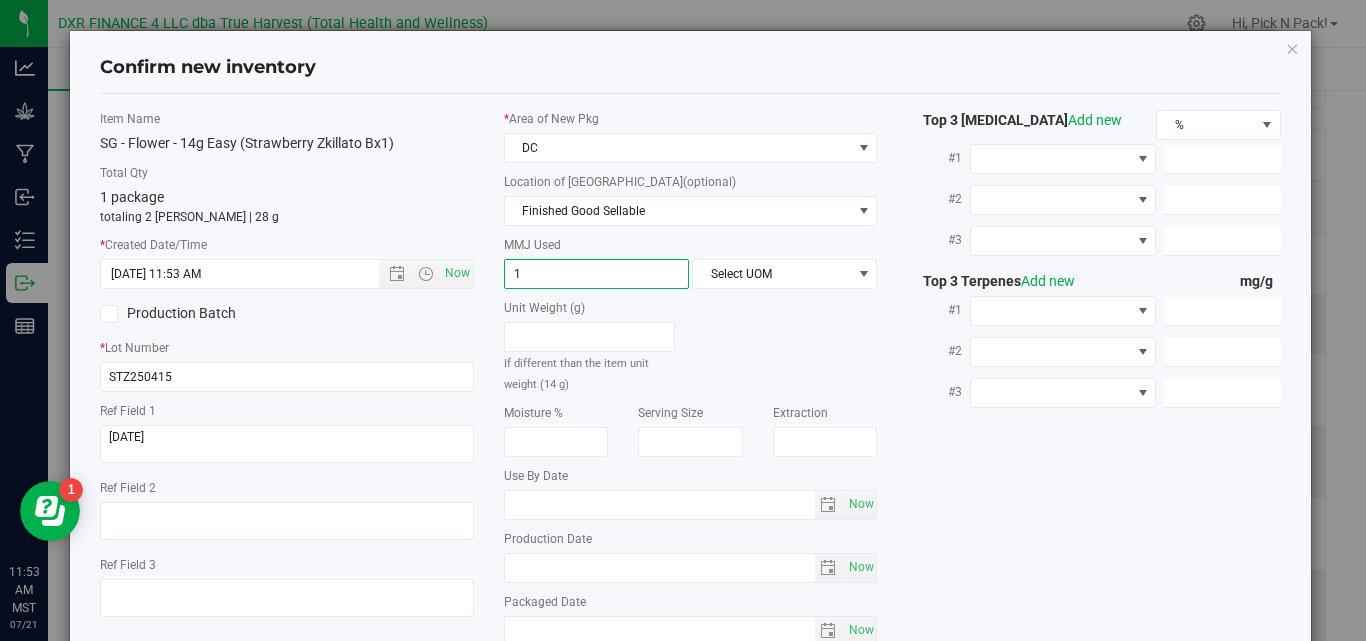 type on "14" 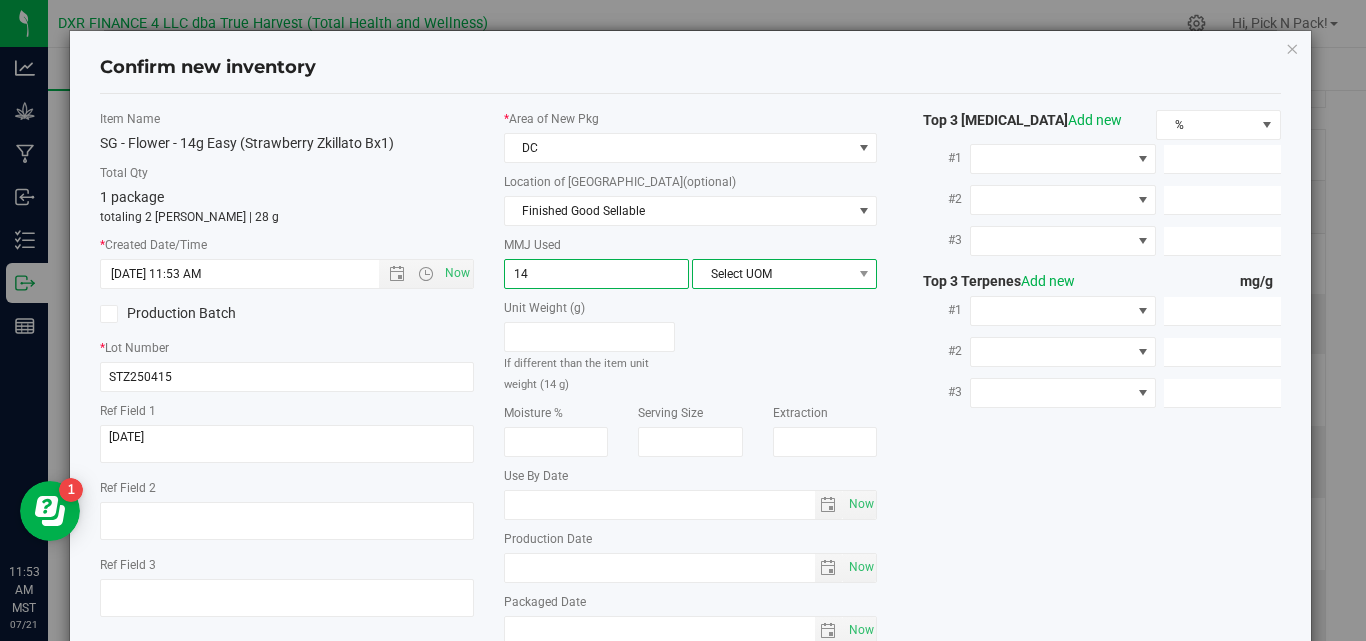 type on "14.0000" 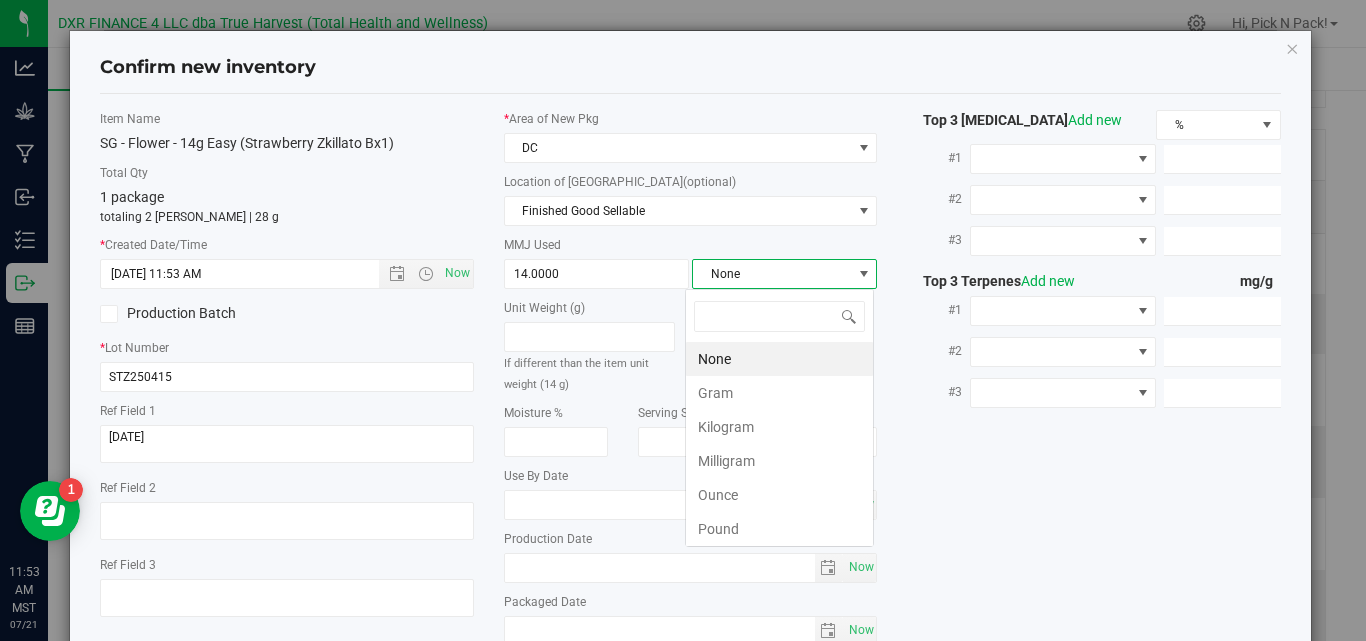 scroll, scrollTop: 99970, scrollLeft: 99817, axis: both 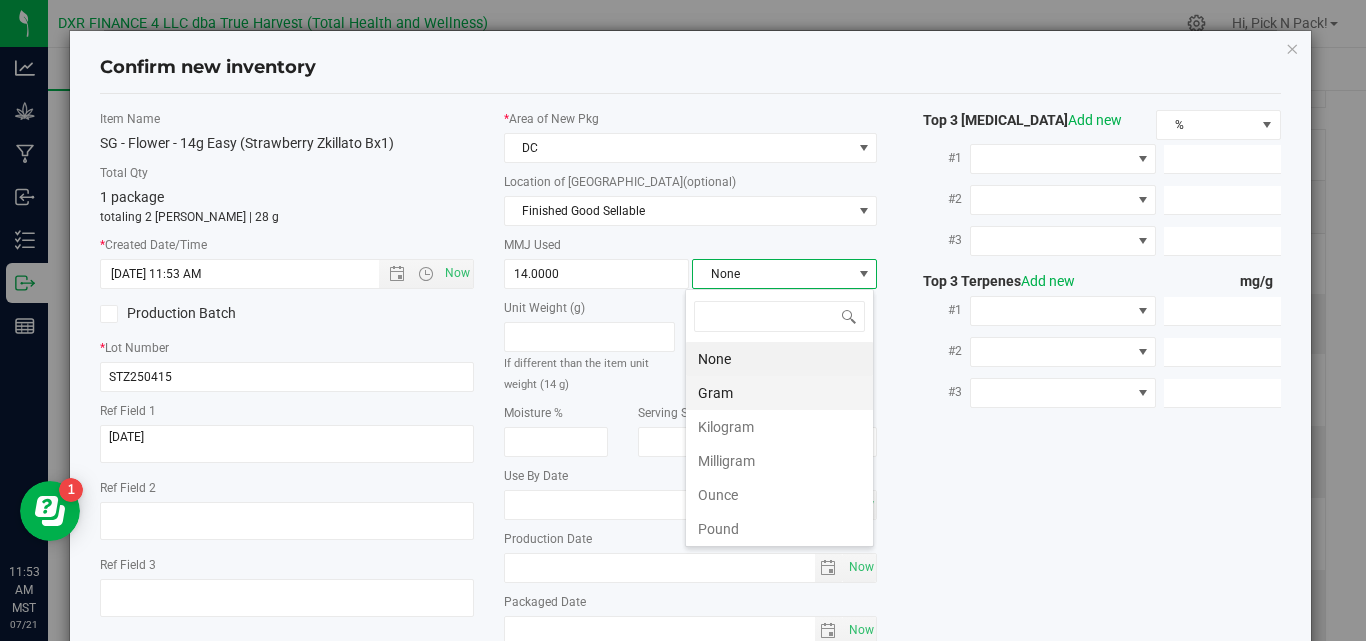 click on "Gram" at bounding box center (779, 393) 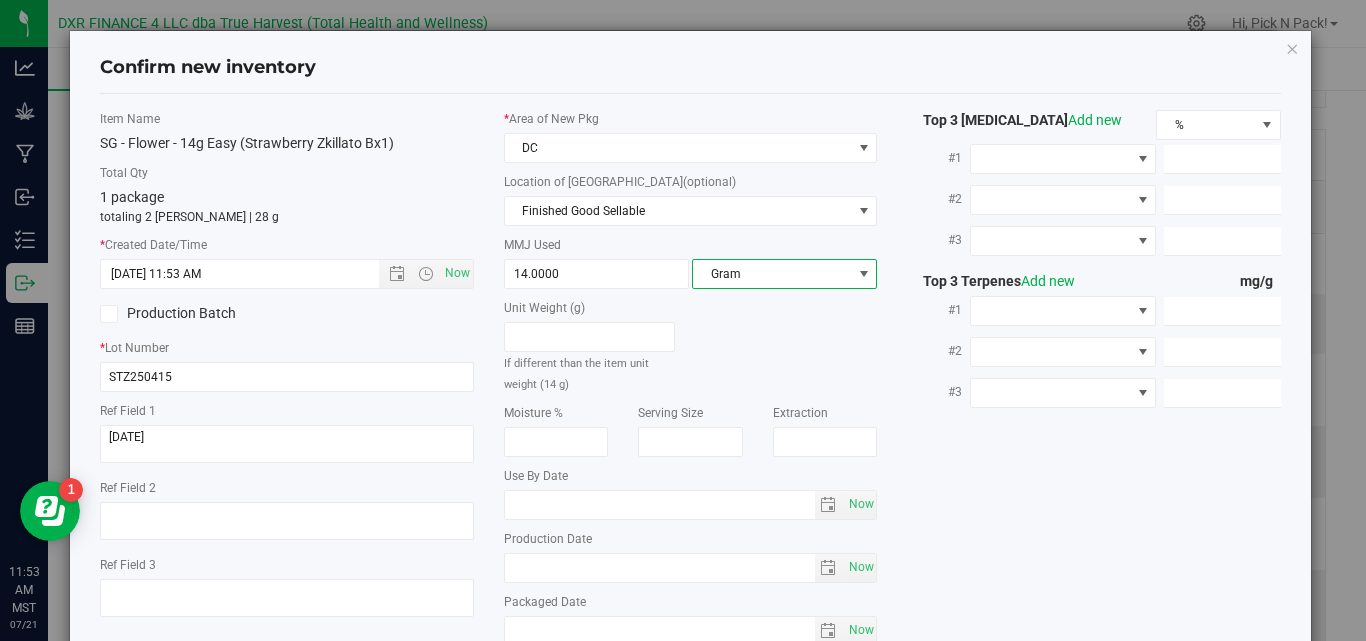 click on "Unit Weight (g)
If different than the item unit weight (14 g)" at bounding box center [691, 346] 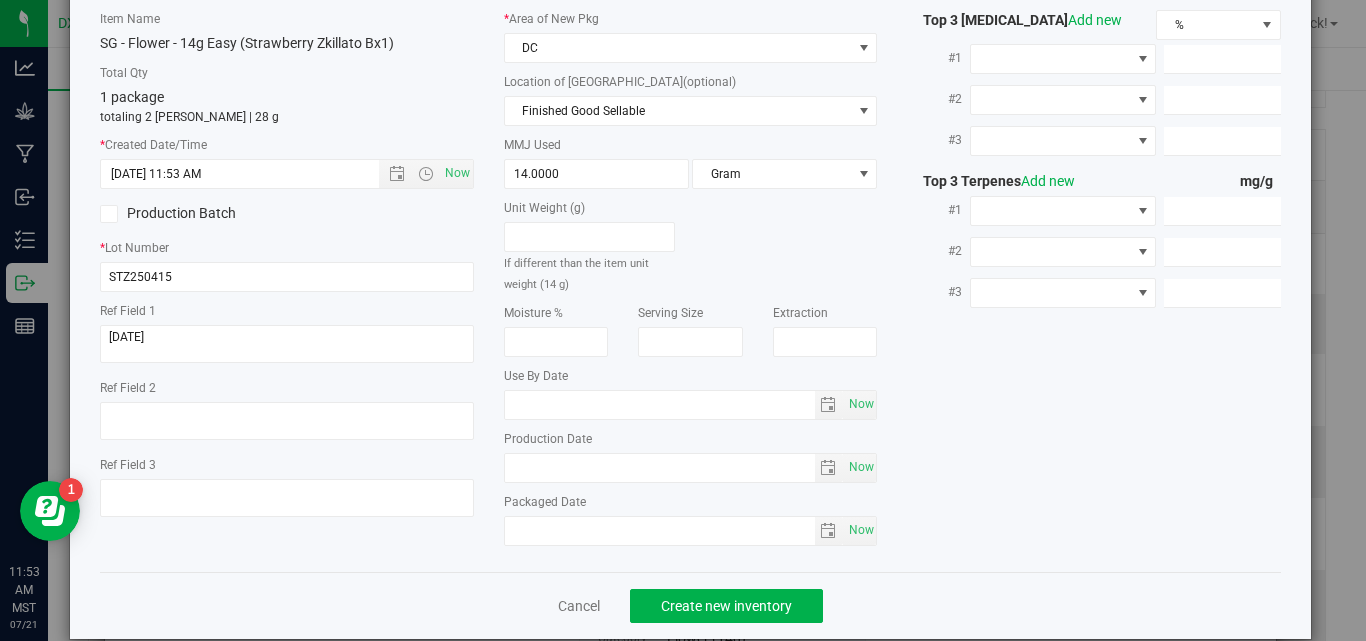 scroll, scrollTop: 129, scrollLeft: 0, axis: vertical 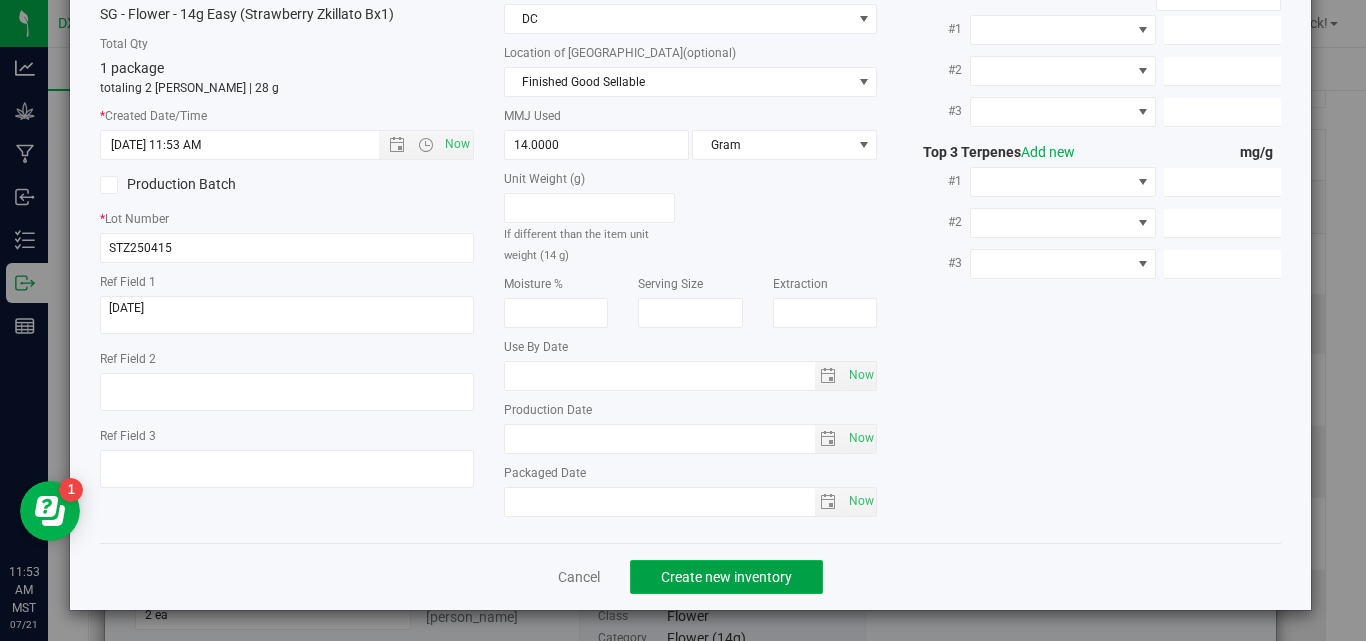 click on "Create new inventory" 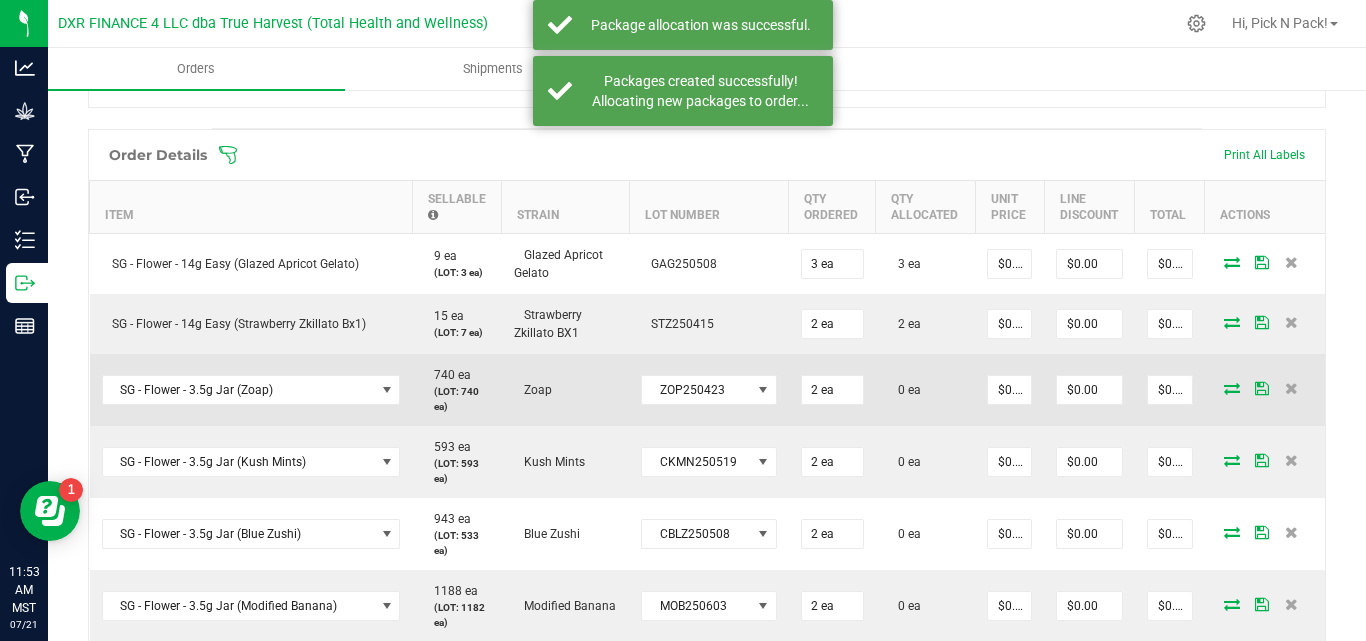 click at bounding box center [1232, 388] 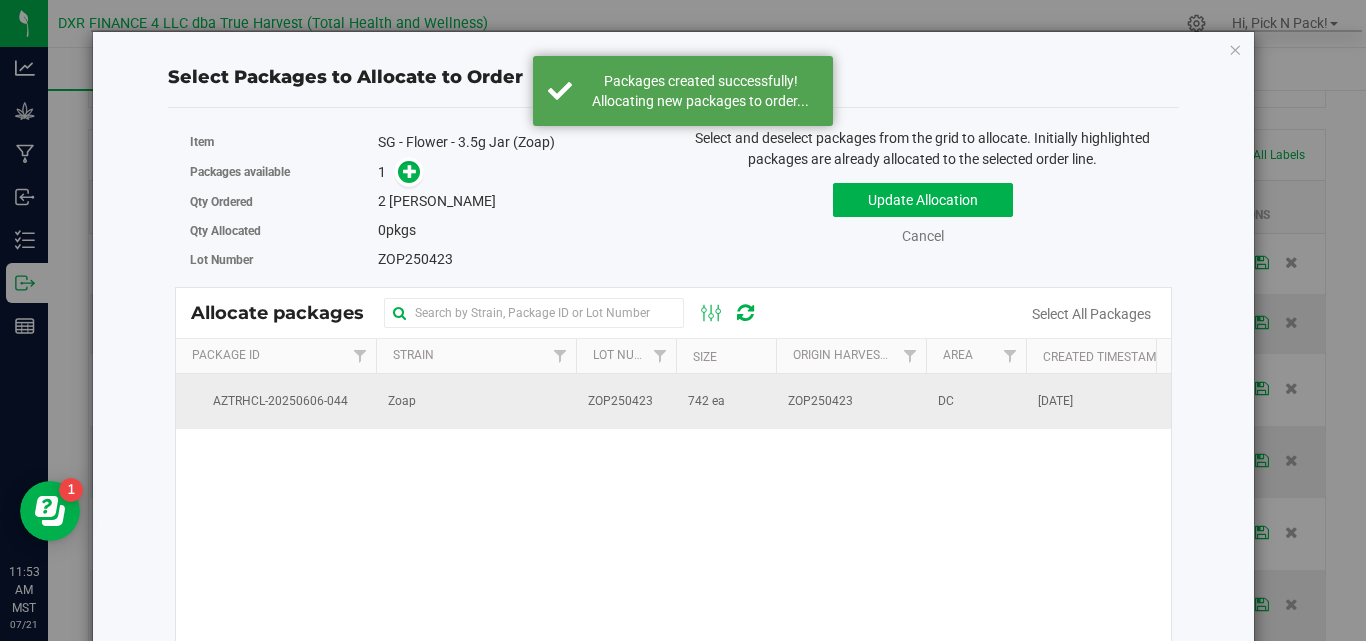 click on "742 ea" at bounding box center [706, 401] 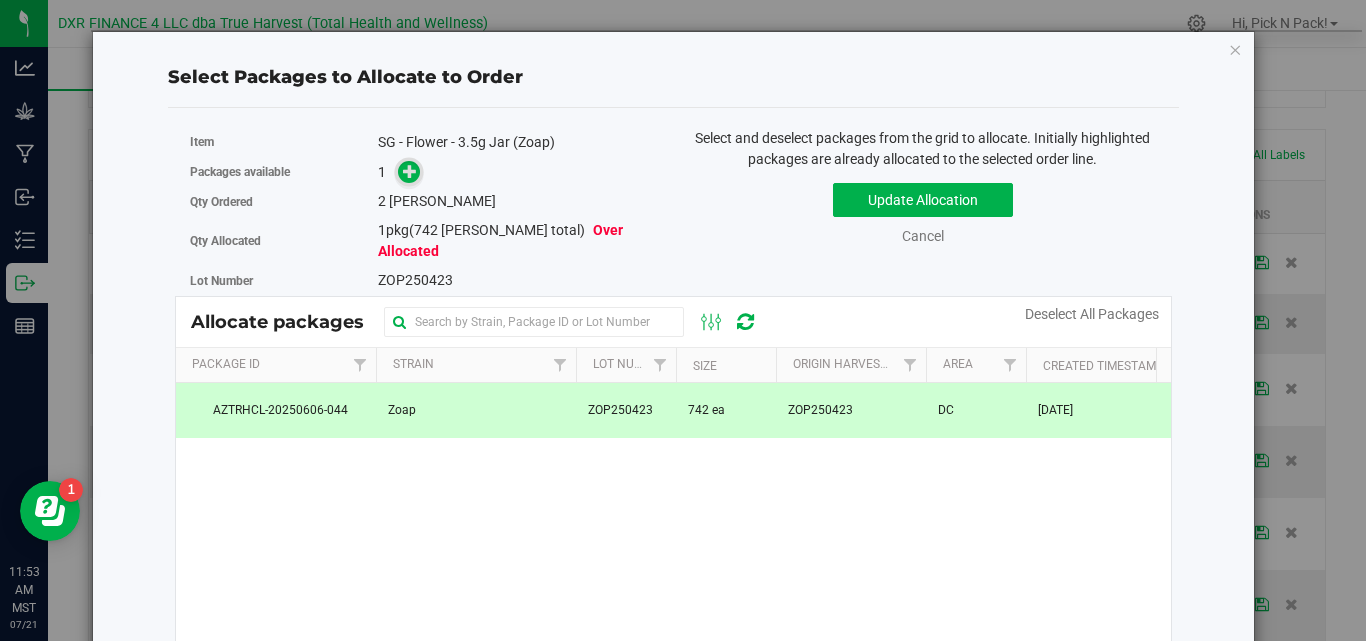 click at bounding box center [410, 171] 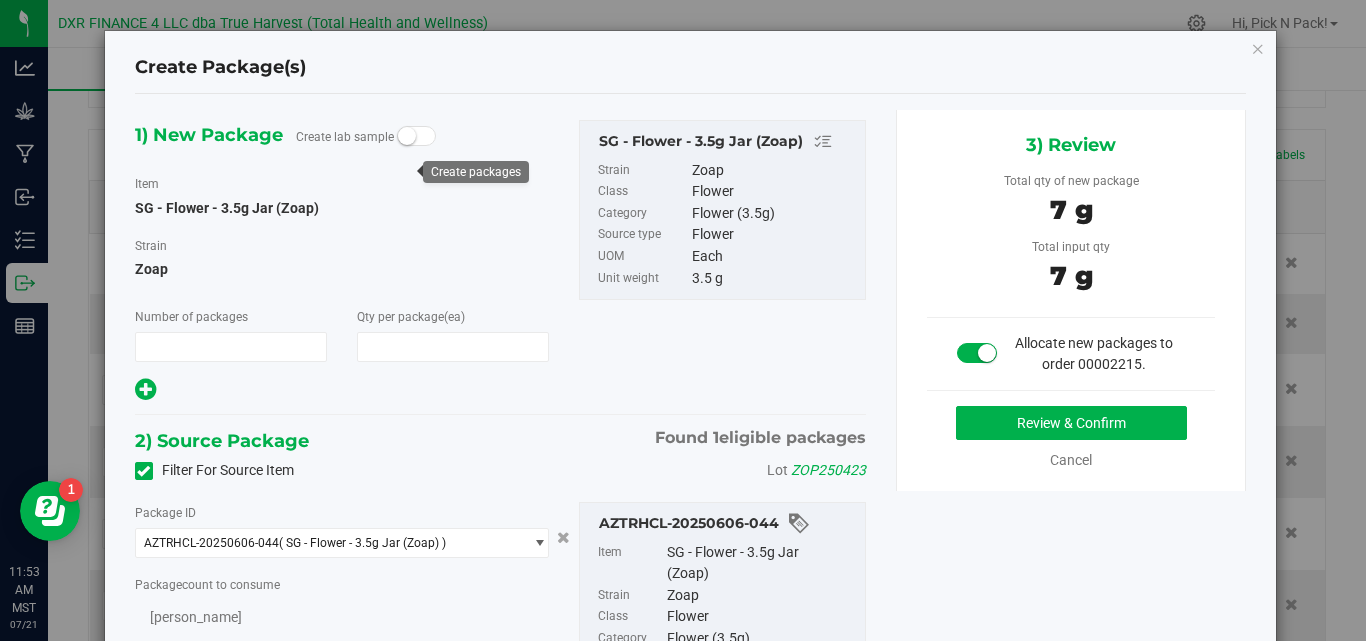 type on "1" 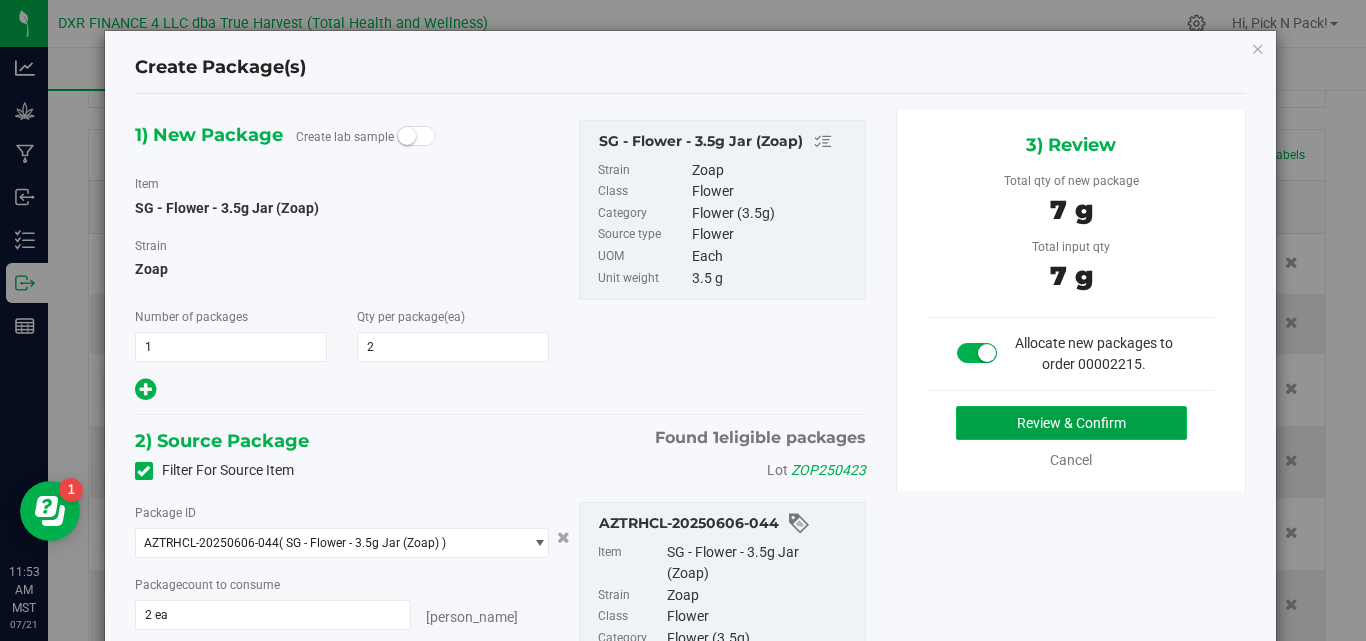 click on "Review & Confirm" at bounding box center (1071, 423) 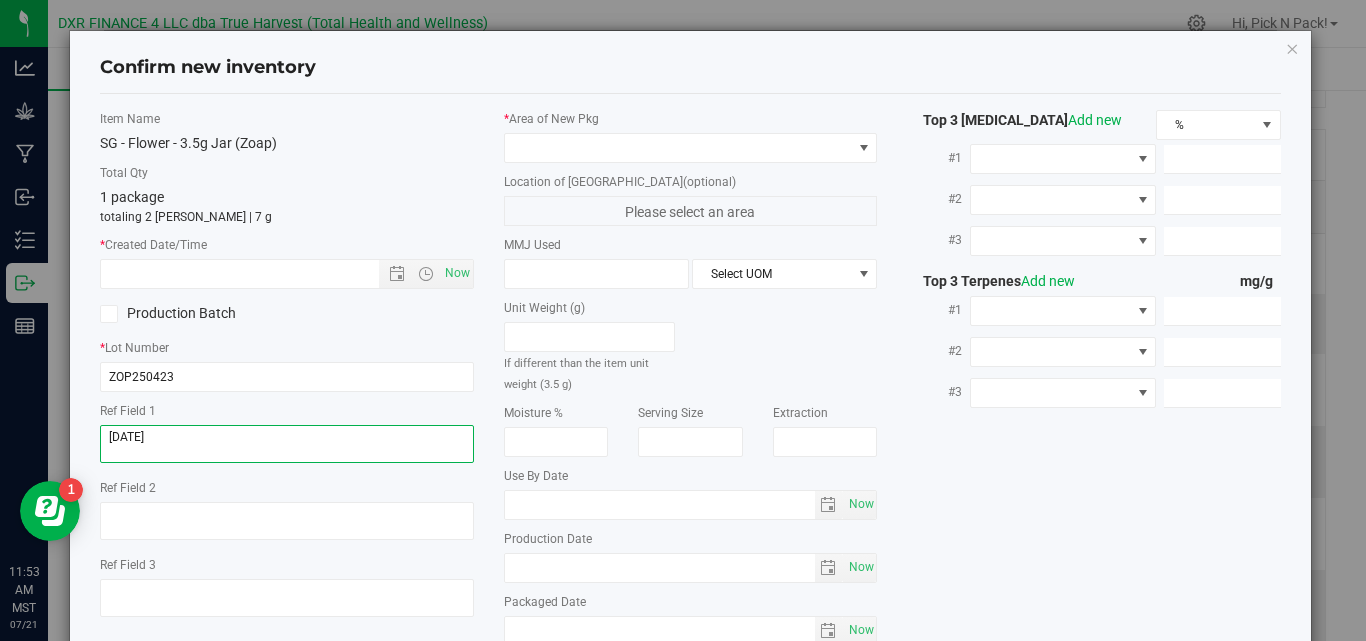 click at bounding box center (287, 444) 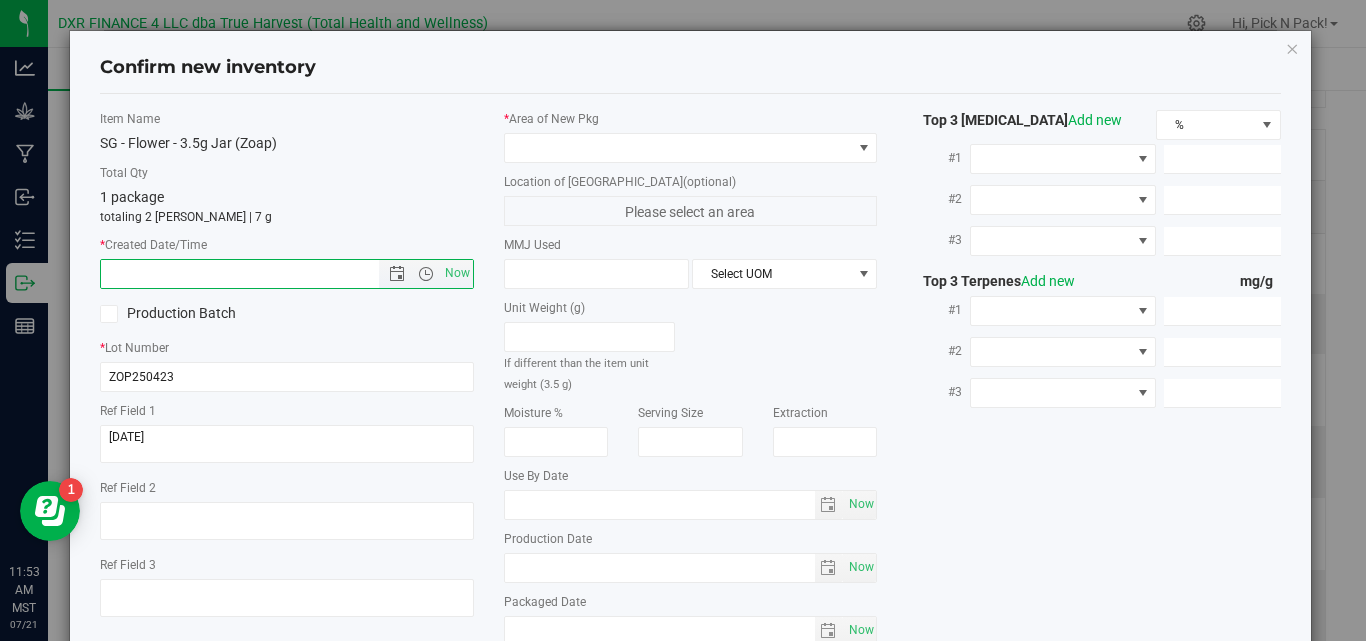 click at bounding box center (257, 274) 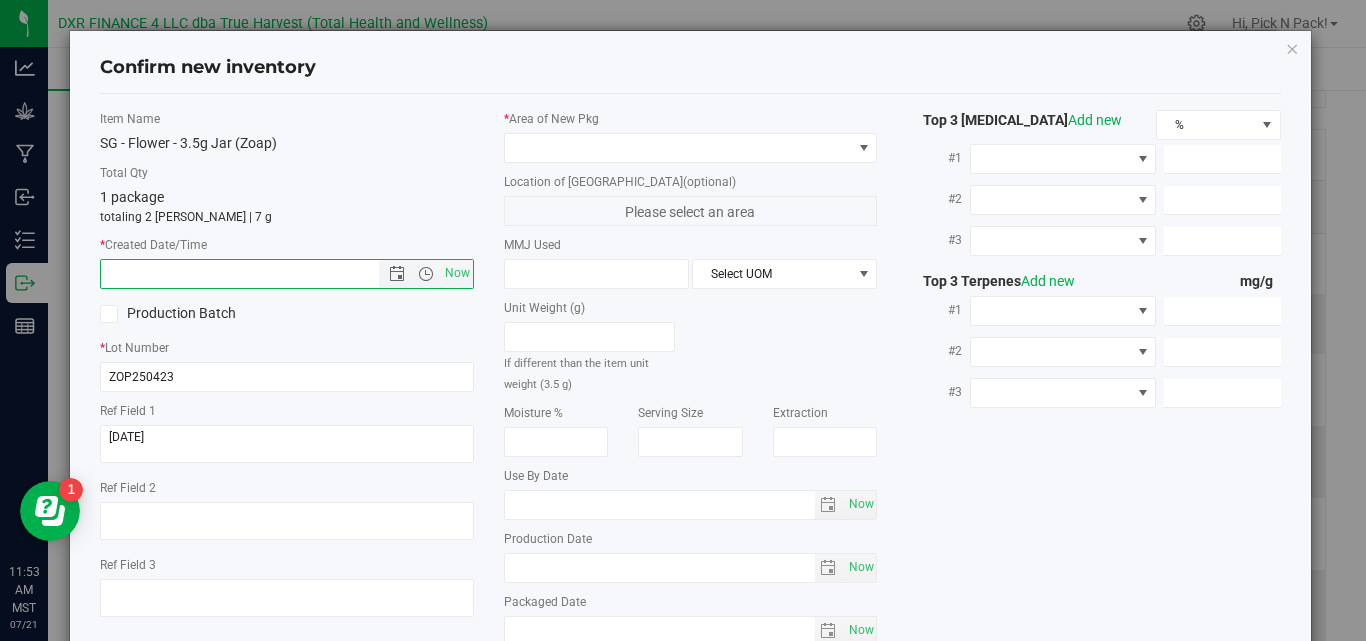 paste on "2025-04-23" 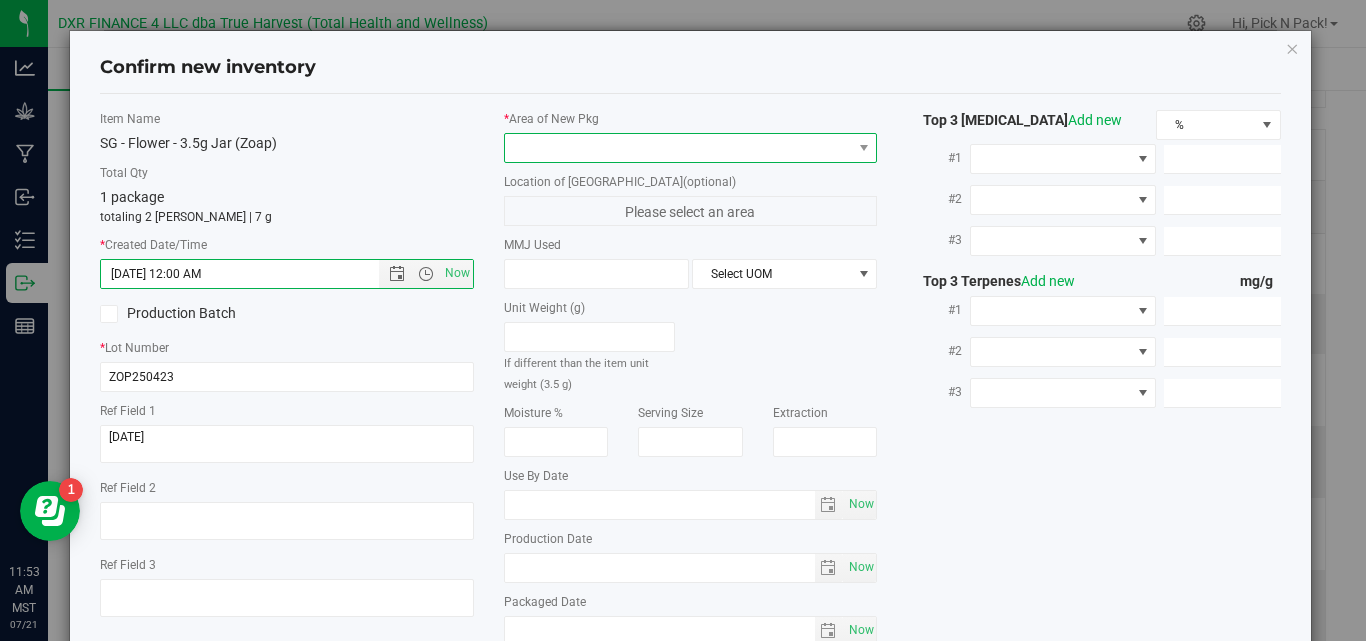 type on "4/23/2025 11:53 AM" 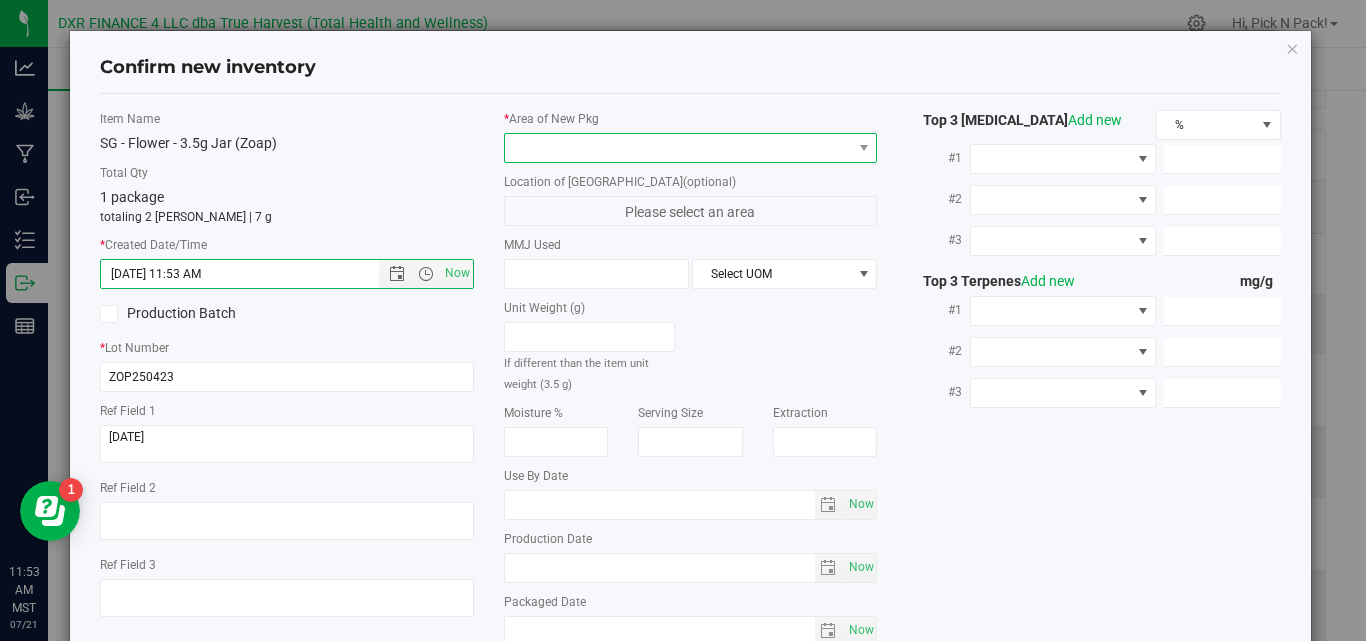 click at bounding box center (678, 148) 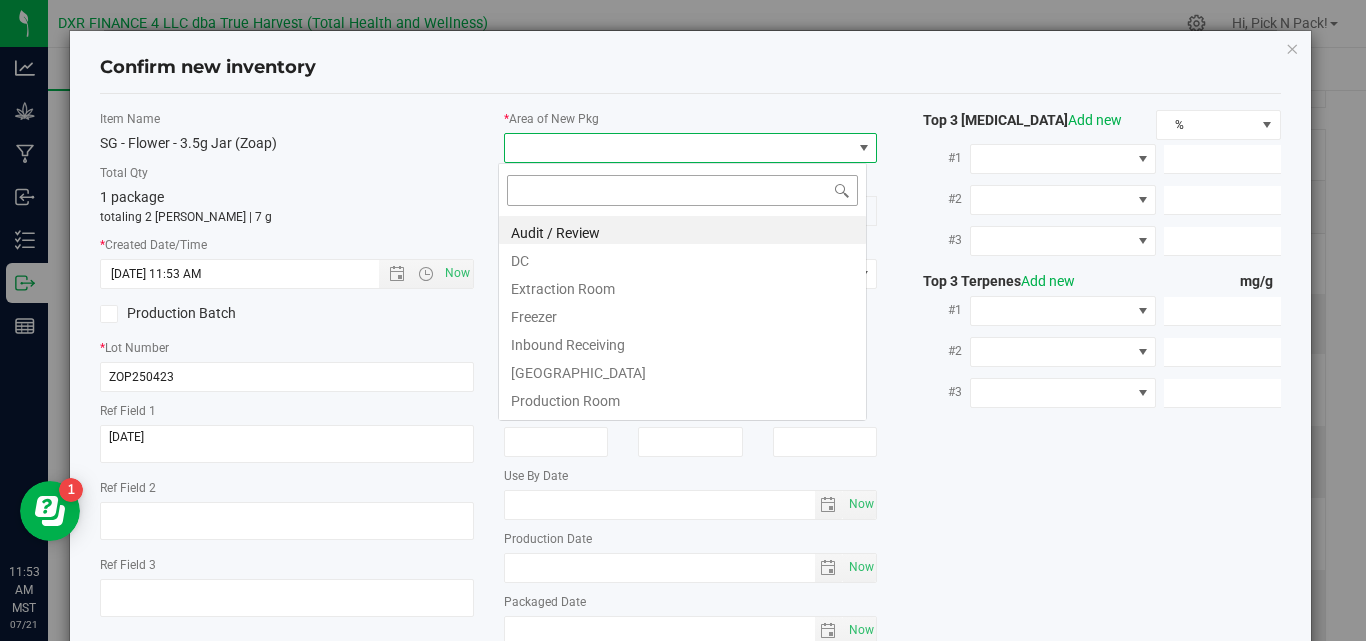 scroll, scrollTop: 99970, scrollLeft: 99631, axis: both 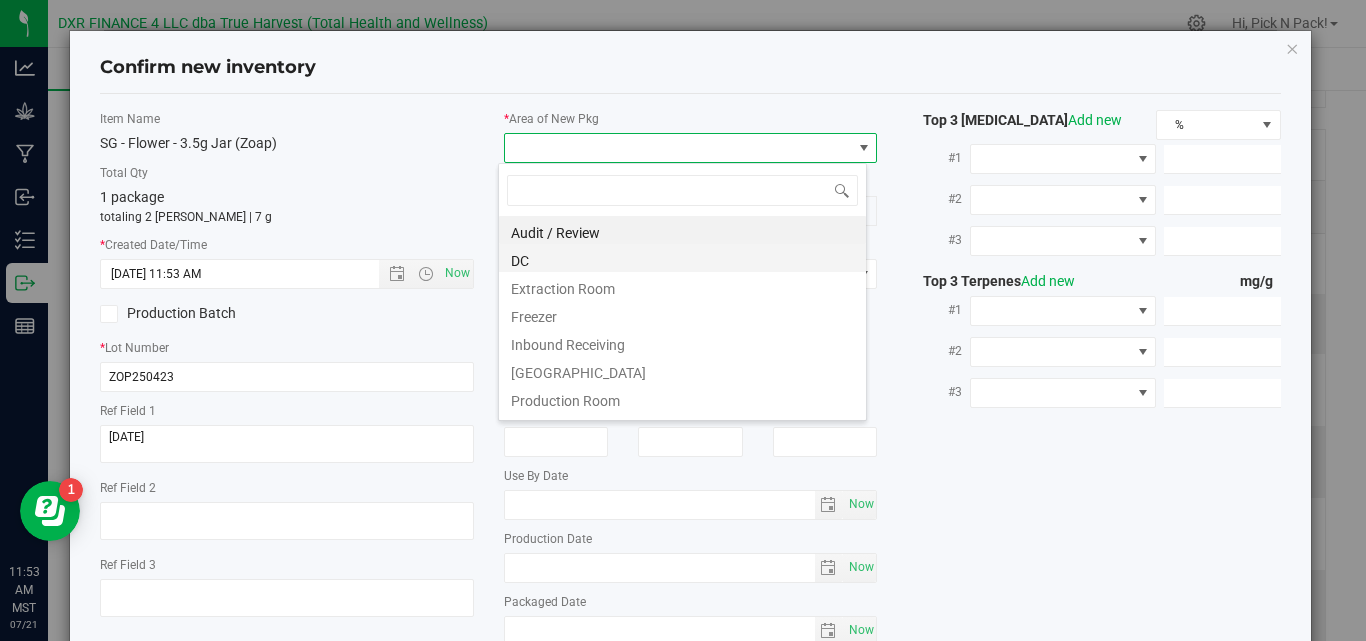 click on "DC" at bounding box center (682, 258) 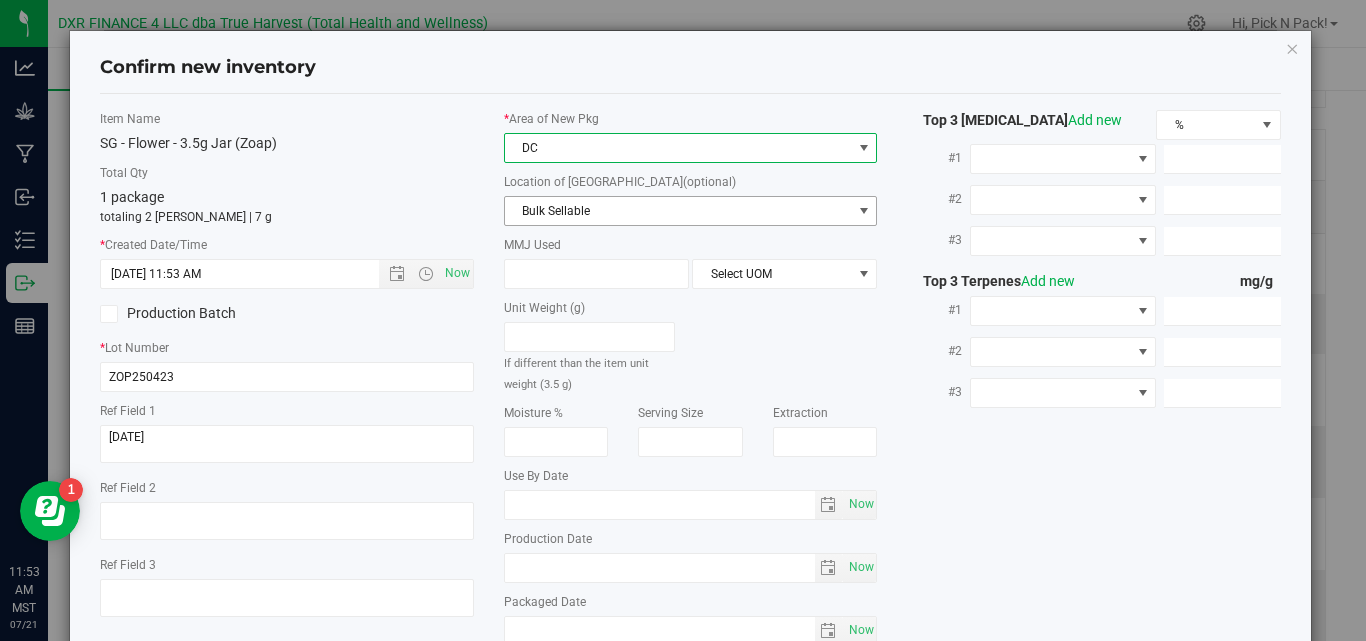click on "Bulk Sellable" at bounding box center [678, 211] 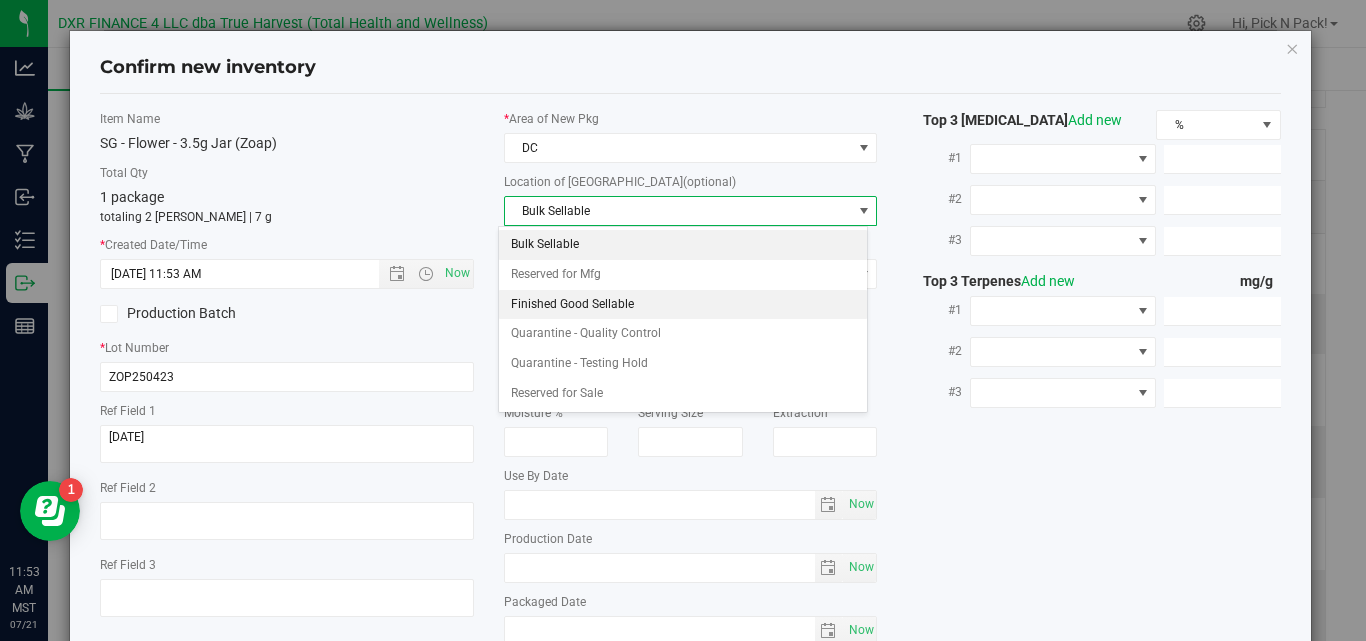 click on "Finished Good Sellable" at bounding box center (682, 305) 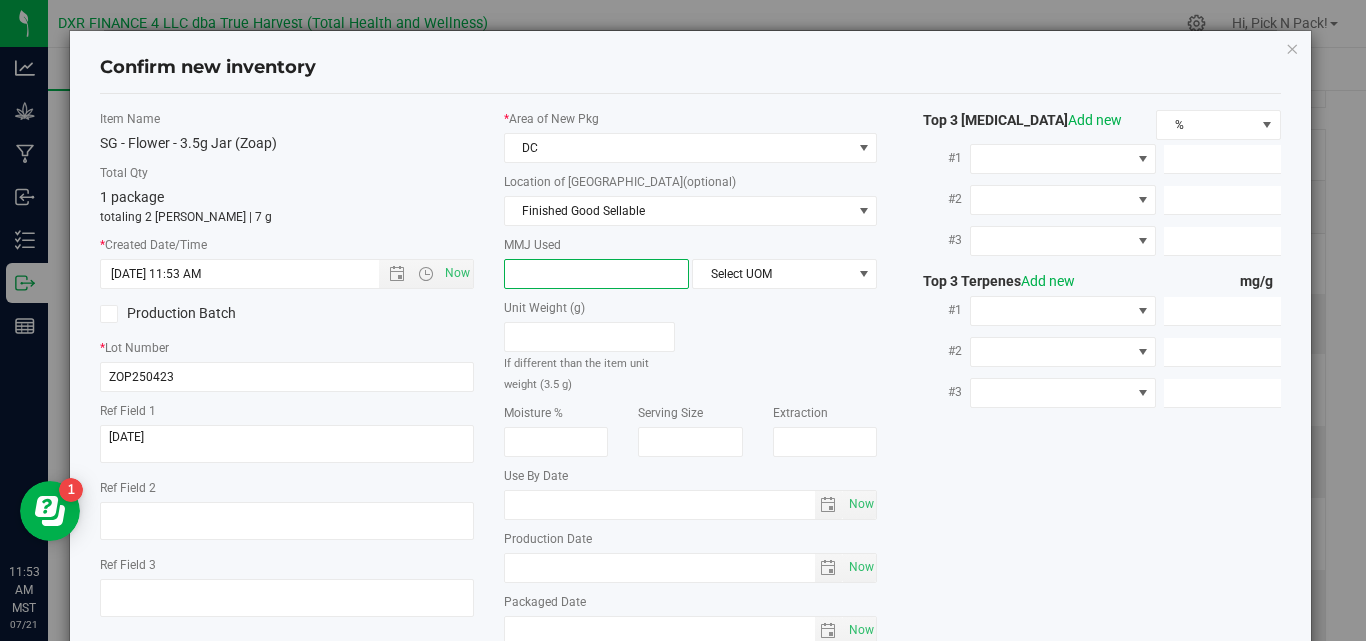 click at bounding box center (596, 274) 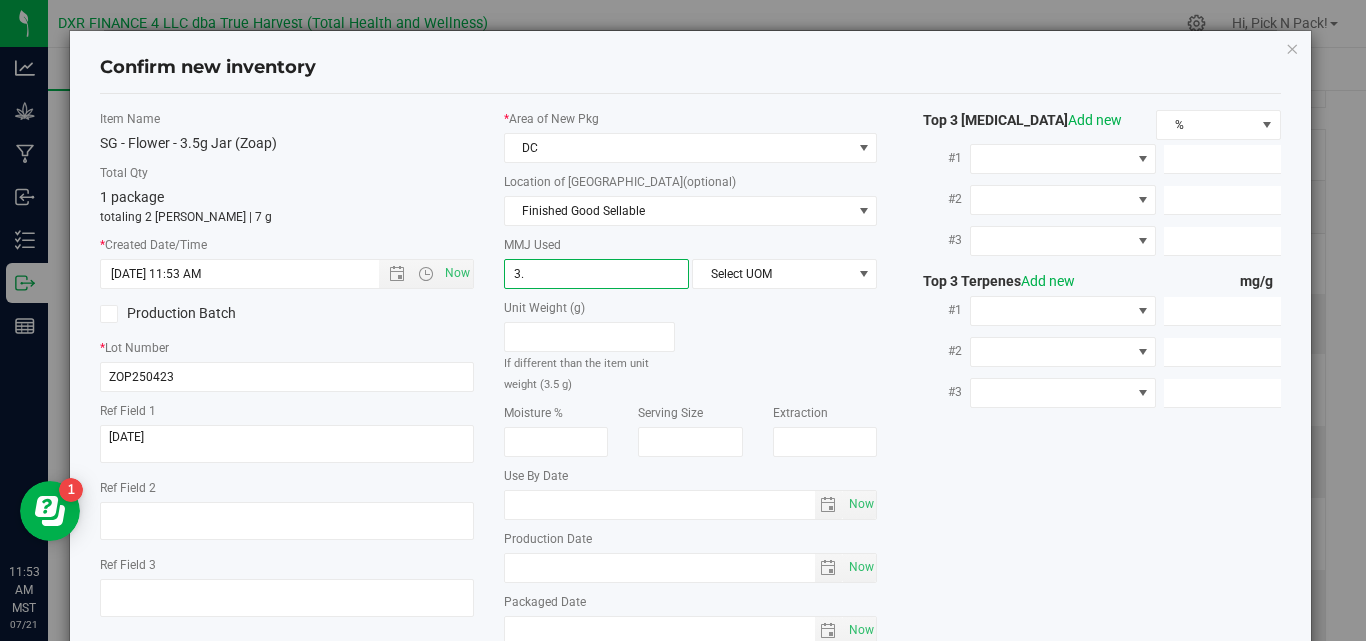 type on "3.5" 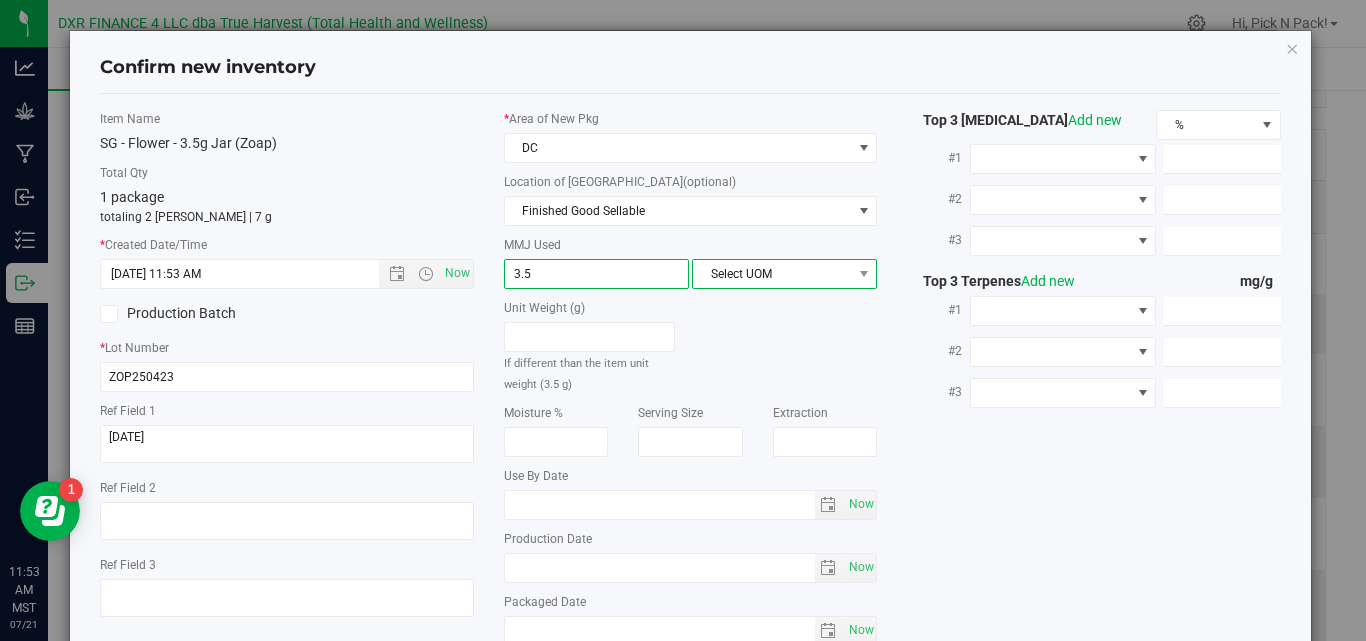 type on "3.5000" 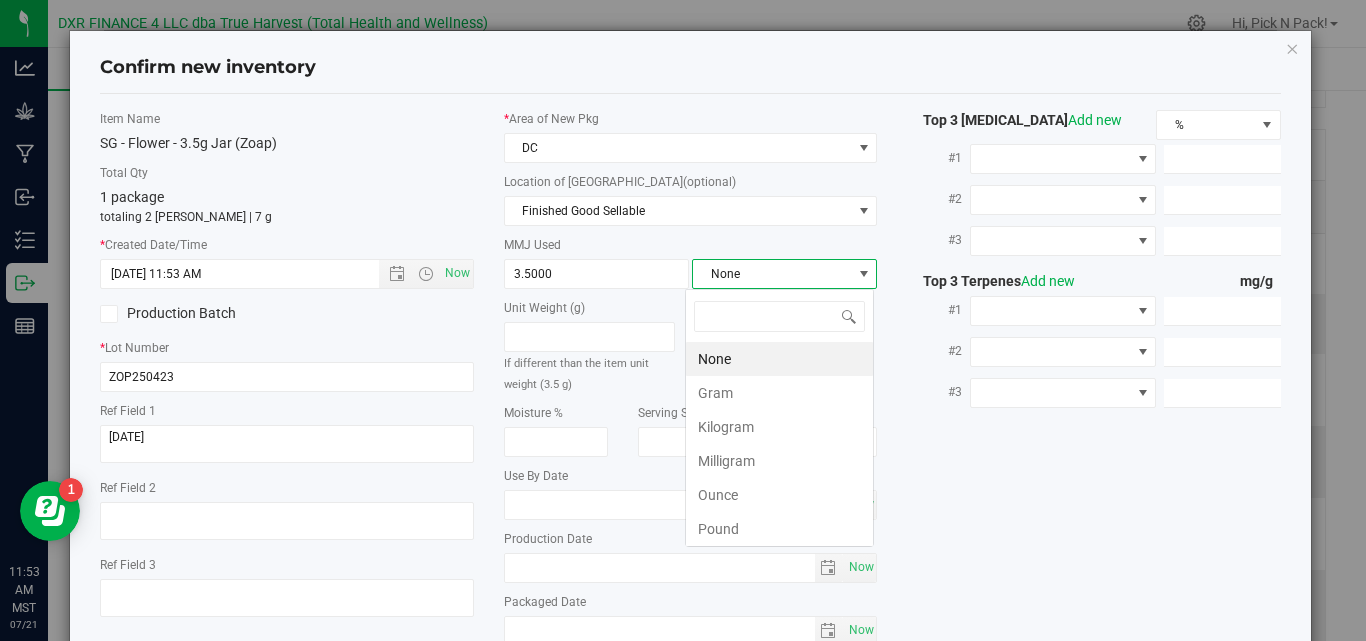 scroll, scrollTop: 99970, scrollLeft: 99817, axis: both 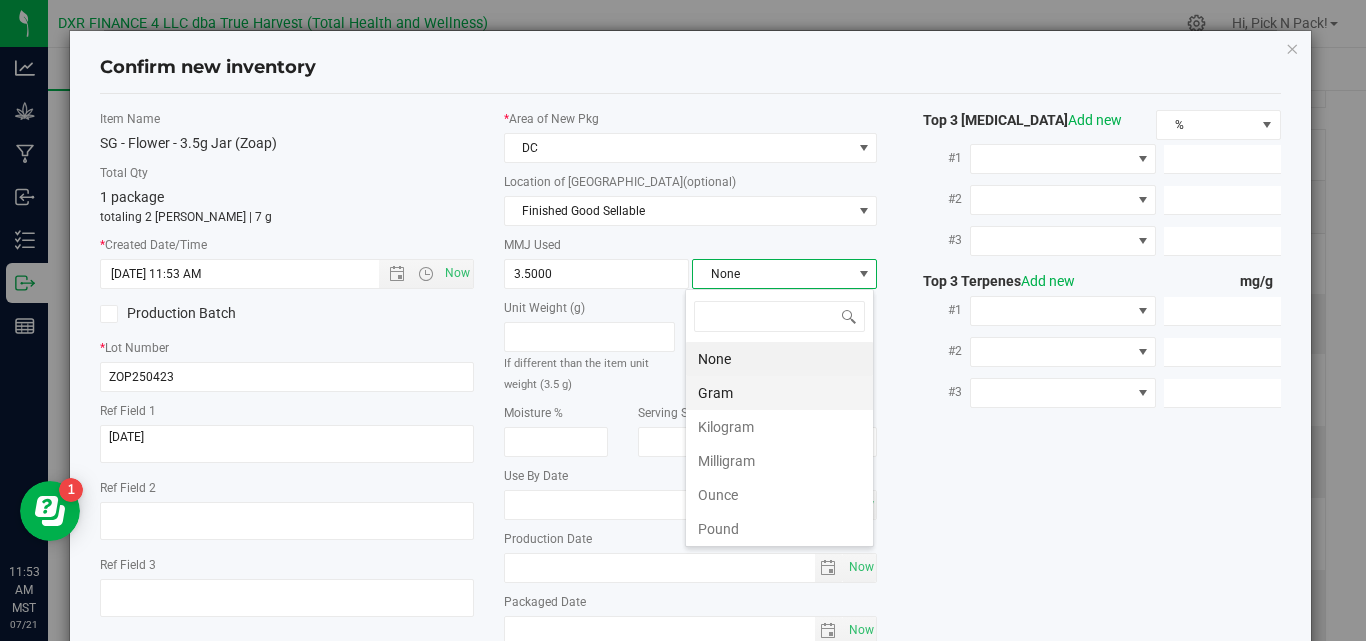 click on "Gram" at bounding box center [779, 393] 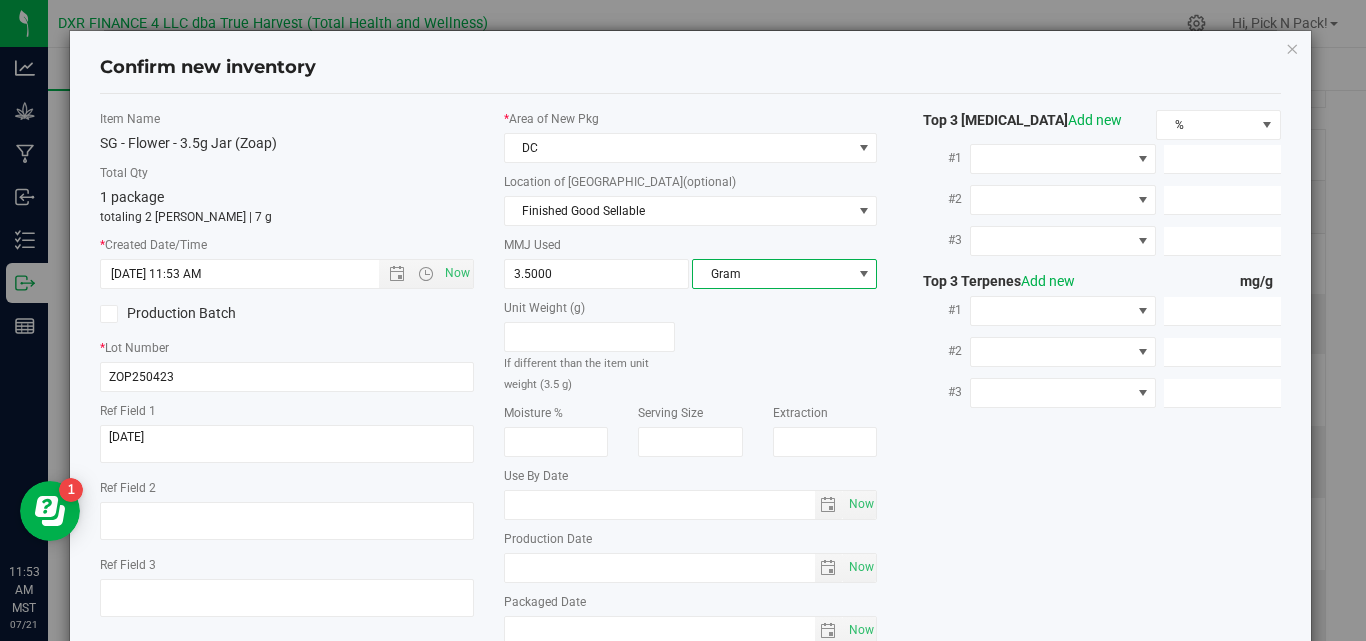 click on "Item Name
SG - Flower - 3.5g Jar (Zoap)
Total Qty
1 package  totaling 2 eaches | 7 g
*
Created Date/Time
4/23/2025 11:53 AM
Now
Production Batch
*
Lot Number
ZOP250423
DC" at bounding box center (690, 383) 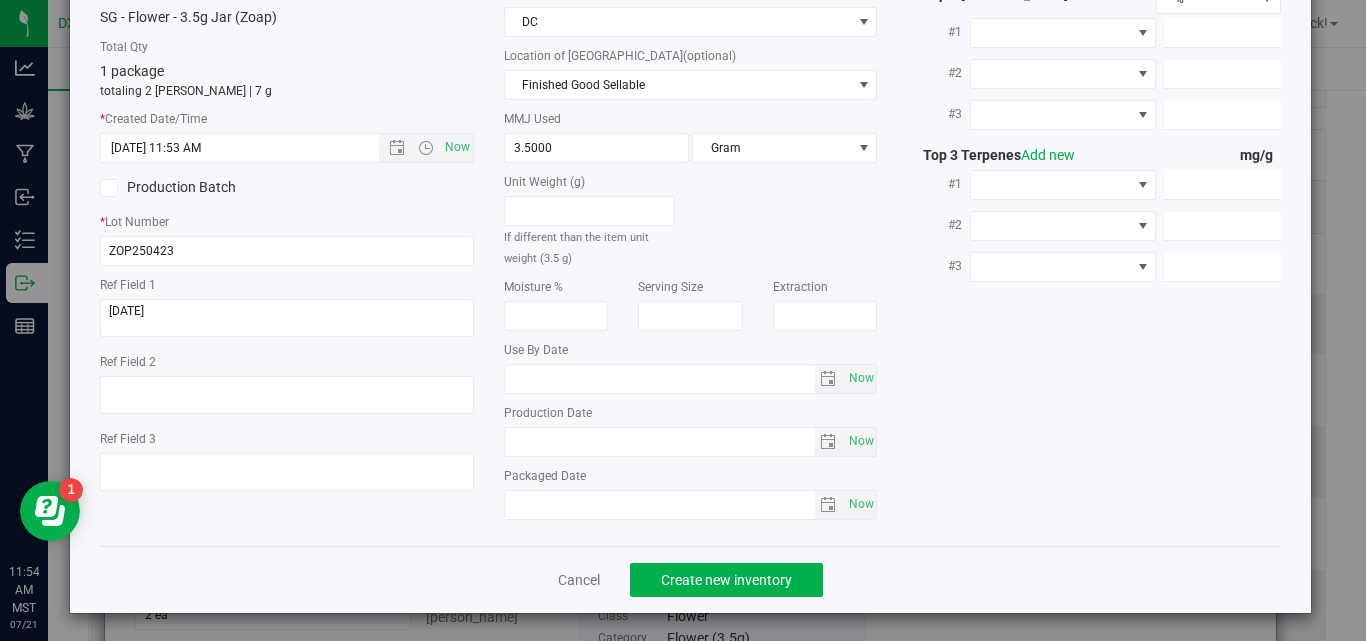 scroll, scrollTop: 129, scrollLeft: 0, axis: vertical 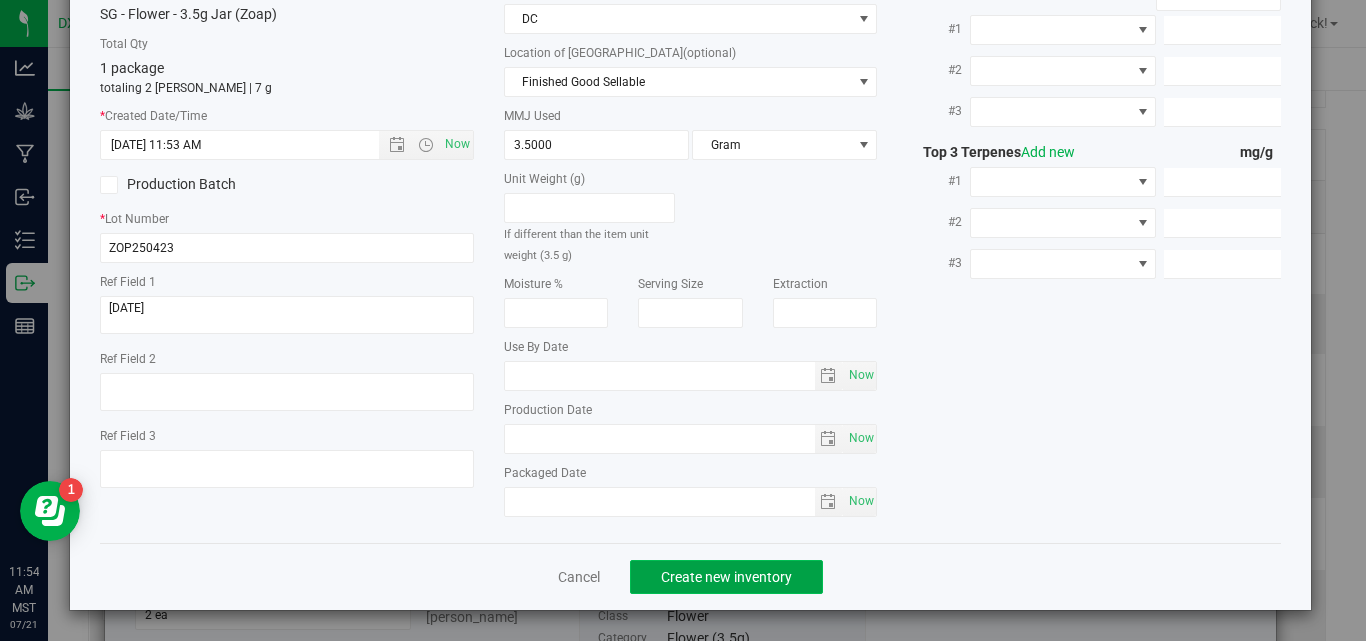 click on "Create new inventory" 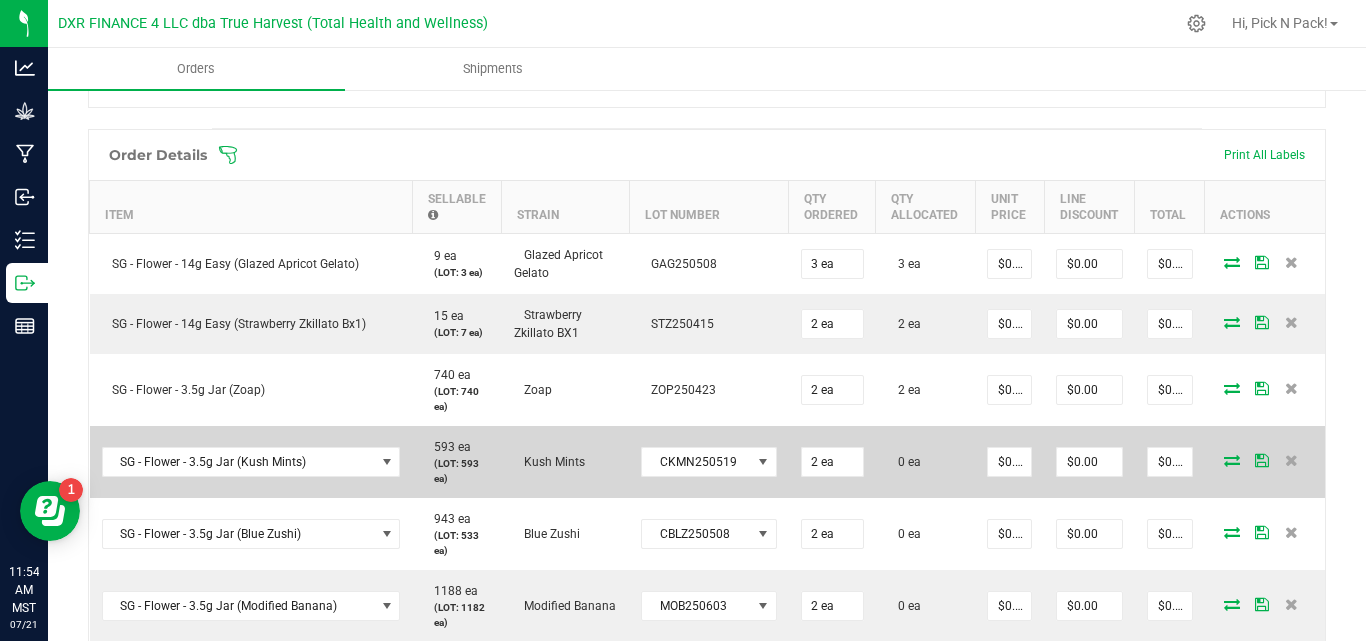 click at bounding box center [1232, 460] 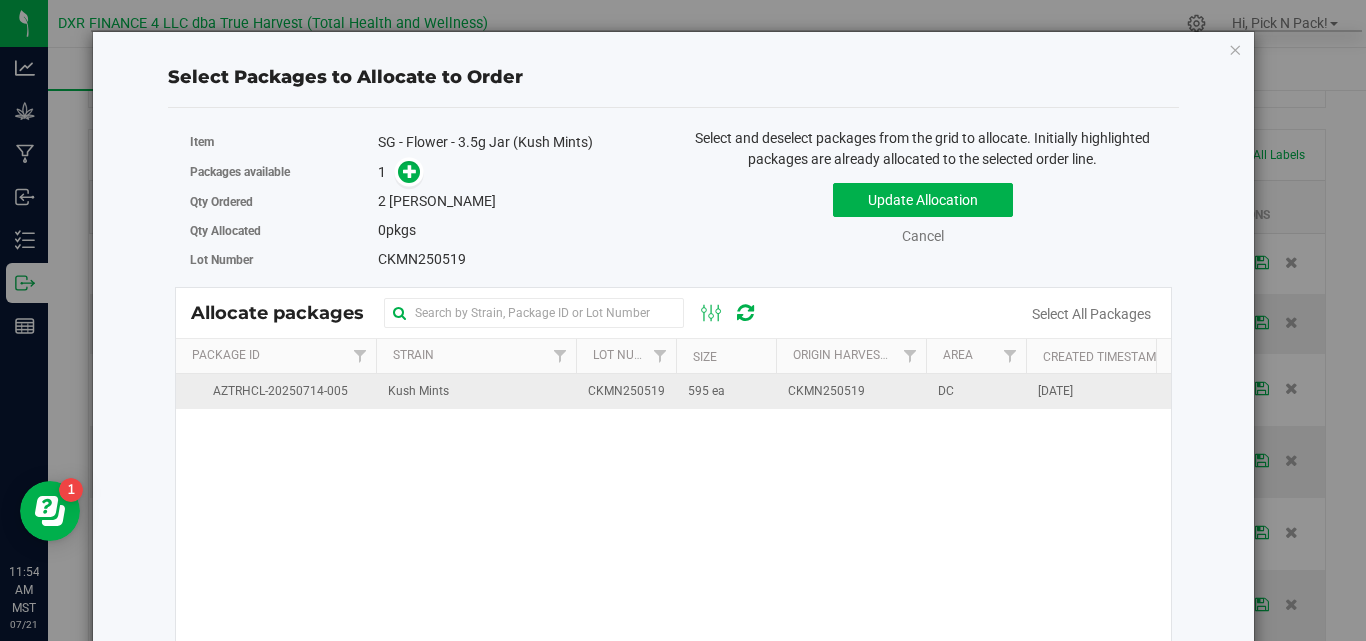 click on "595 ea" at bounding box center [726, 391] 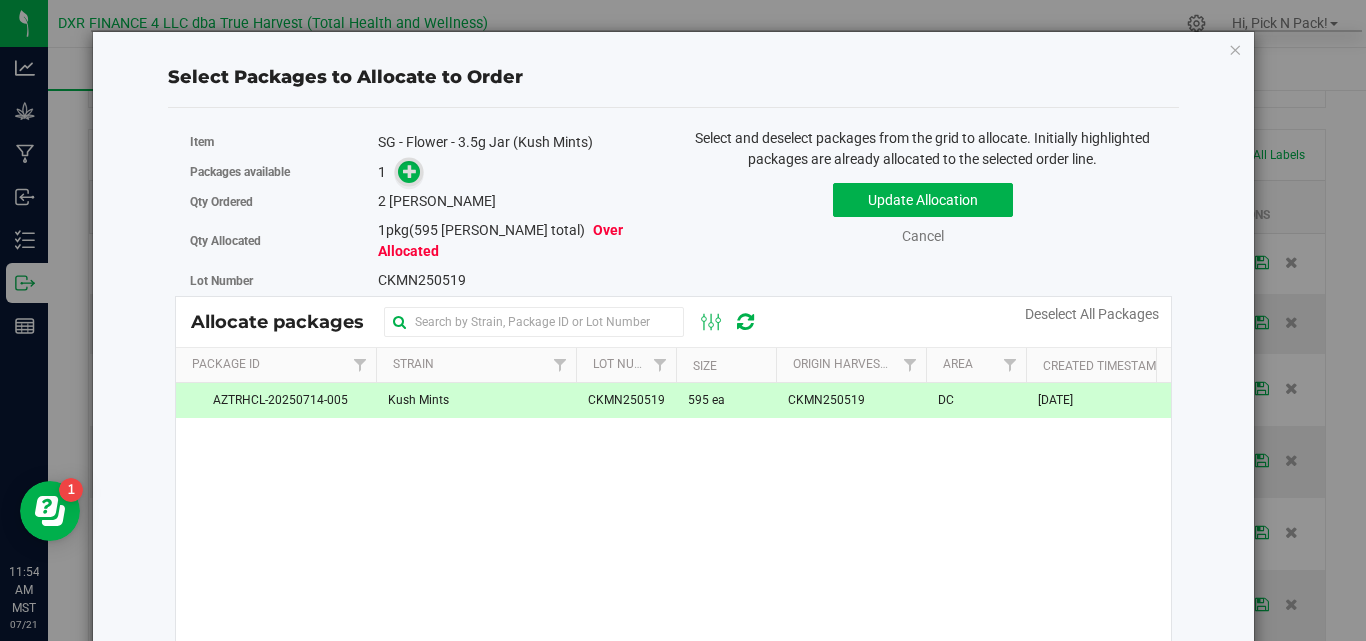 click at bounding box center (409, 172) 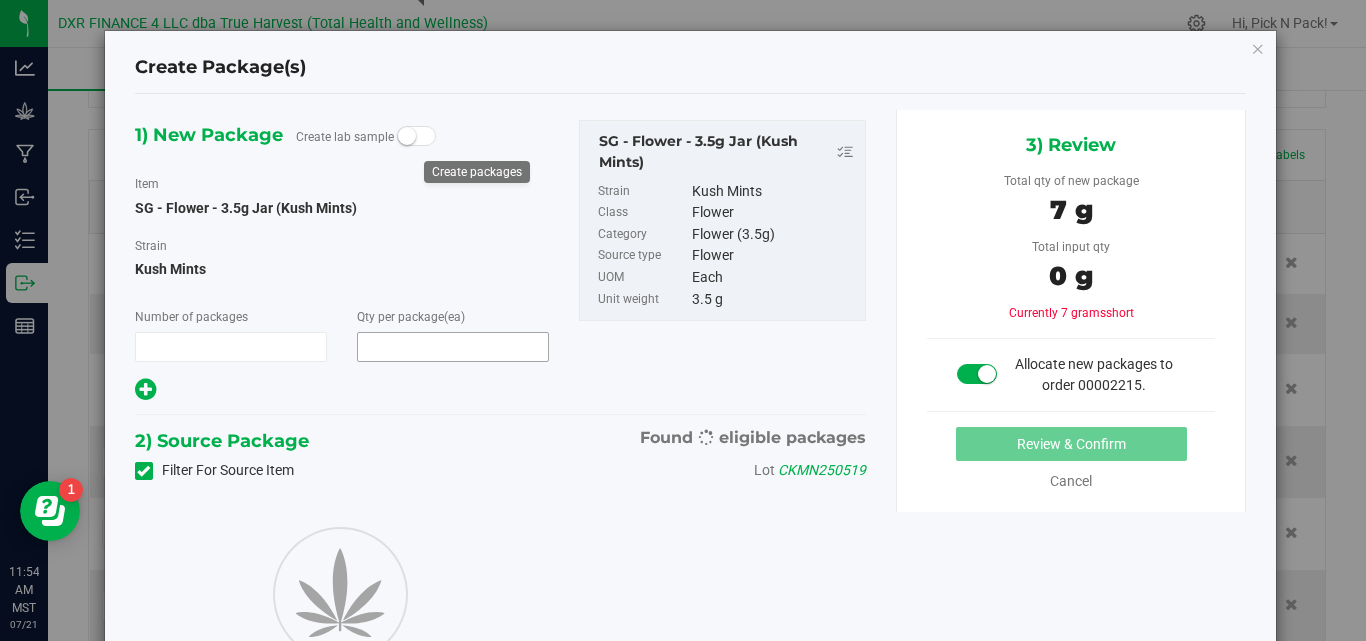 type on "1" 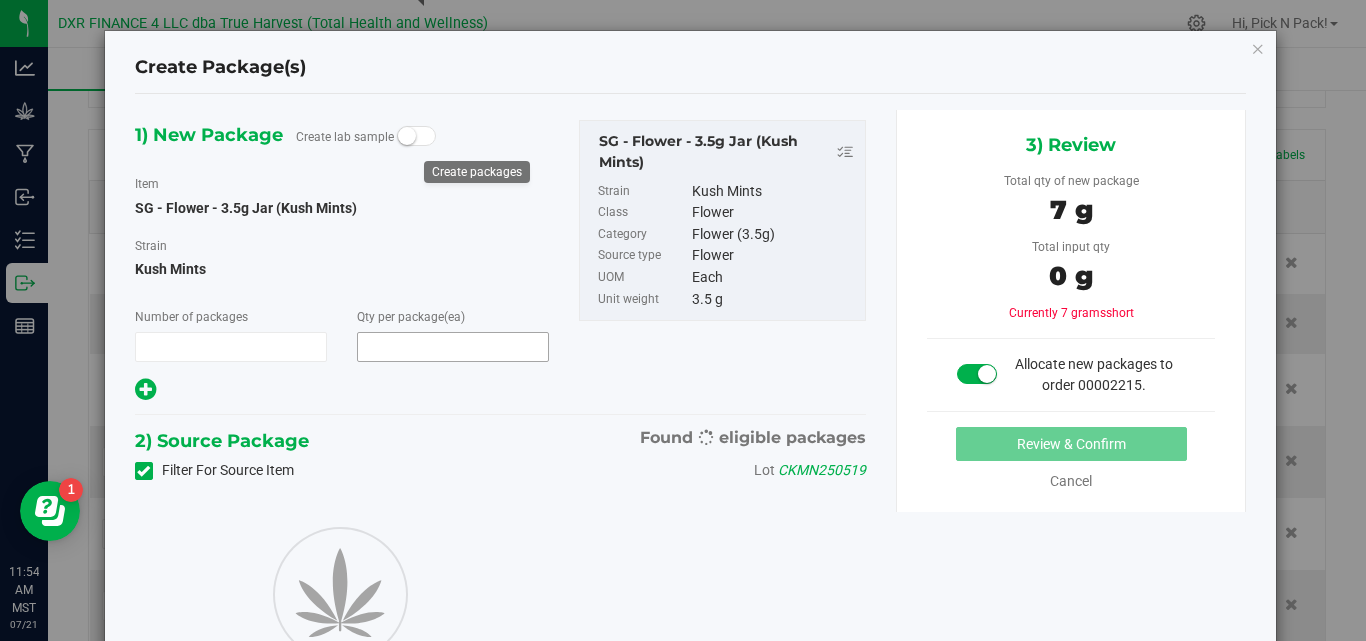 type on "2" 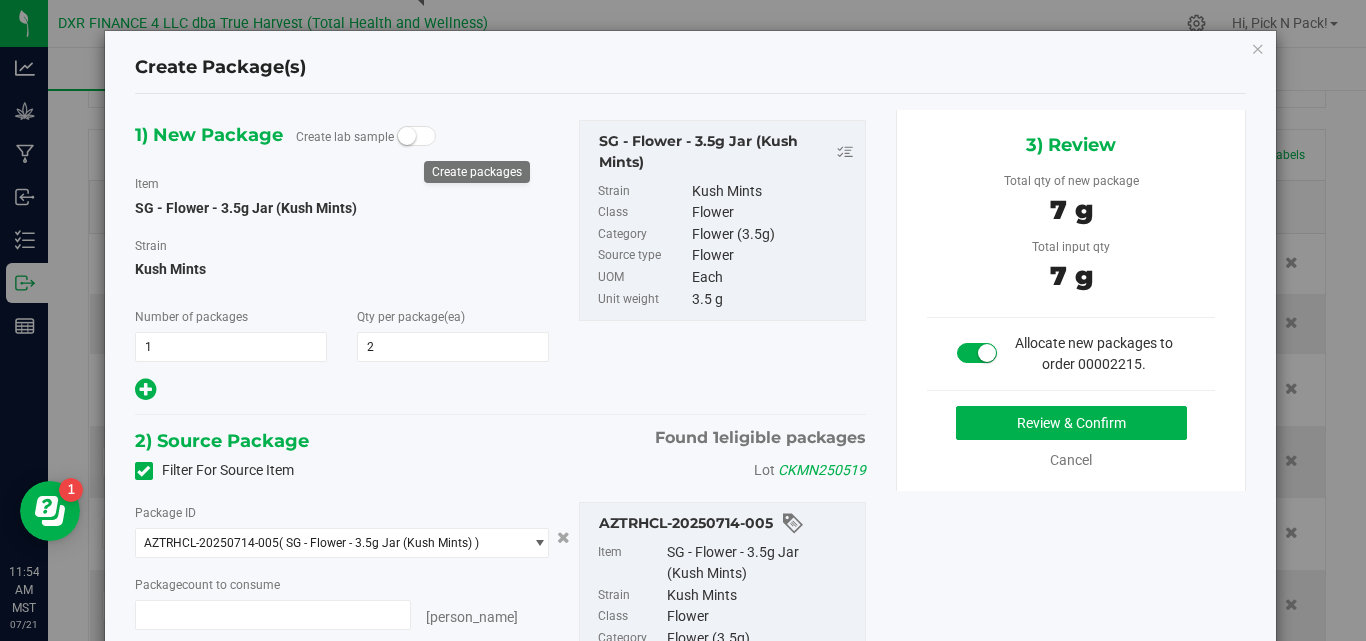 type on "2 ea" 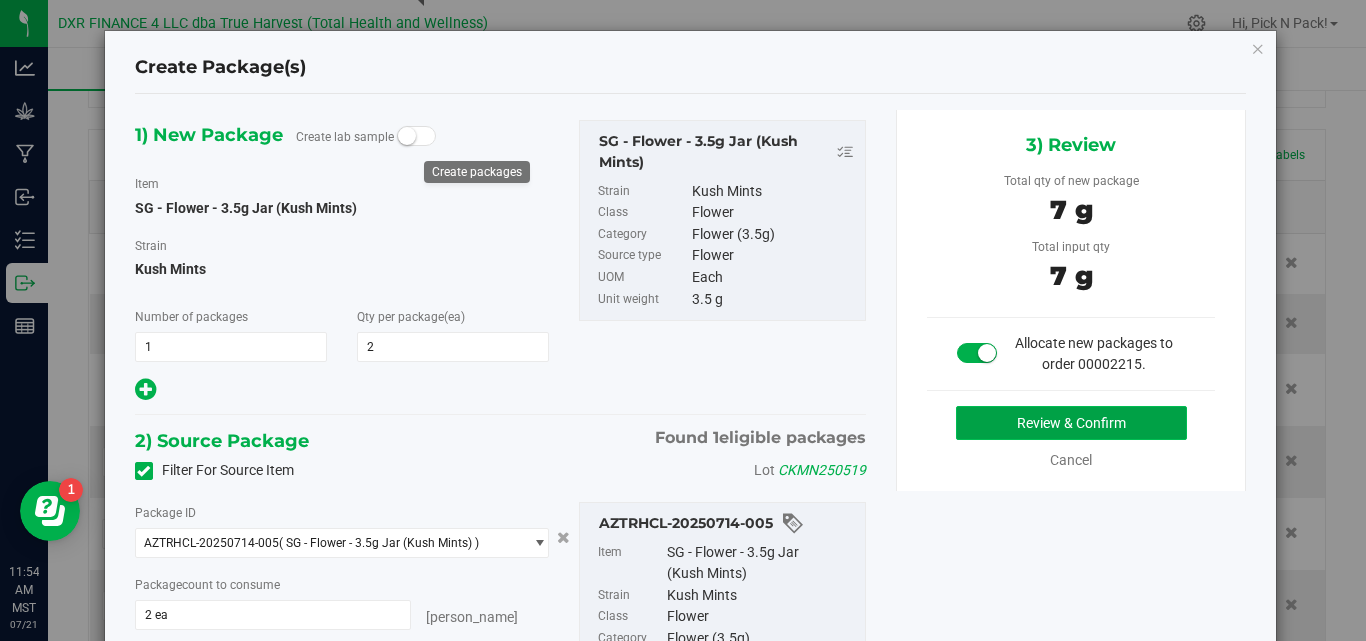 click on "Review & Confirm" at bounding box center [1071, 423] 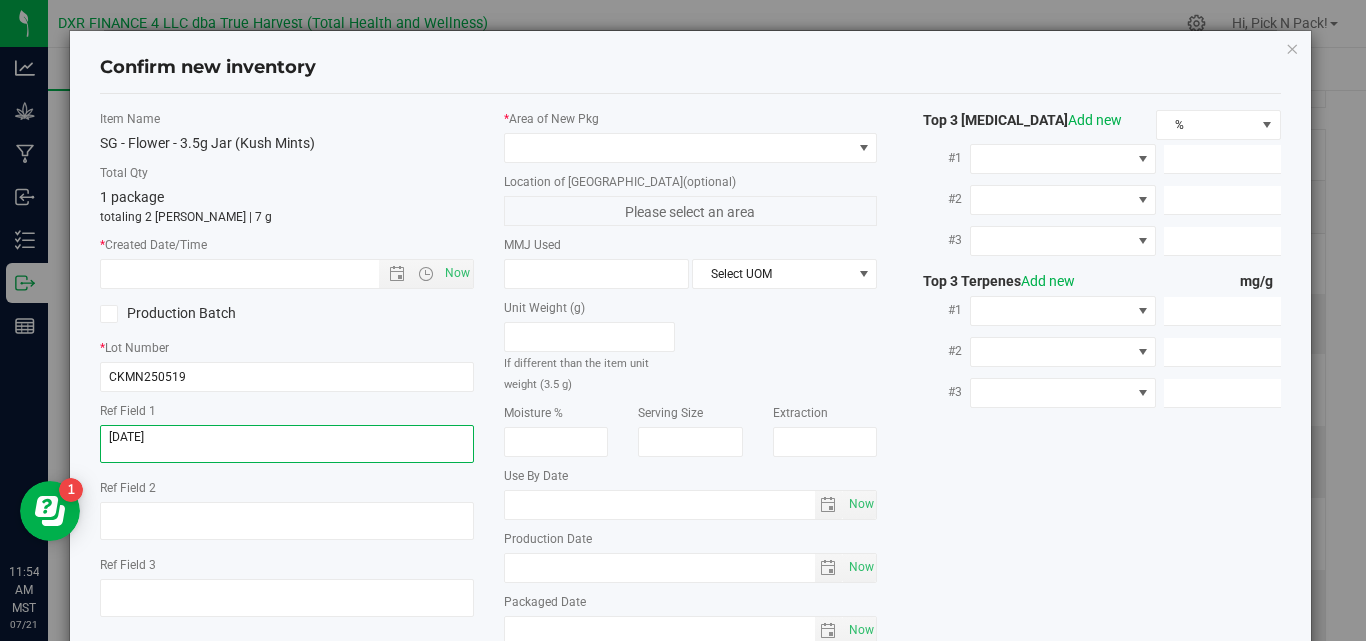 click at bounding box center (287, 444) 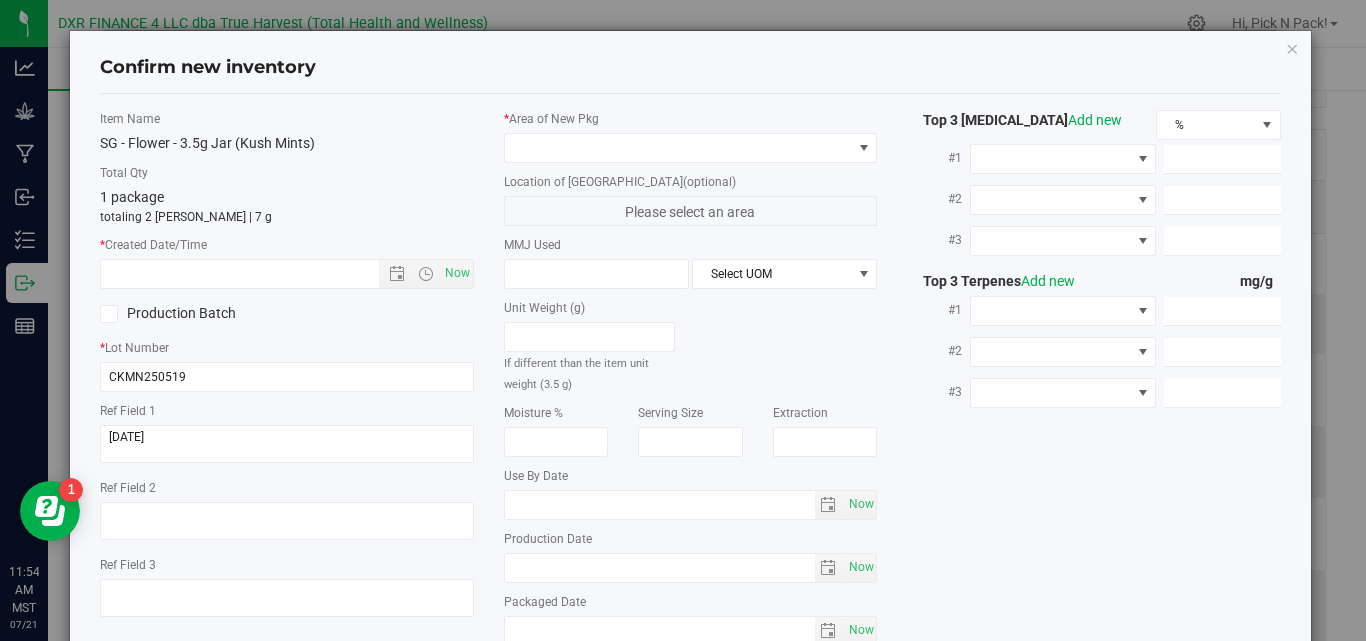 click on "Confirm new inventory" at bounding box center [690, 68] 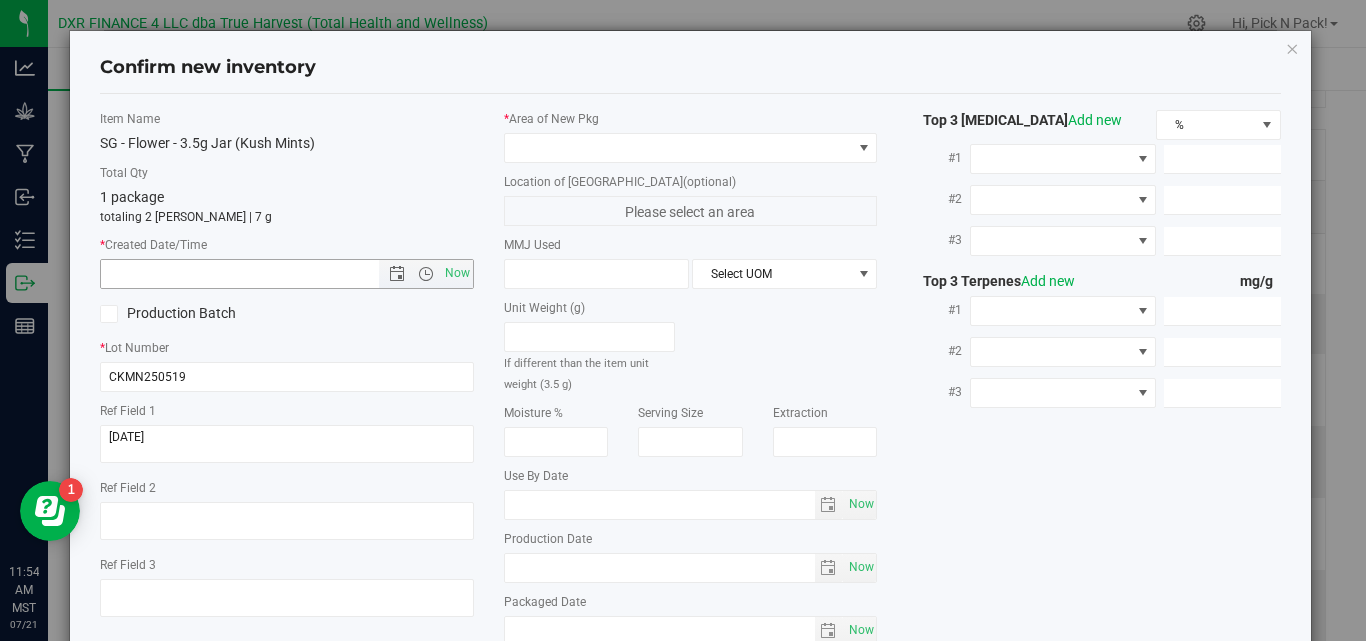 click at bounding box center [257, 274] 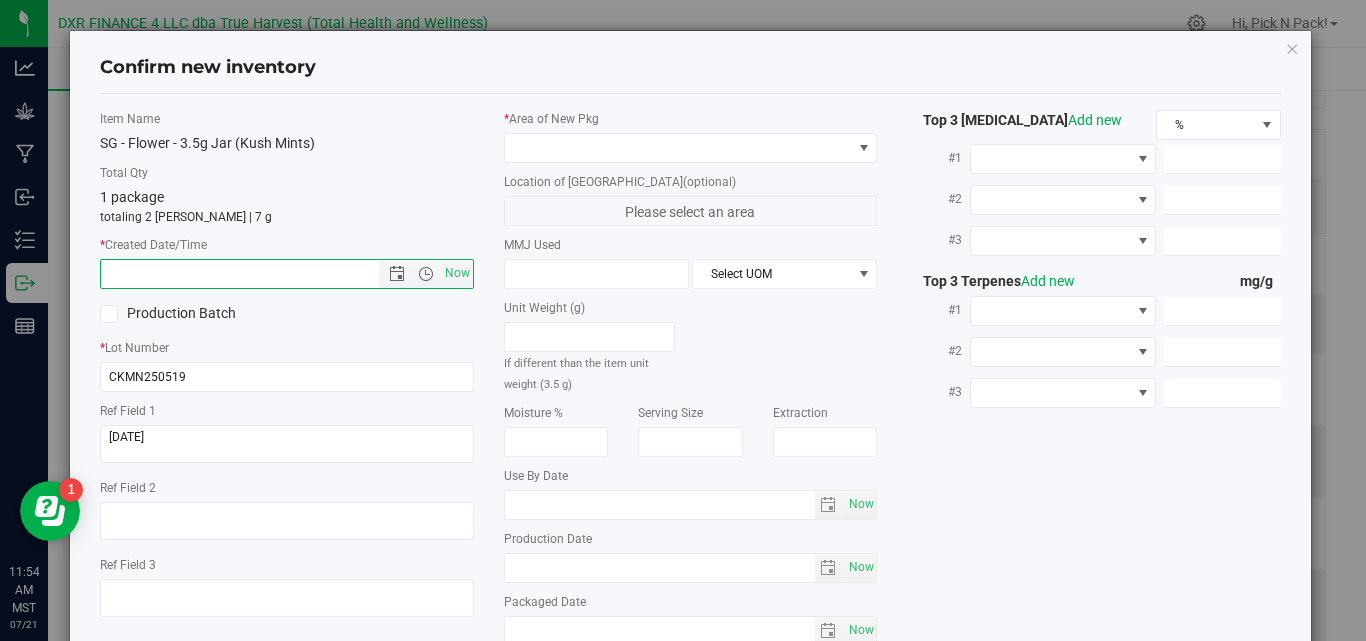 paste on "2025-05-19" 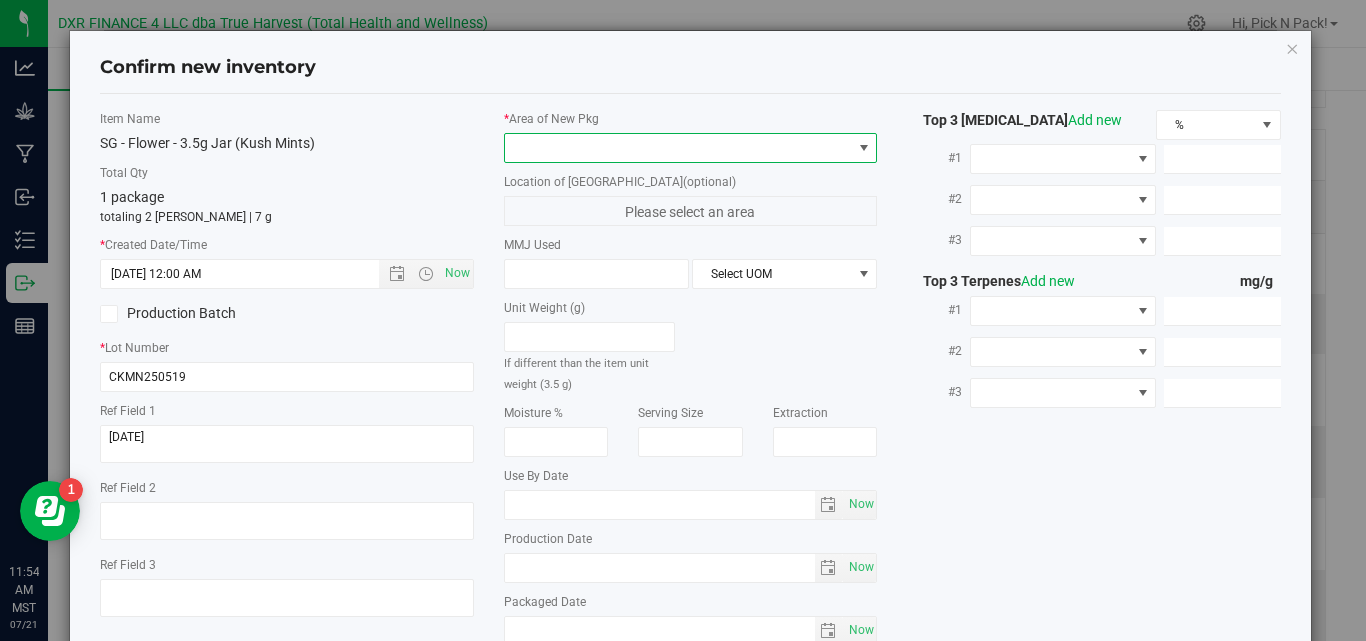 click at bounding box center (678, 148) 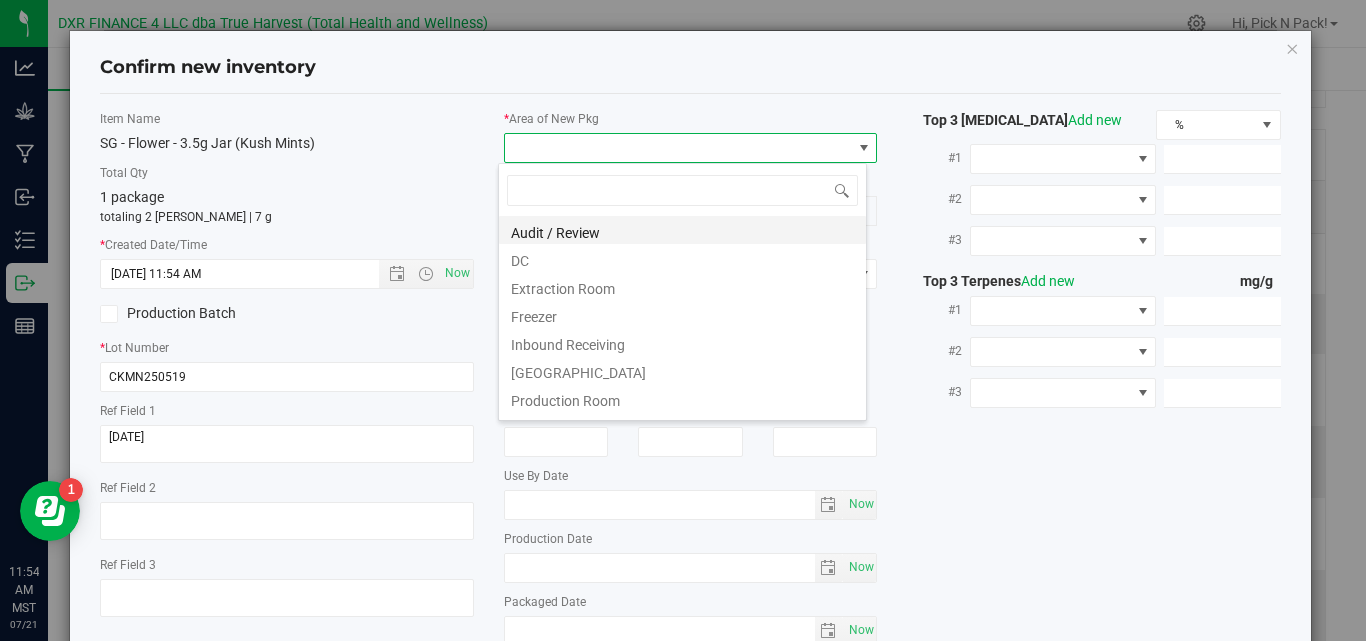 scroll, scrollTop: 99970, scrollLeft: 99631, axis: both 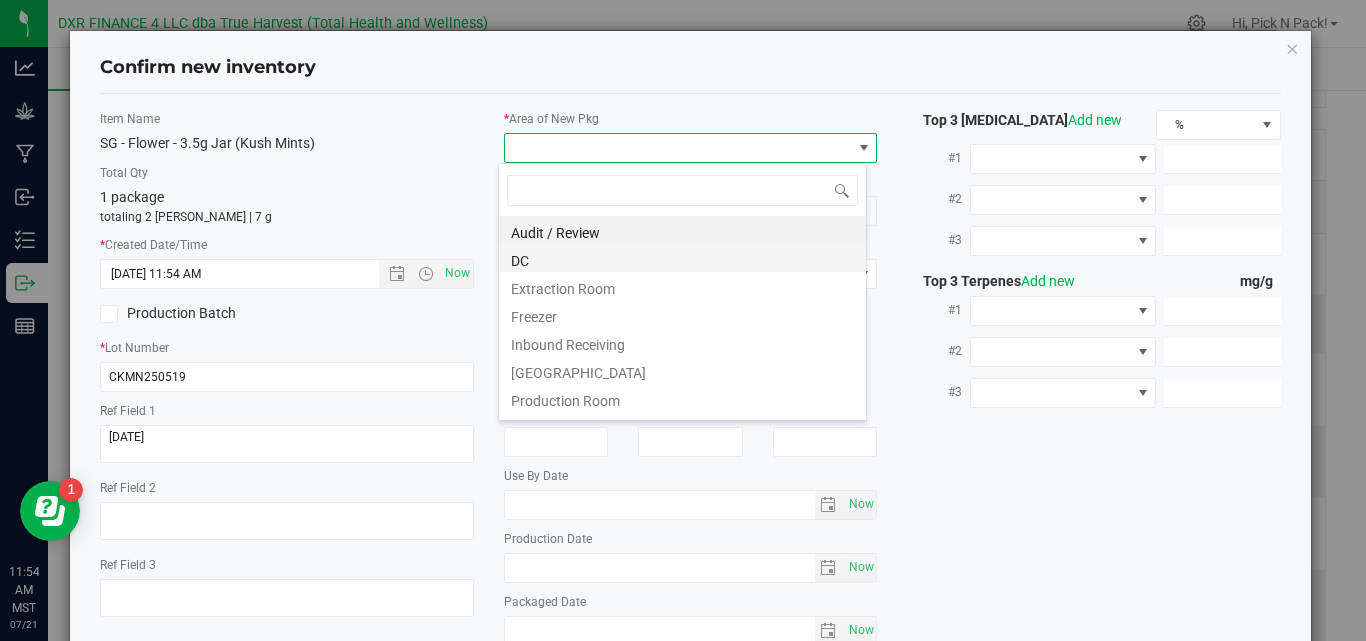 click on "DC" at bounding box center [682, 258] 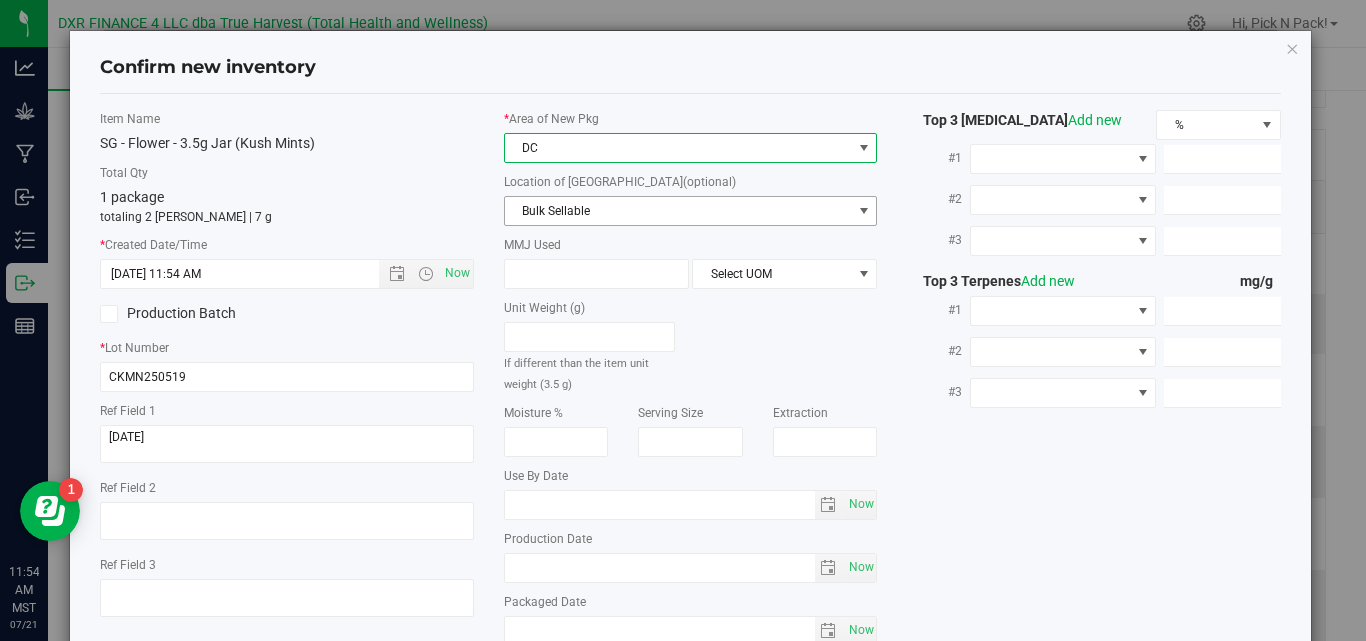 click on "Bulk Sellable" at bounding box center (678, 211) 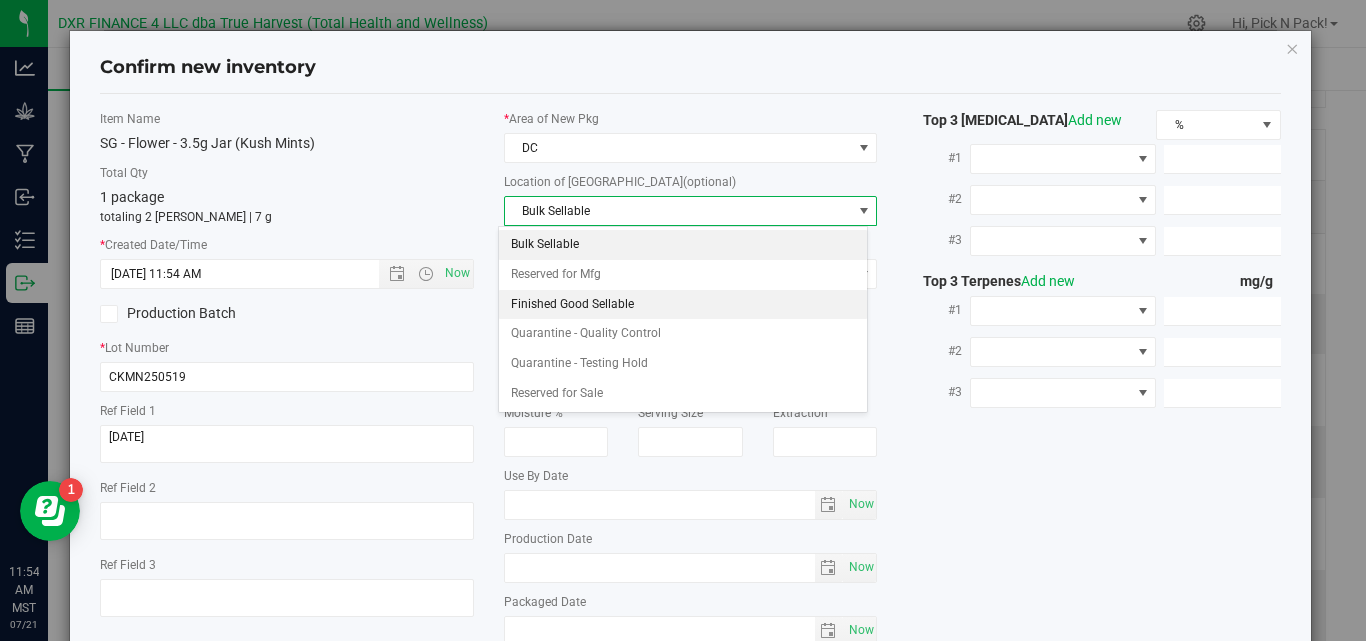 click on "Finished Good Sellable" at bounding box center (682, 305) 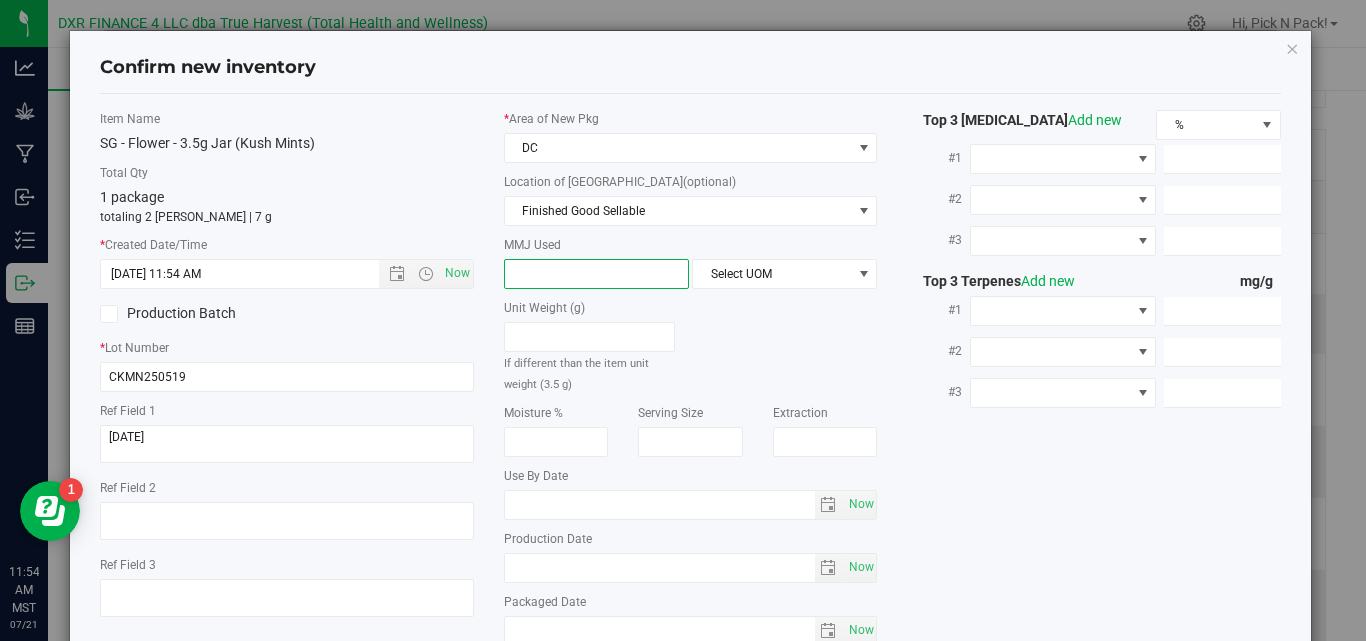 click at bounding box center (596, 274) 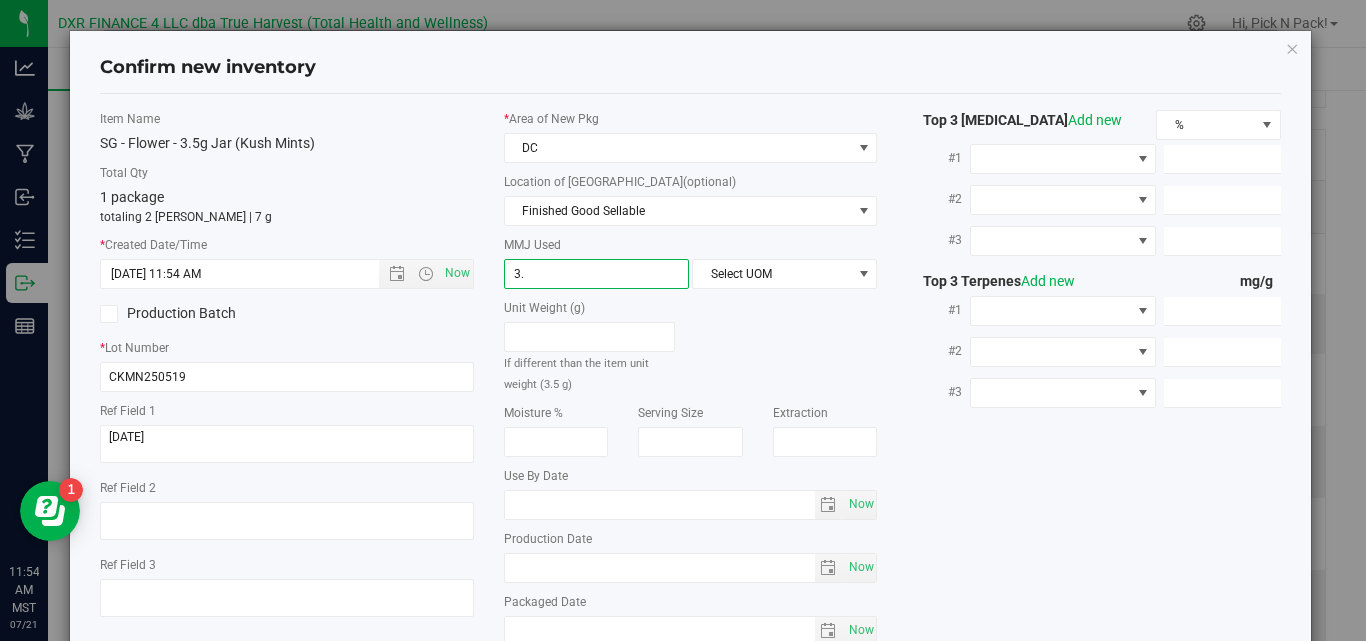 type on "3.5" 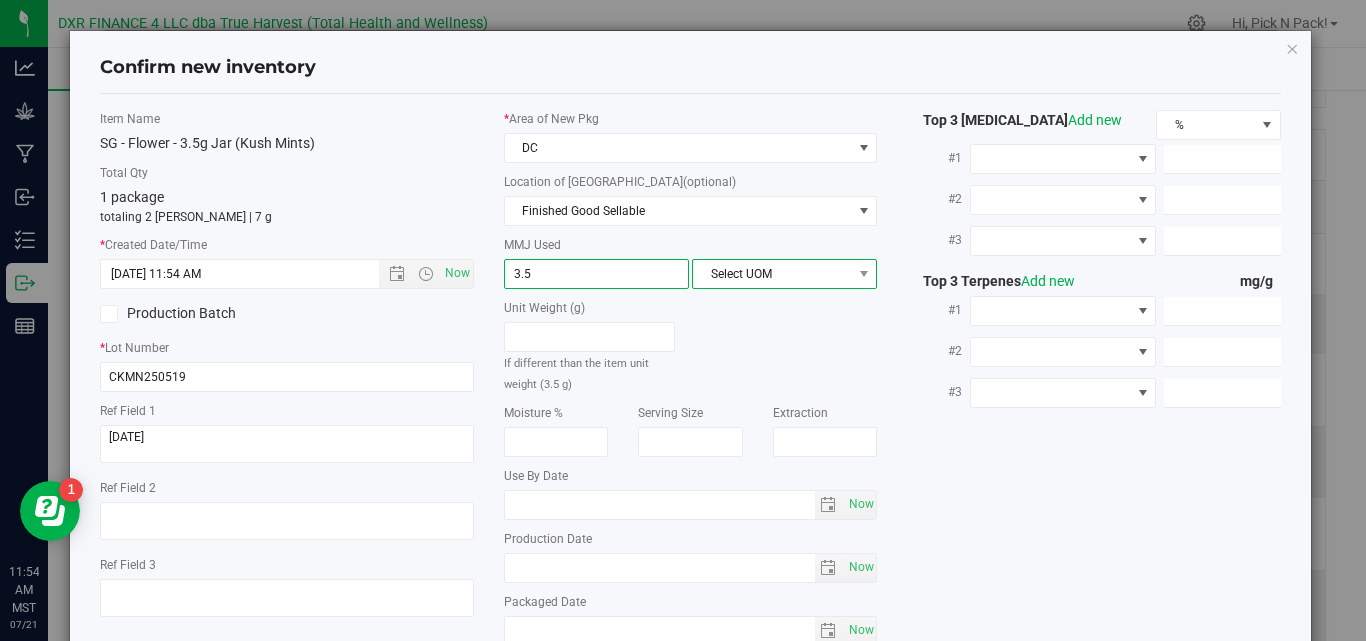 type on "3.5000" 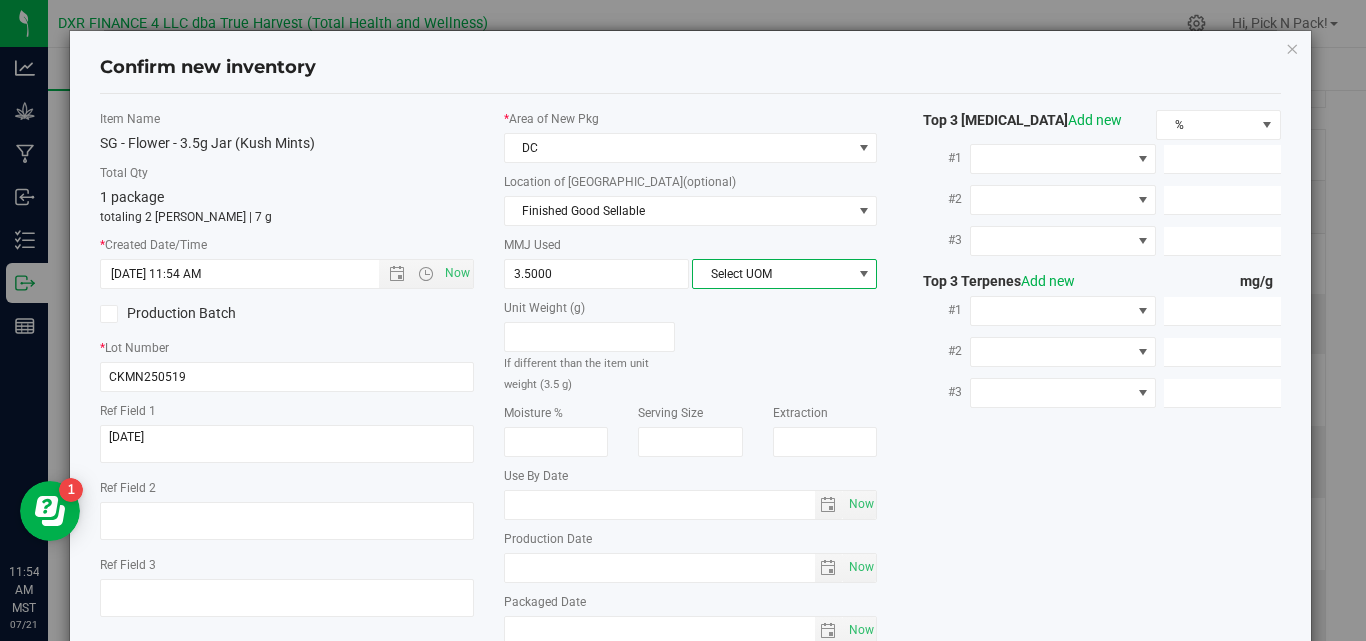 click on "Select UOM" at bounding box center [772, 274] 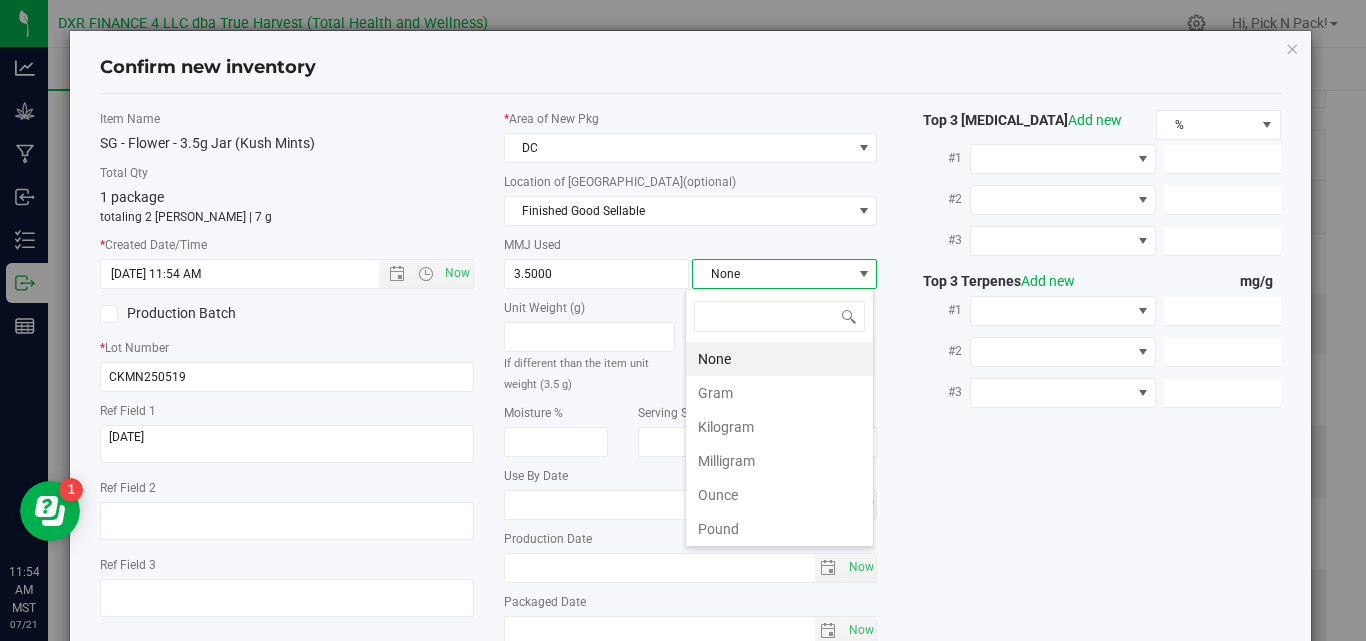 scroll, scrollTop: 99970, scrollLeft: 99817, axis: both 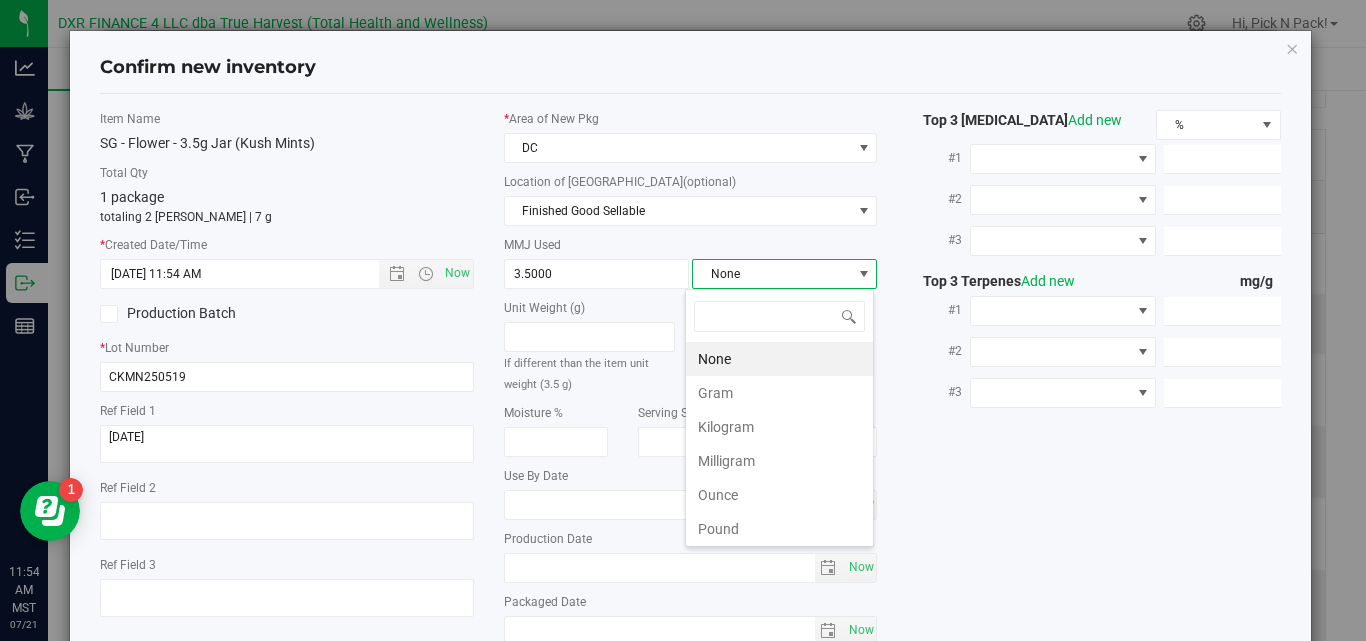 click on "Gram" at bounding box center [779, 393] 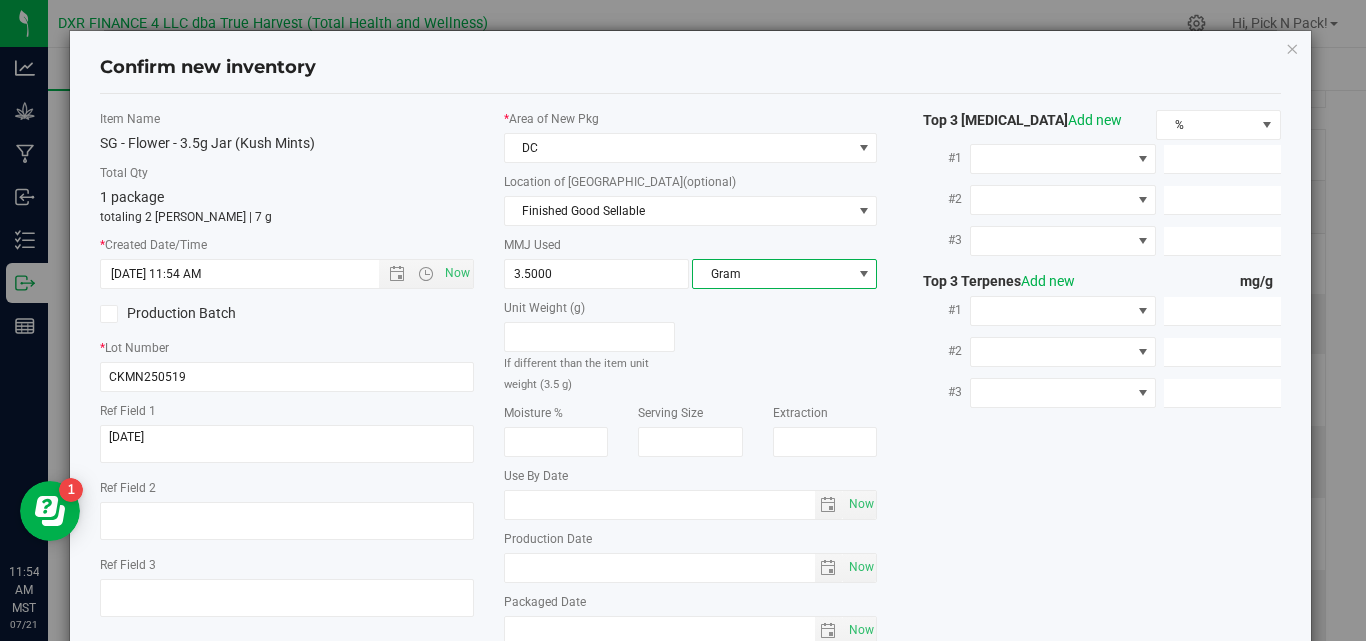 click on "Unit Weight (g)
If different than the item unit weight (3.5 g)" at bounding box center (691, 346) 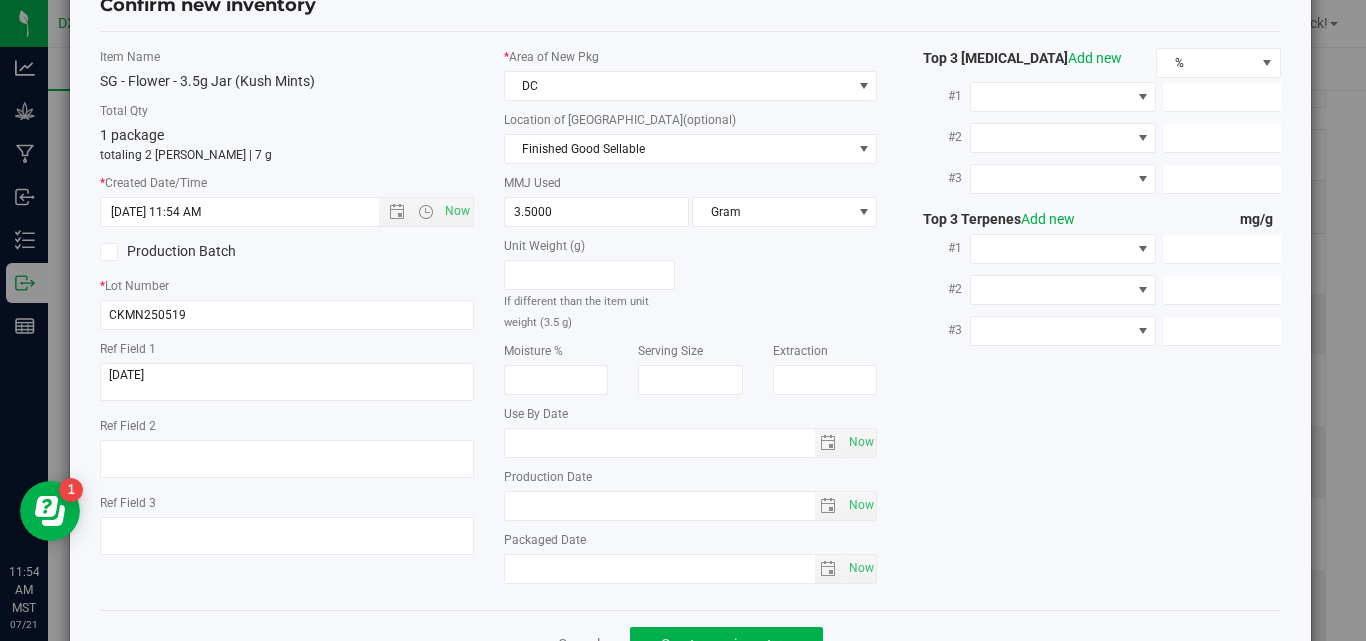 scroll, scrollTop: 129, scrollLeft: 0, axis: vertical 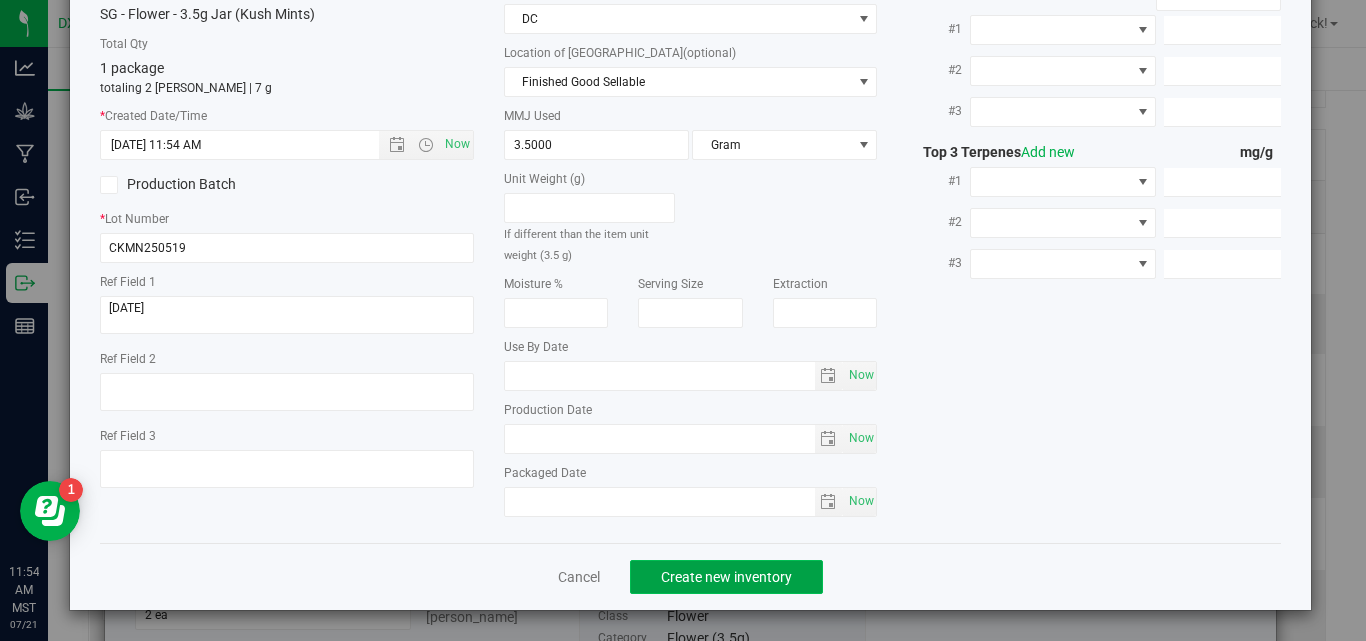 click on "Create new inventory" 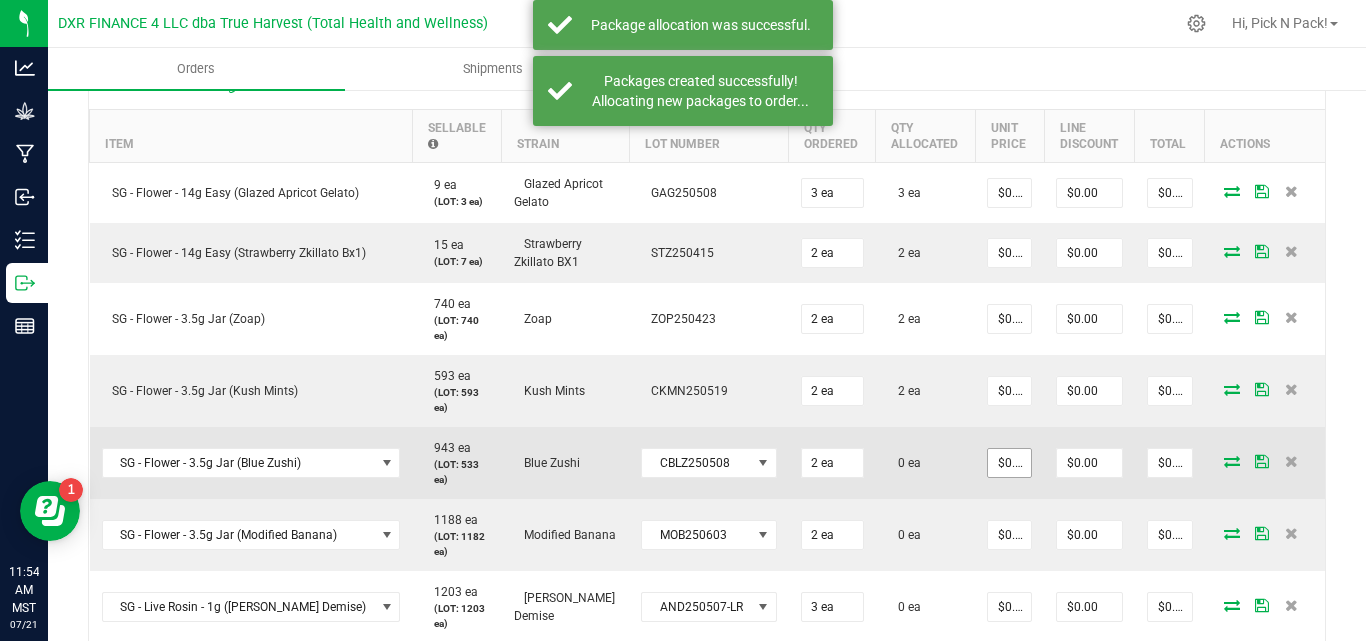 scroll, scrollTop: 600, scrollLeft: 0, axis: vertical 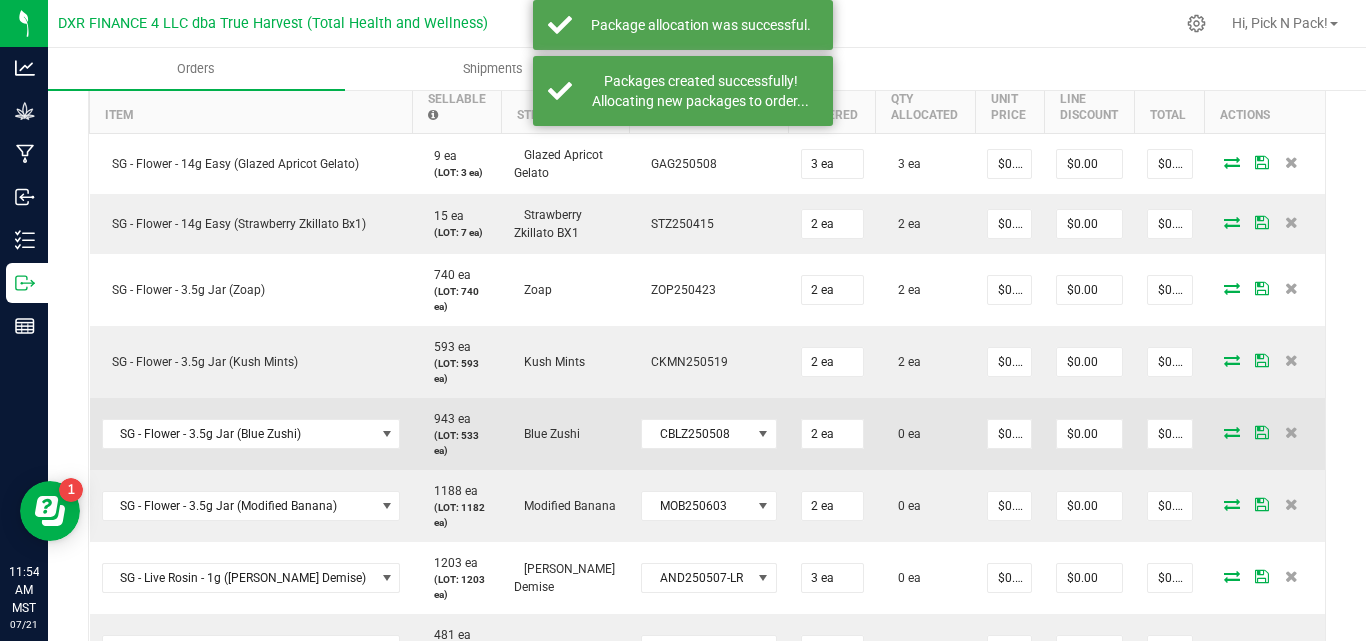 click at bounding box center (1232, 432) 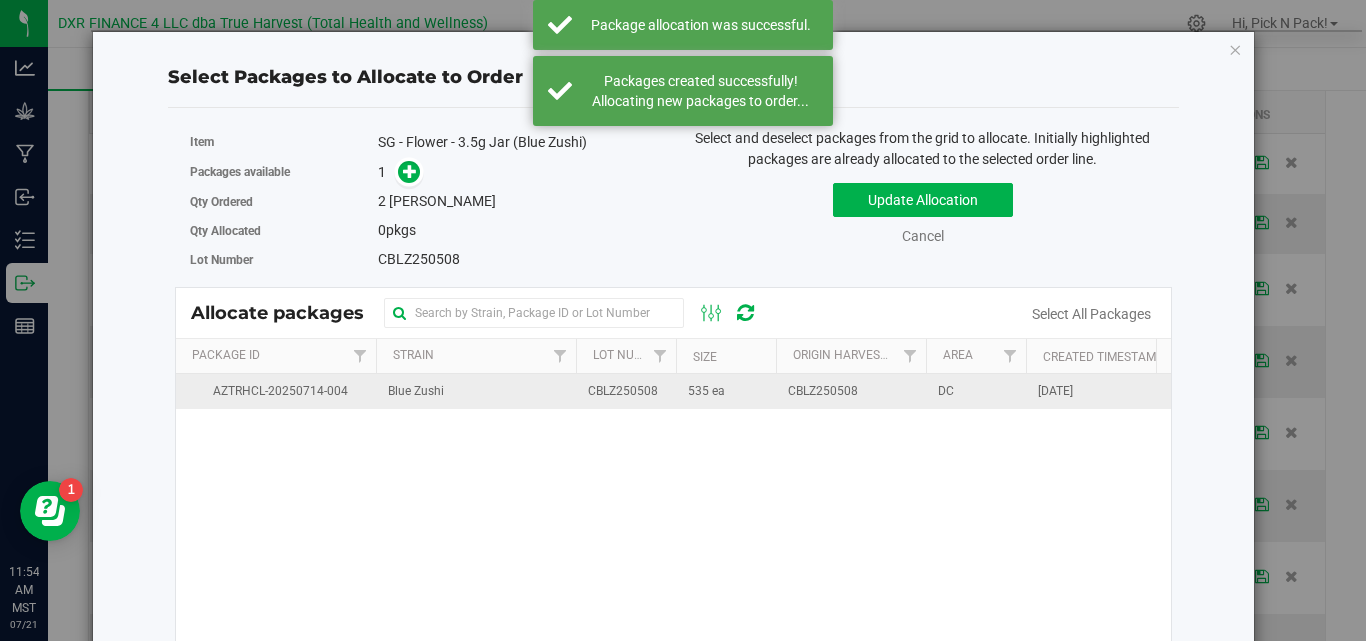 click on "Blue Zushi" at bounding box center [476, 391] 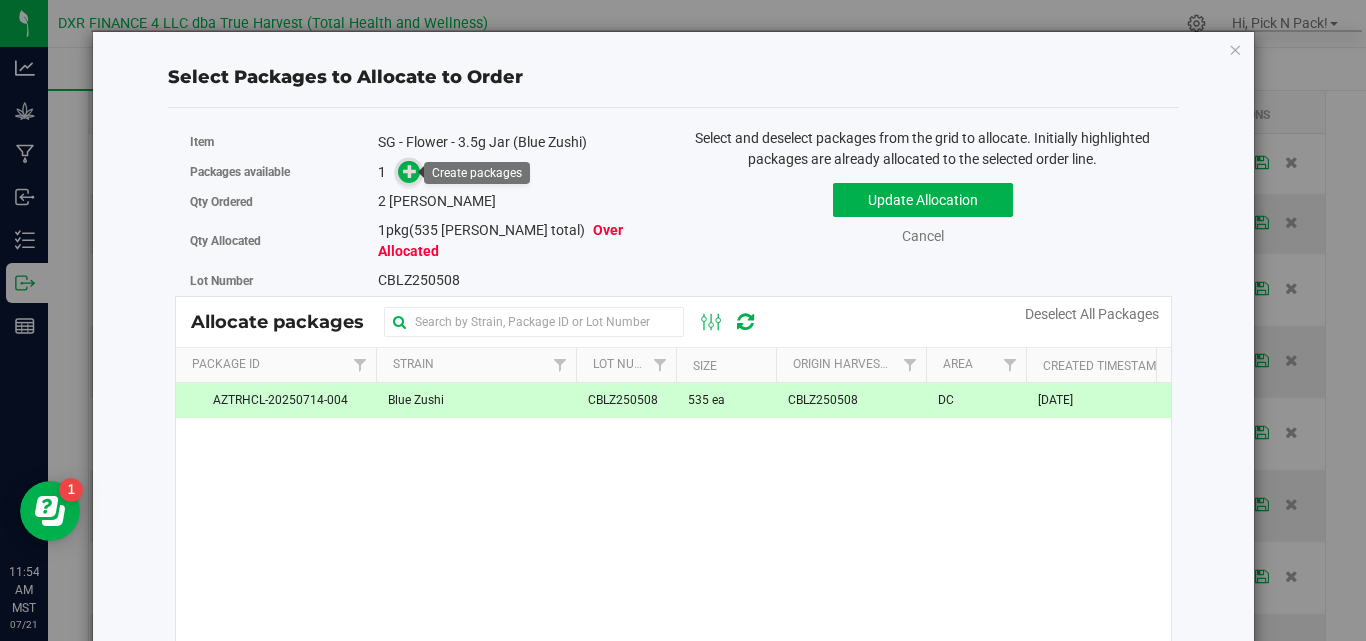 click at bounding box center [410, 171] 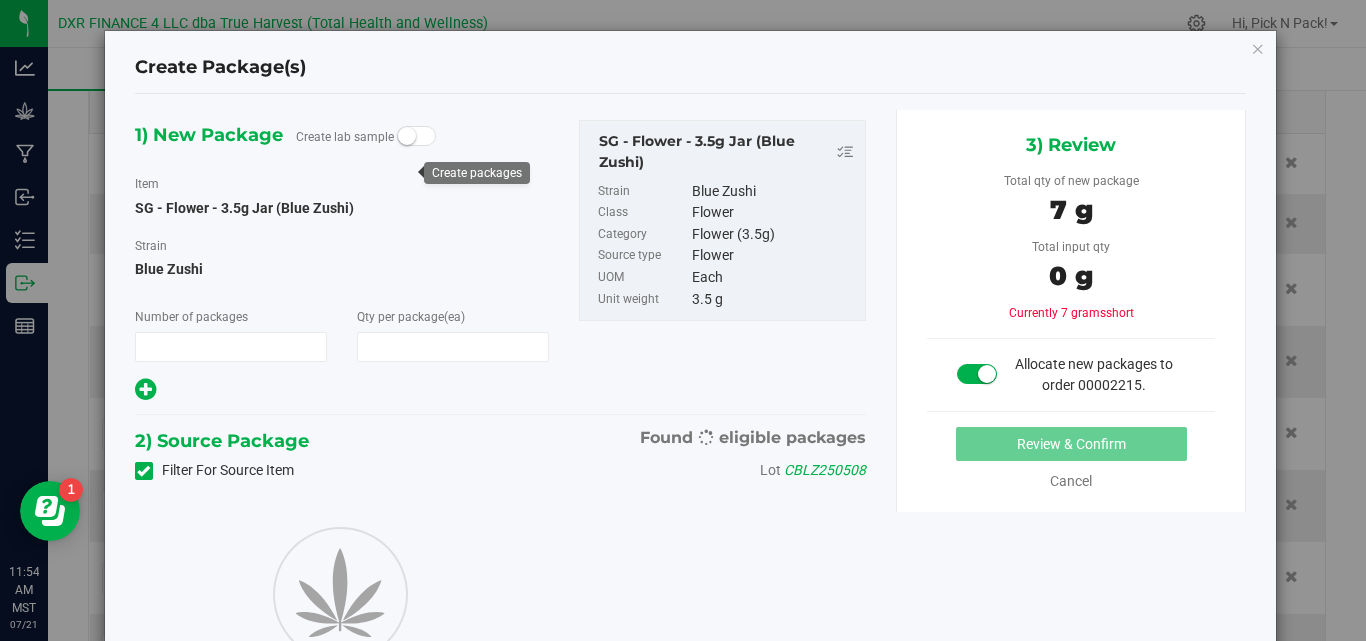 type on "1" 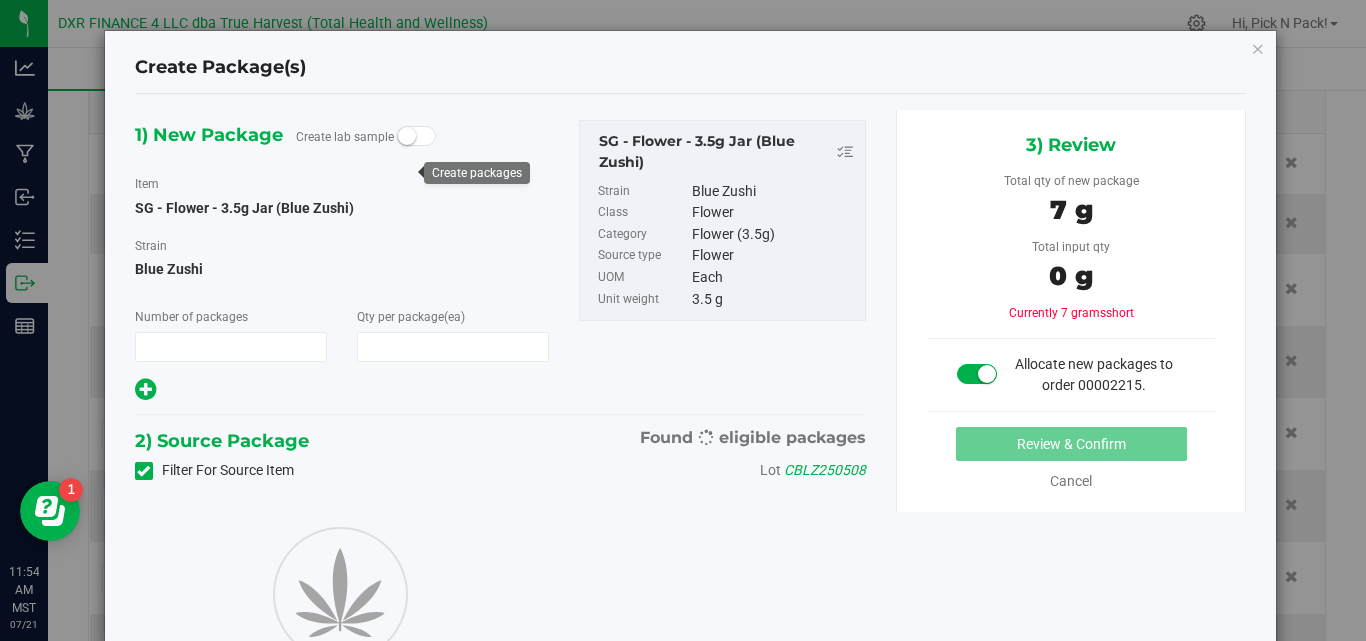 type on "2" 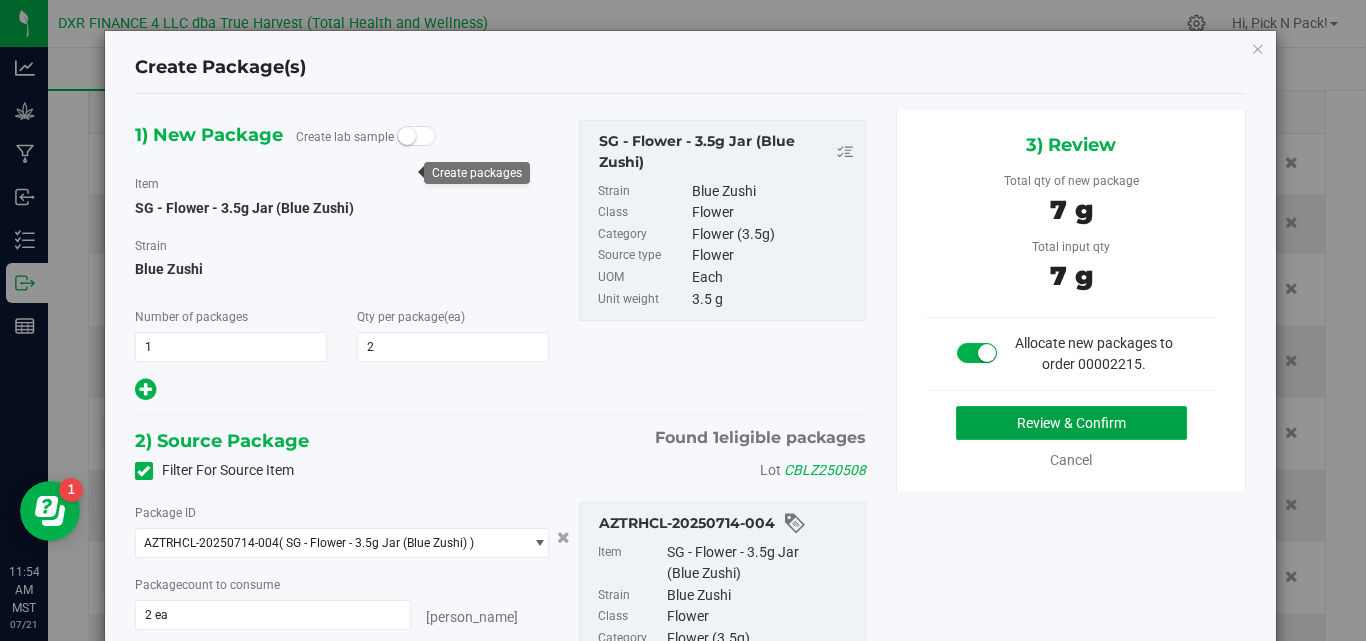 click on "Review & Confirm" at bounding box center [1071, 423] 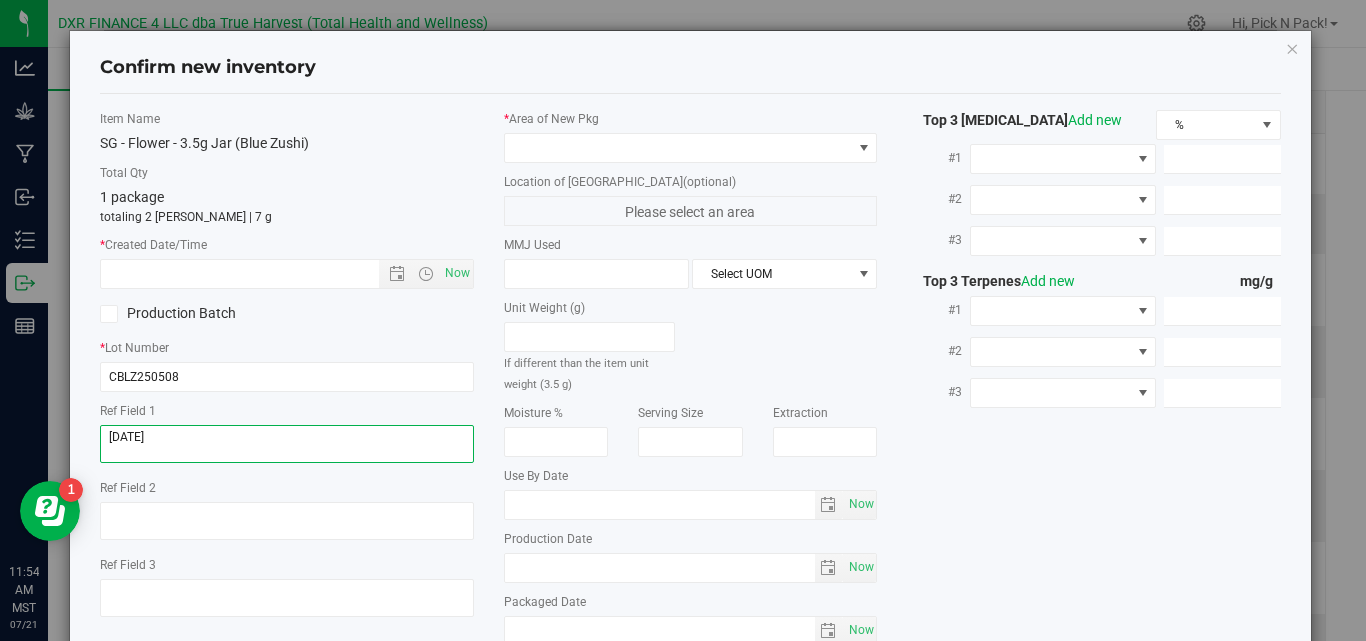 click at bounding box center [287, 444] 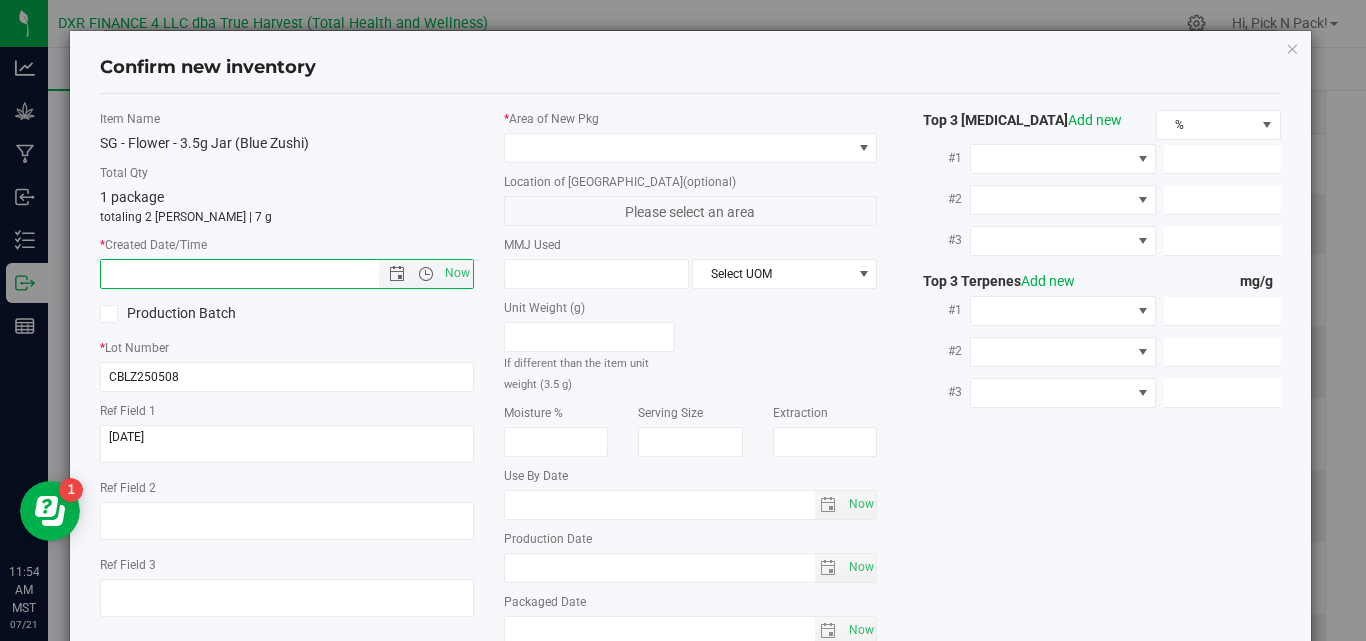 click at bounding box center [257, 274] 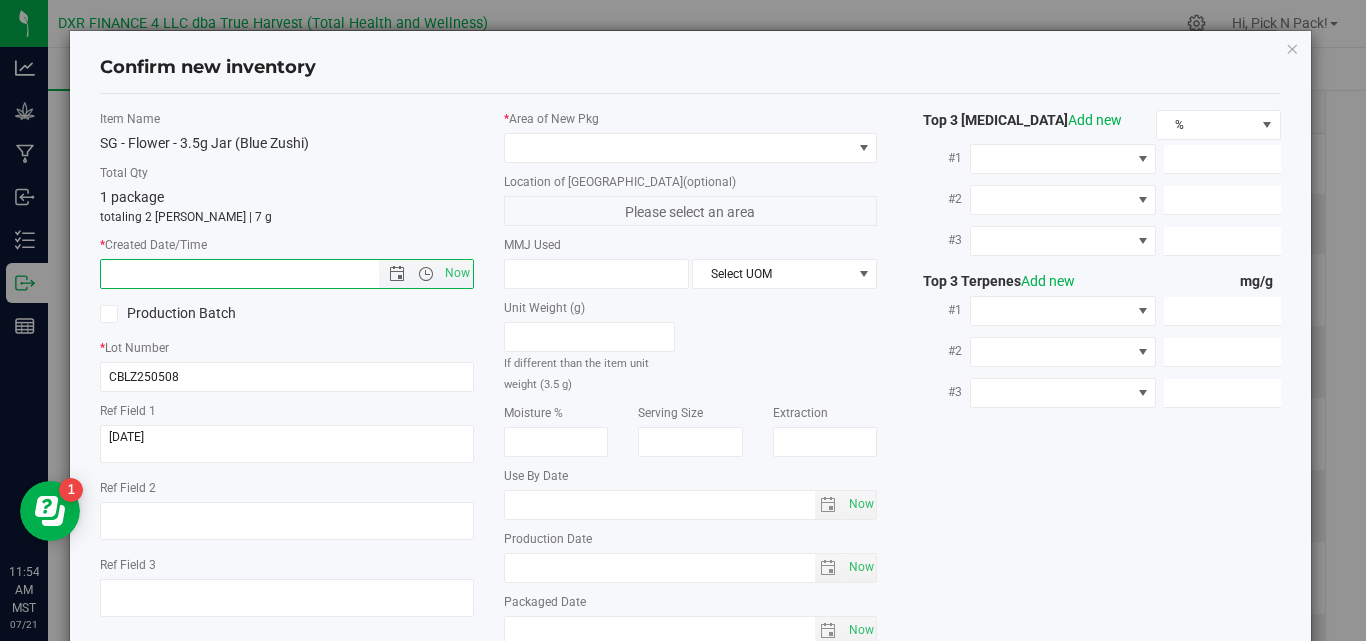 paste on "2025-05-08" 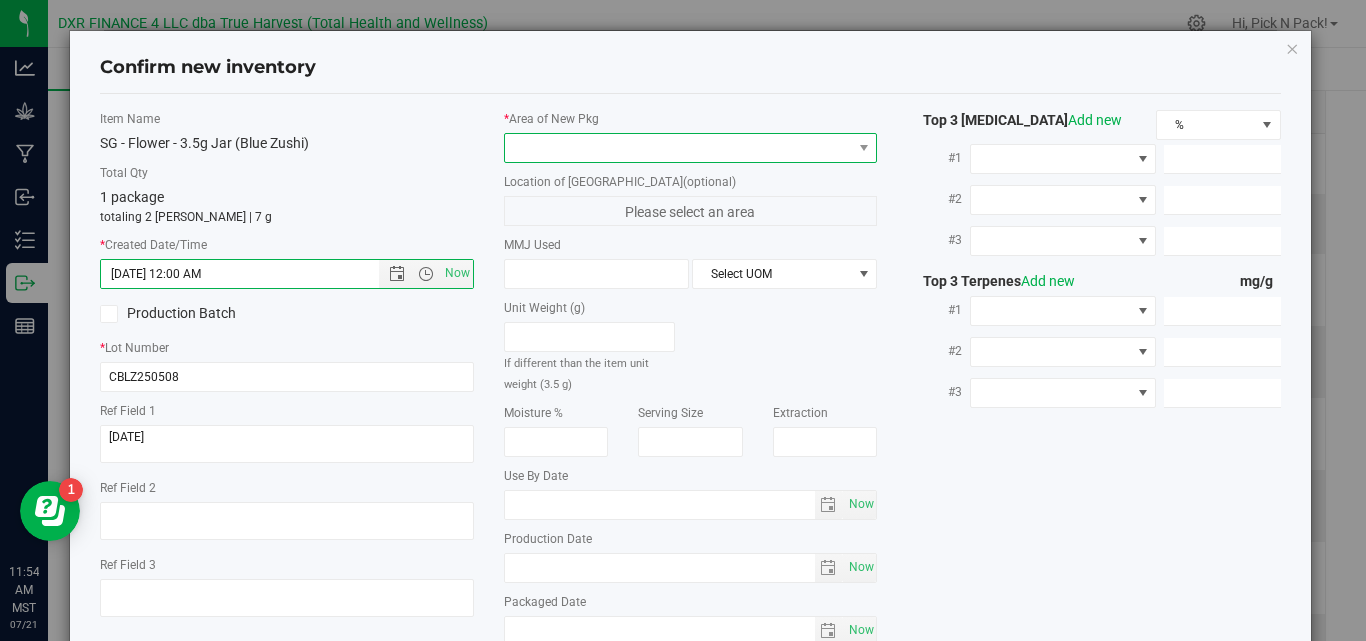 click at bounding box center [678, 148] 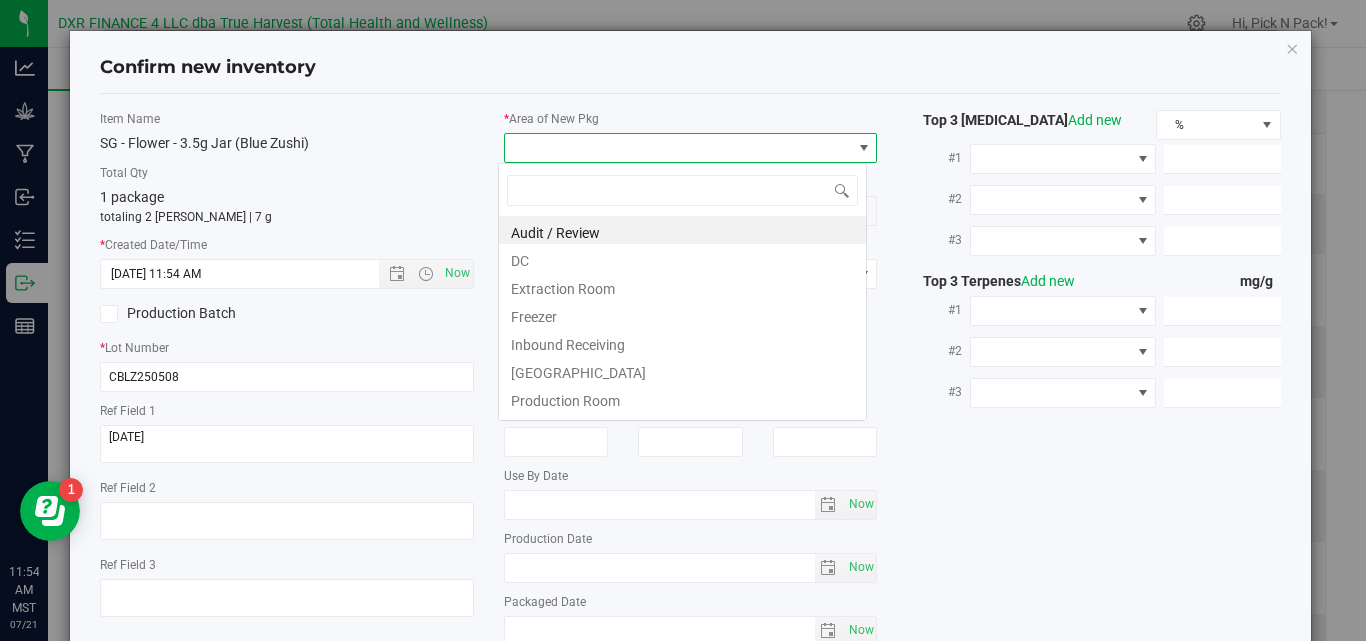 scroll, scrollTop: 99970, scrollLeft: 99631, axis: both 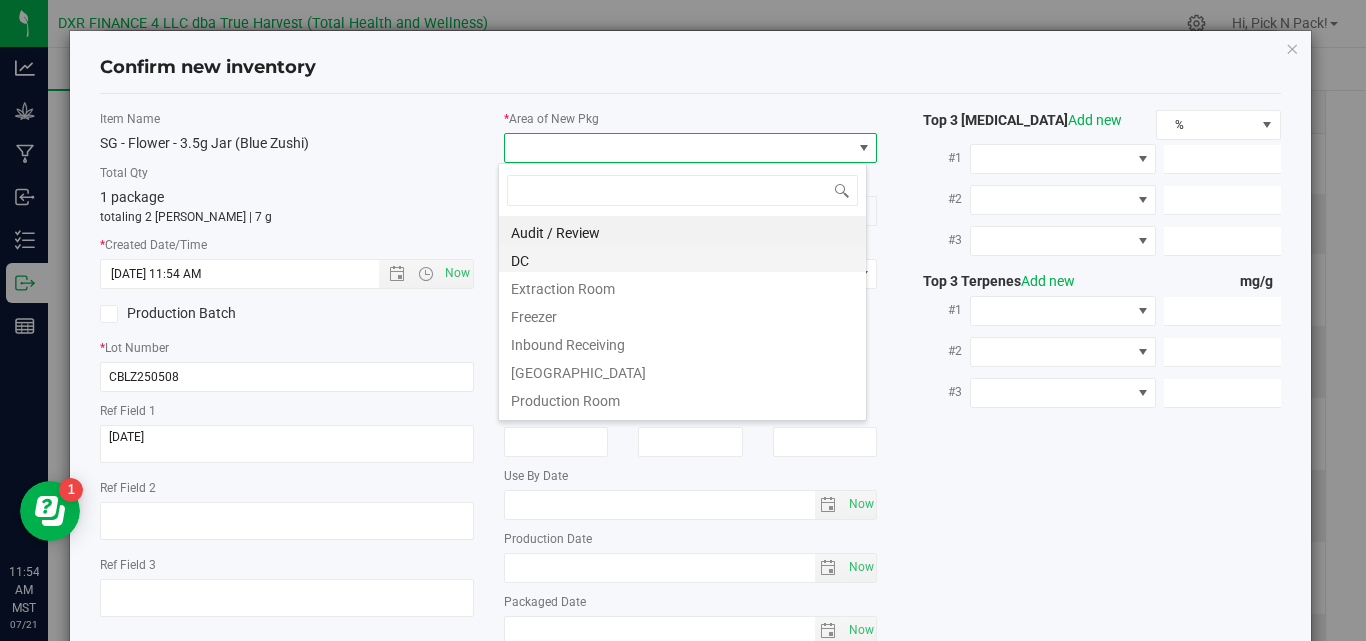 click on "DC" at bounding box center [682, 258] 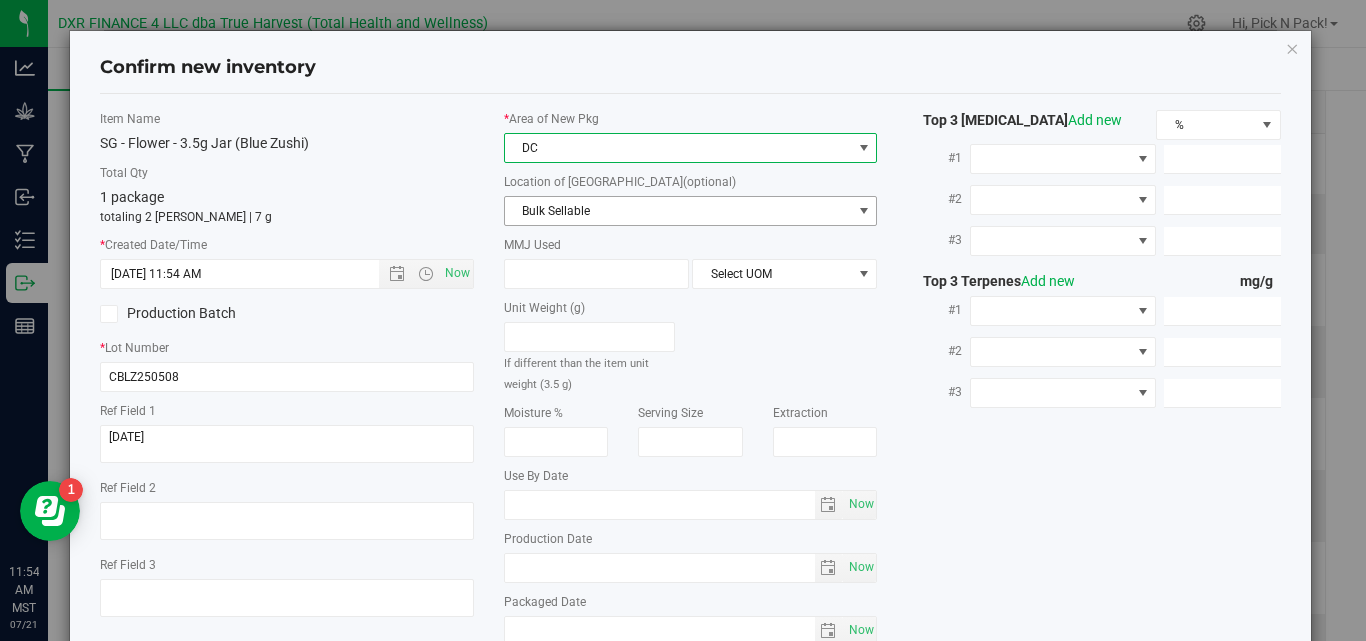 click on "Bulk Sellable" at bounding box center [678, 211] 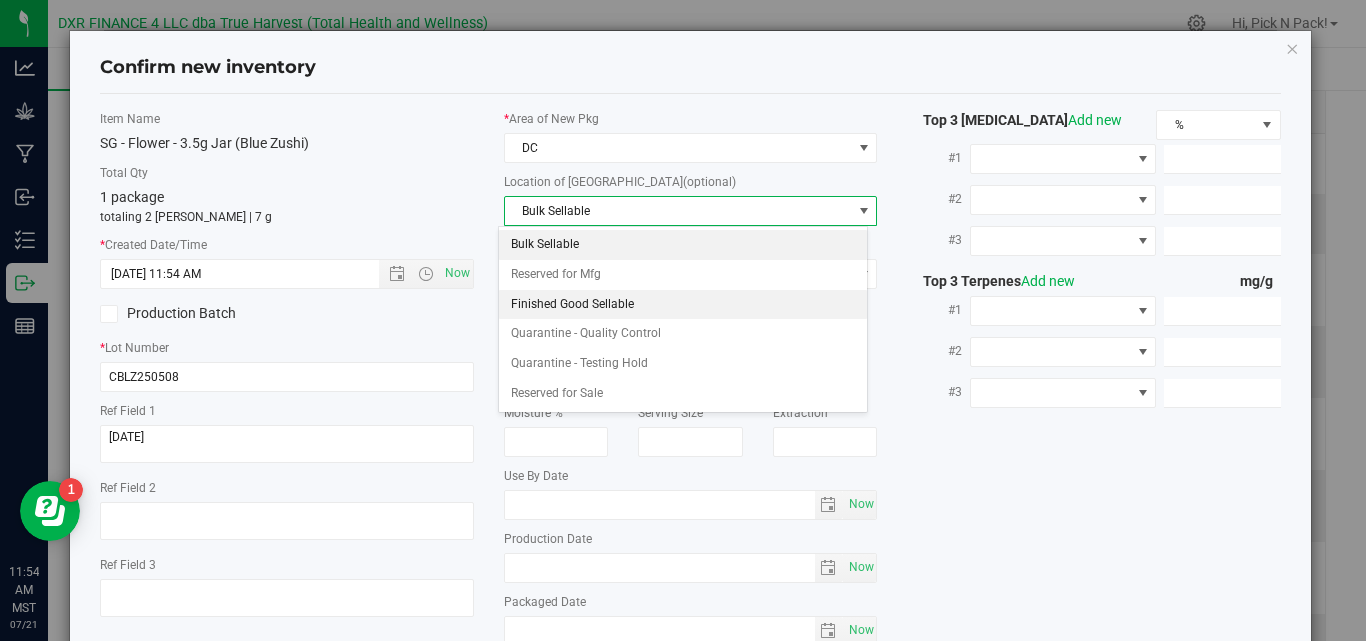 click on "Finished Good Sellable" at bounding box center (682, 305) 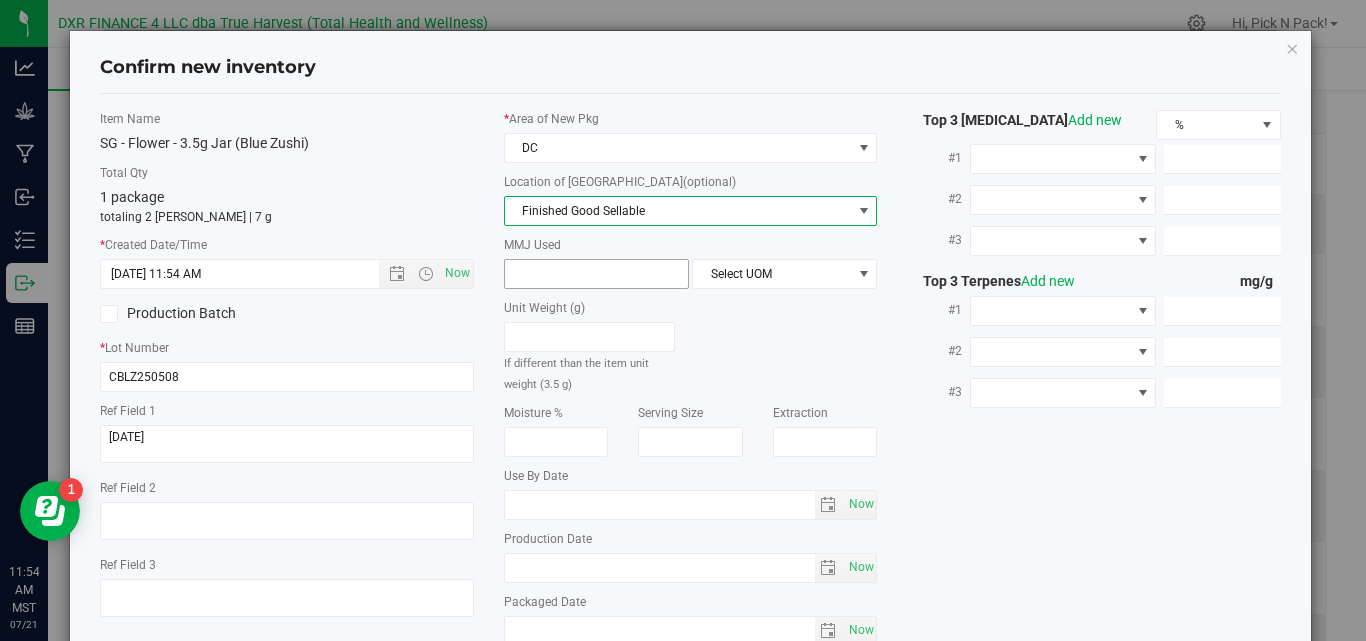 click at bounding box center [596, 274] 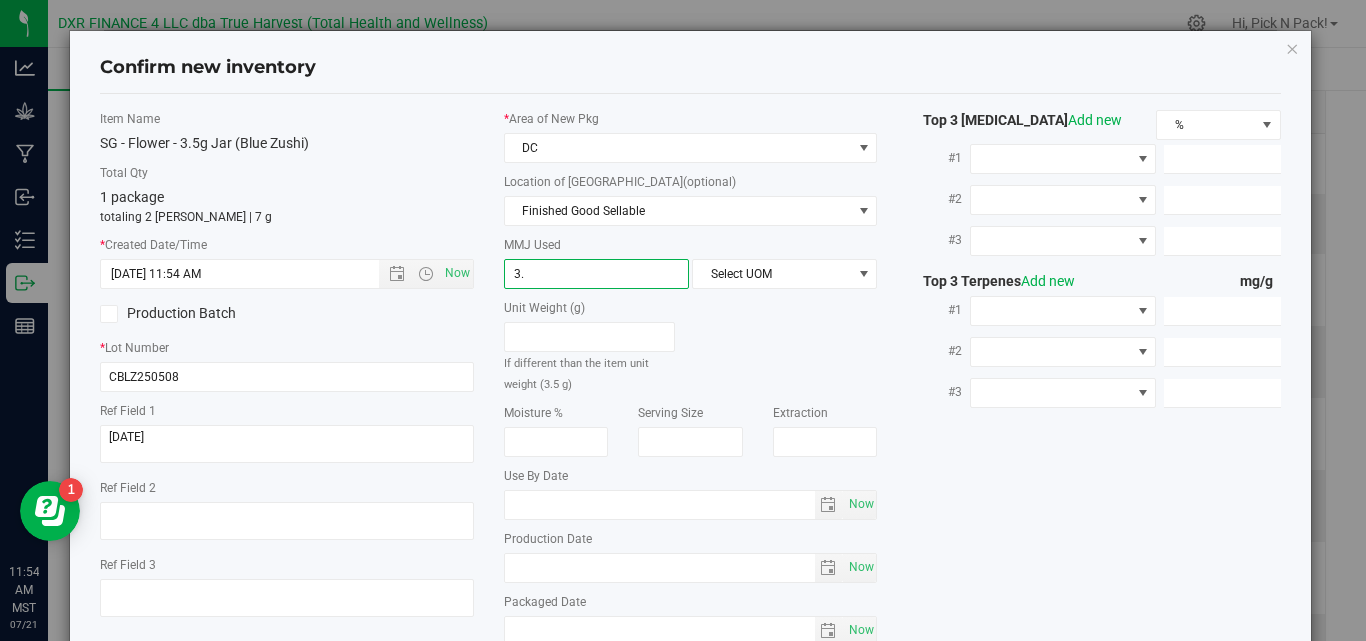 type on "3.5" 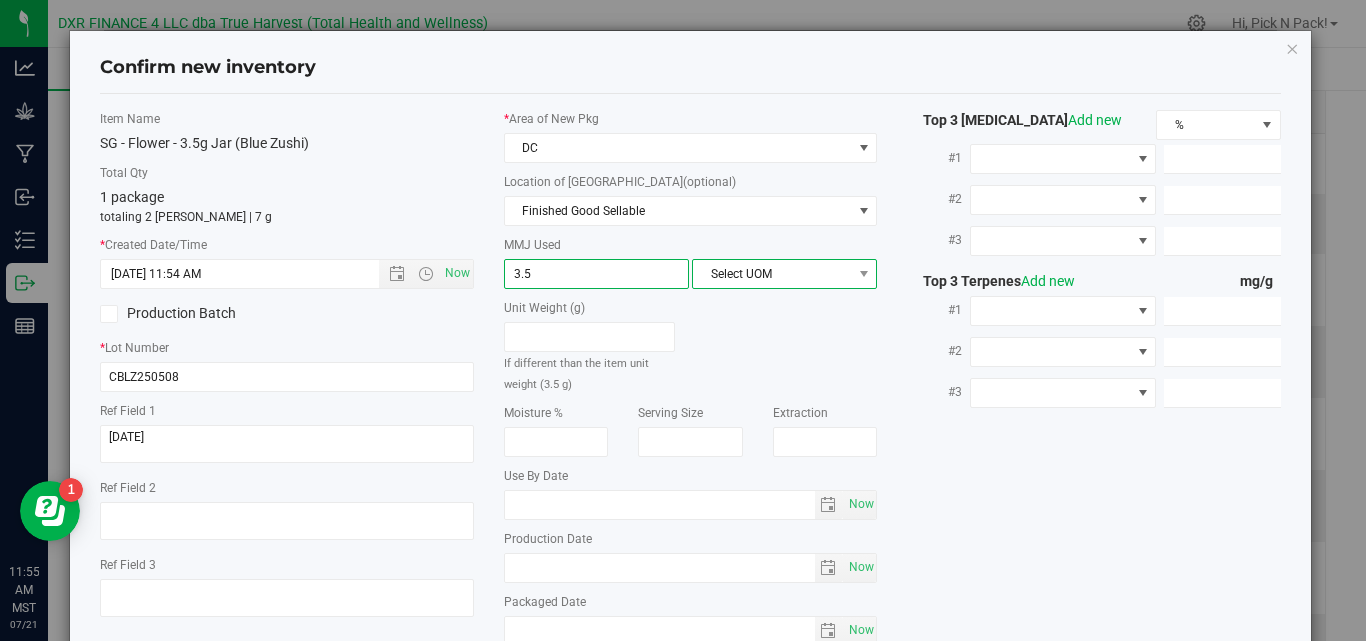 type on "3.5000" 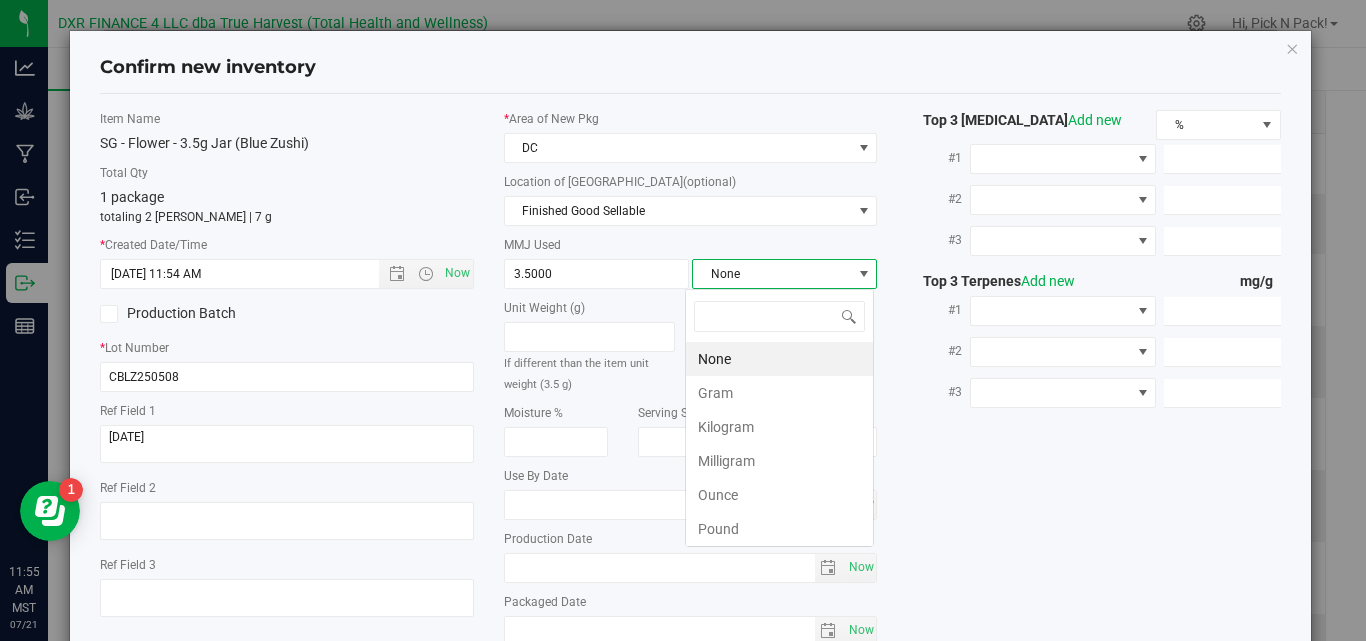 scroll, scrollTop: 99970, scrollLeft: 99817, axis: both 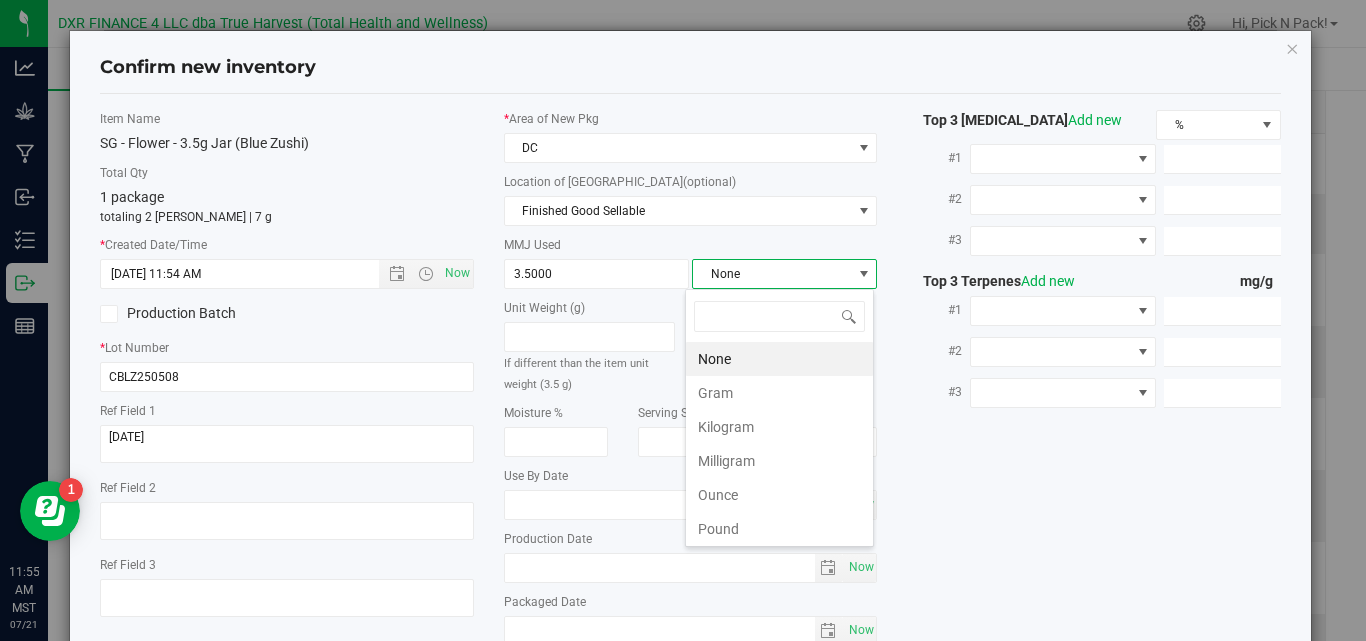 click on "Gram" at bounding box center (779, 393) 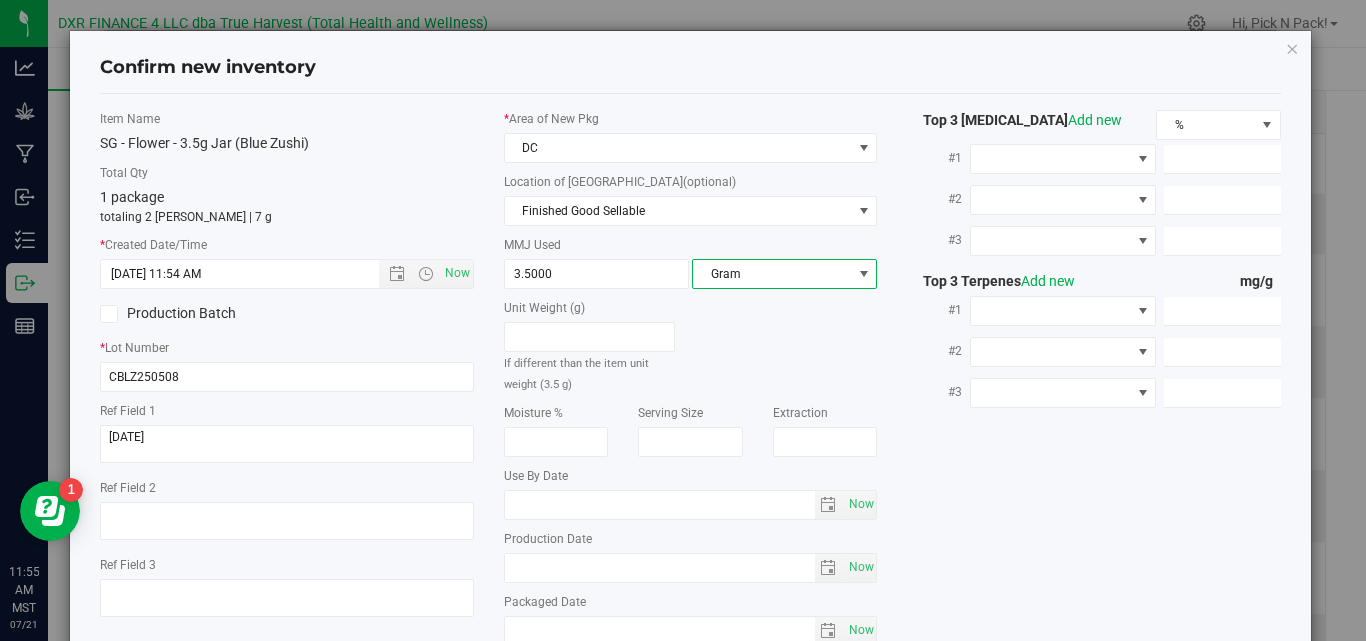 click on "Item Name
SG - Flower - 3.5g Jar (Blue Zushi)
Total Qty
1 package  totaling 2 eaches | 7 g
*
Created Date/Time
5/8/2025 11:54 AM
Now
Production Batch
*
Lot Number
CBLZ250508" at bounding box center [690, 383] 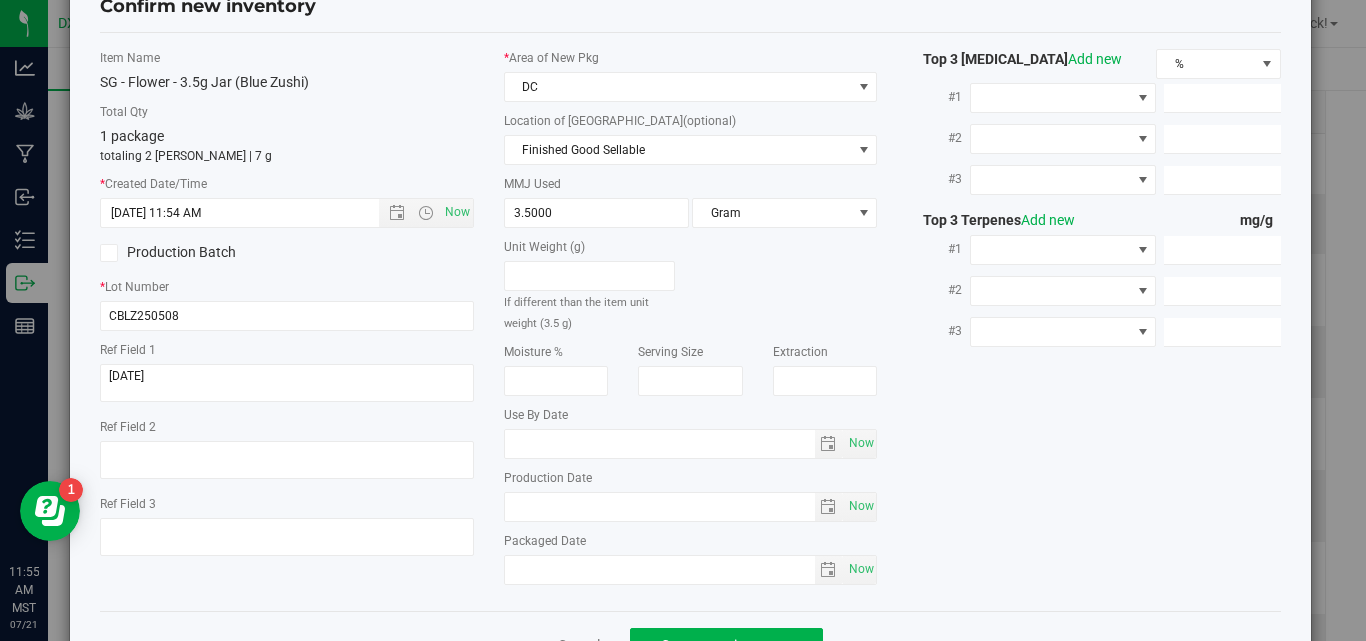 scroll, scrollTop: 129, scrollLeft: 0, axis: vertical 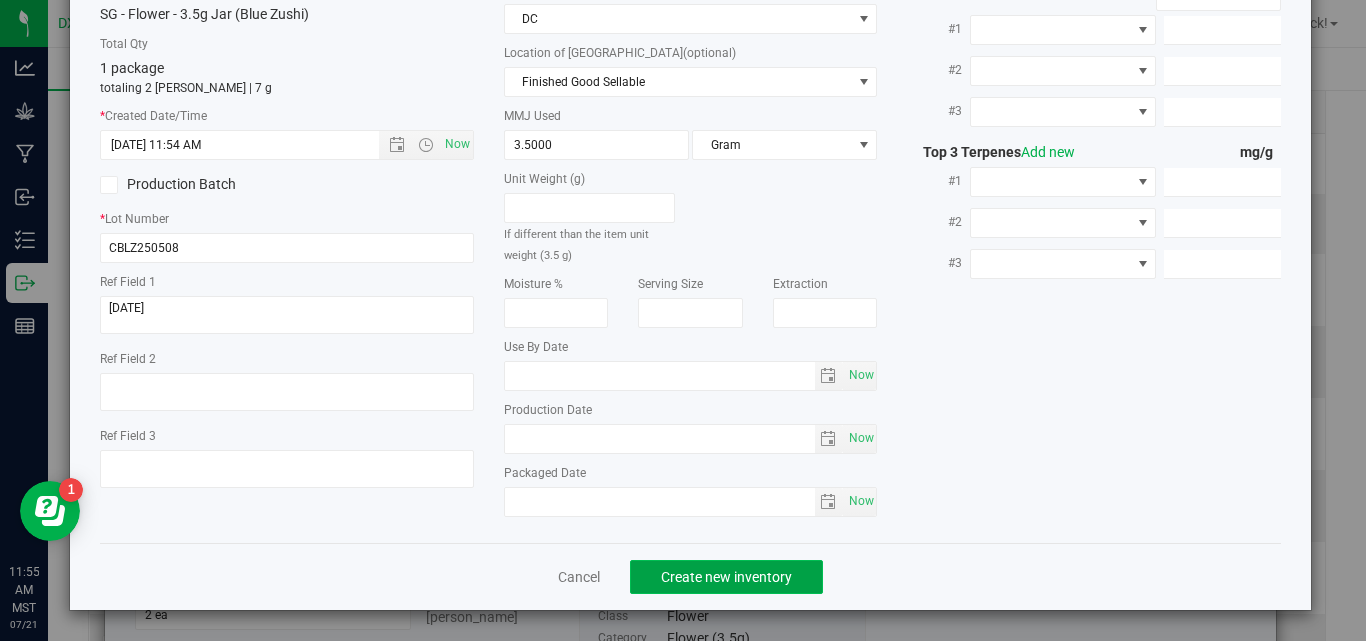 click on "Create new inventory" 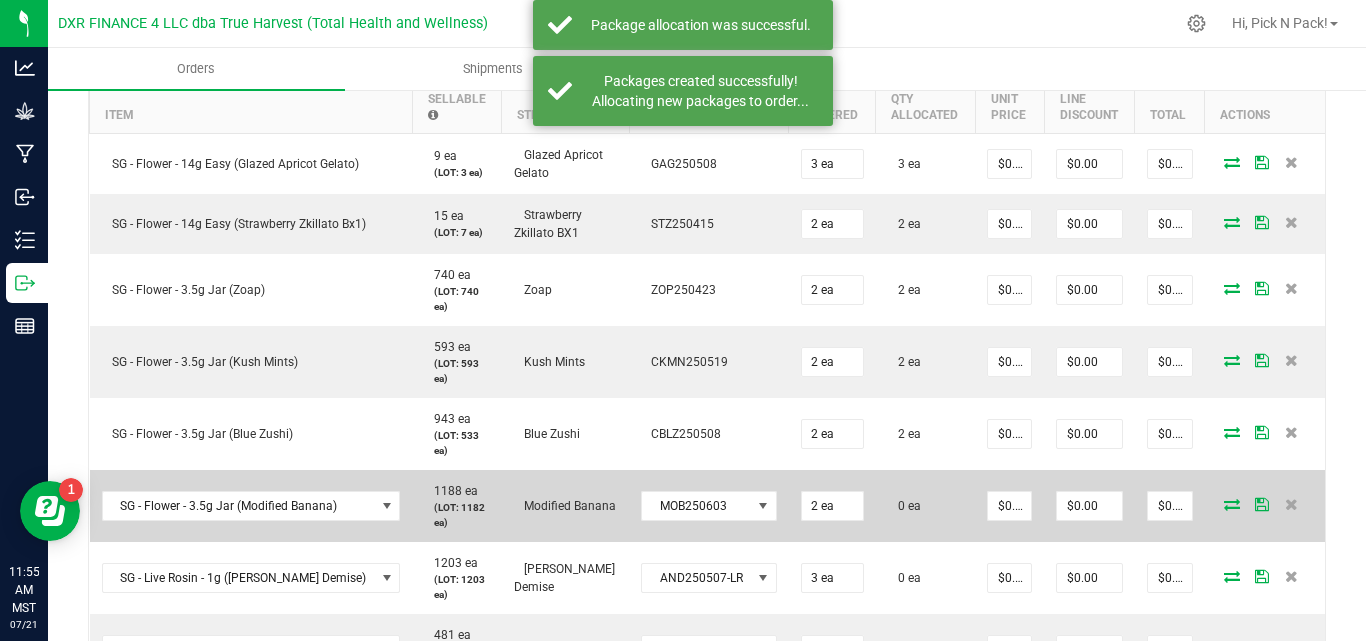 click at bounding box center (1232, 504) 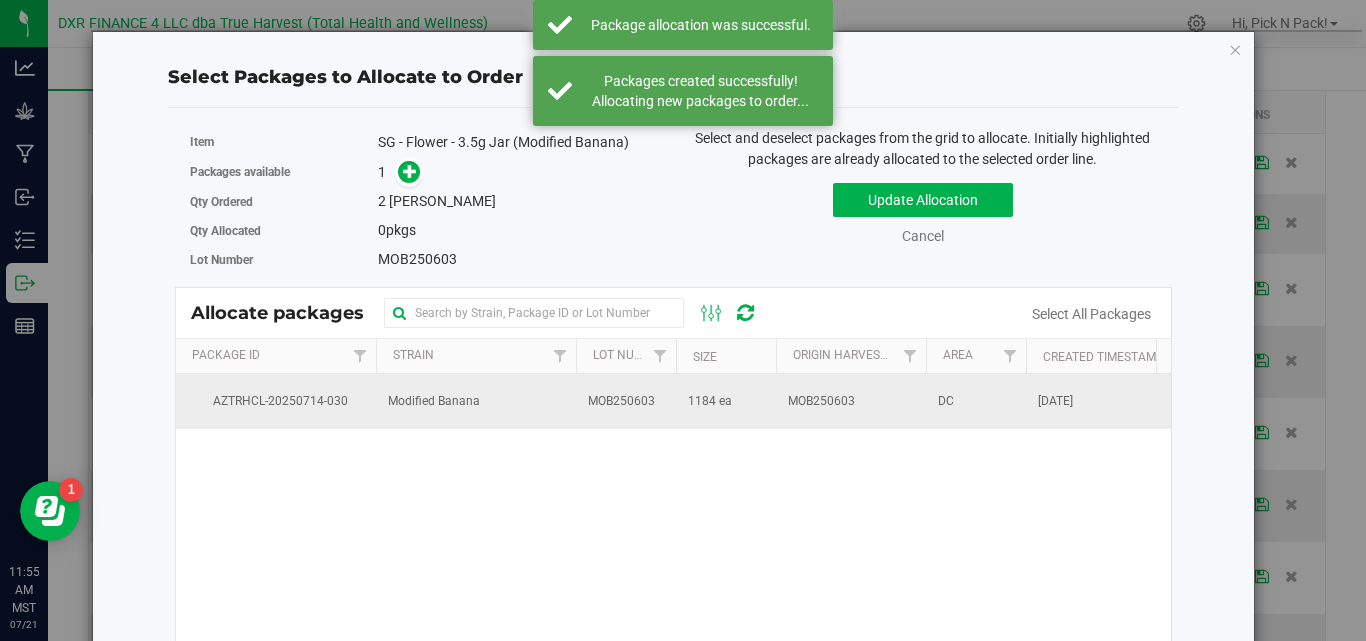 drag, startPoint x: 521, startPoint y: 399, endPoint x: 517, endPoint y: 387, distance: 12.649111 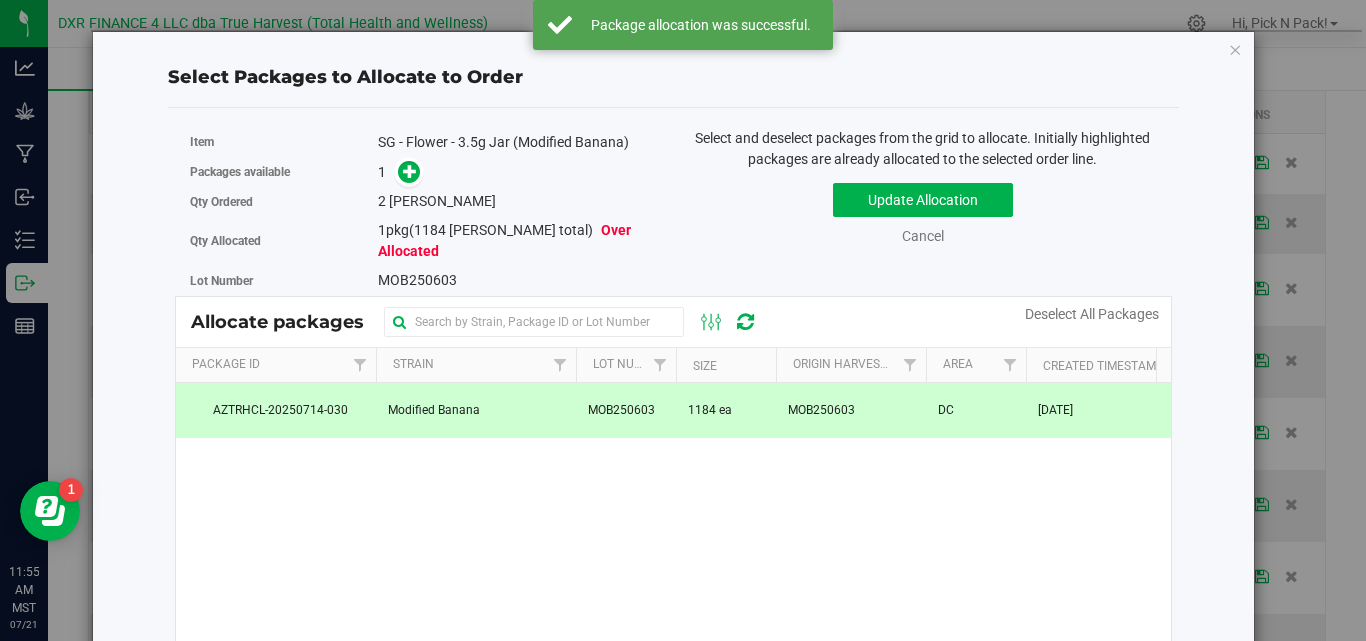 click on "1" at bounding box center (518, 172) 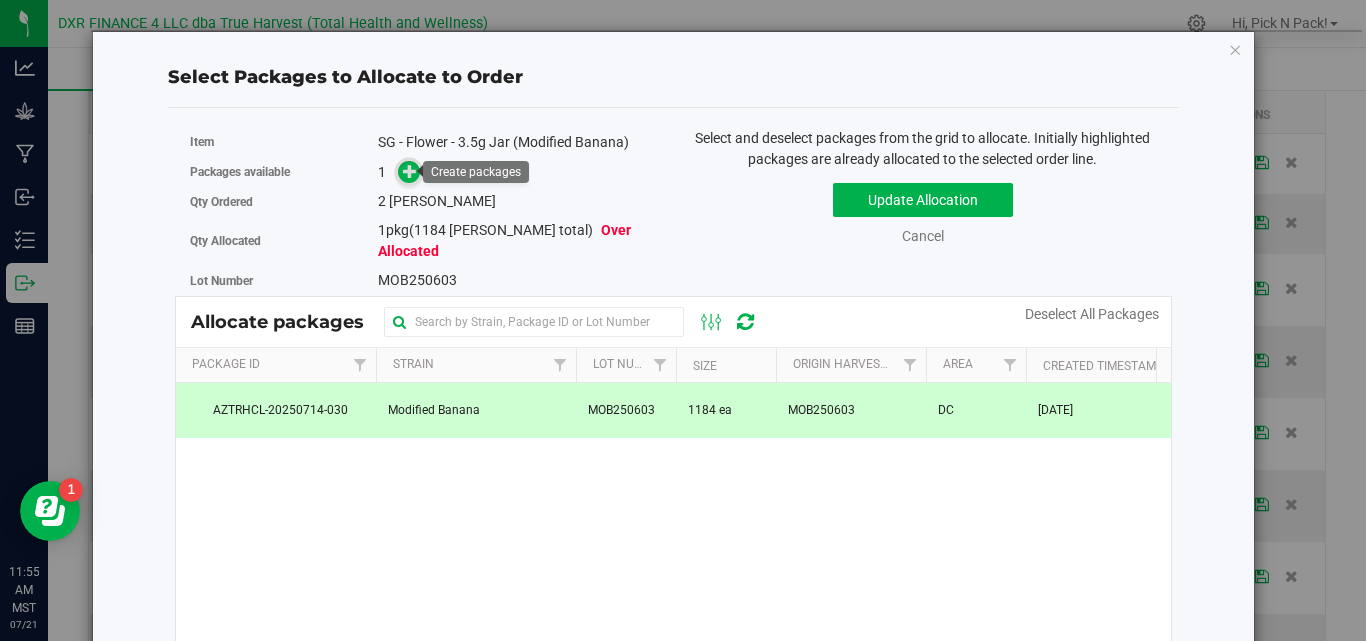 click at bounding box center (410, 170) 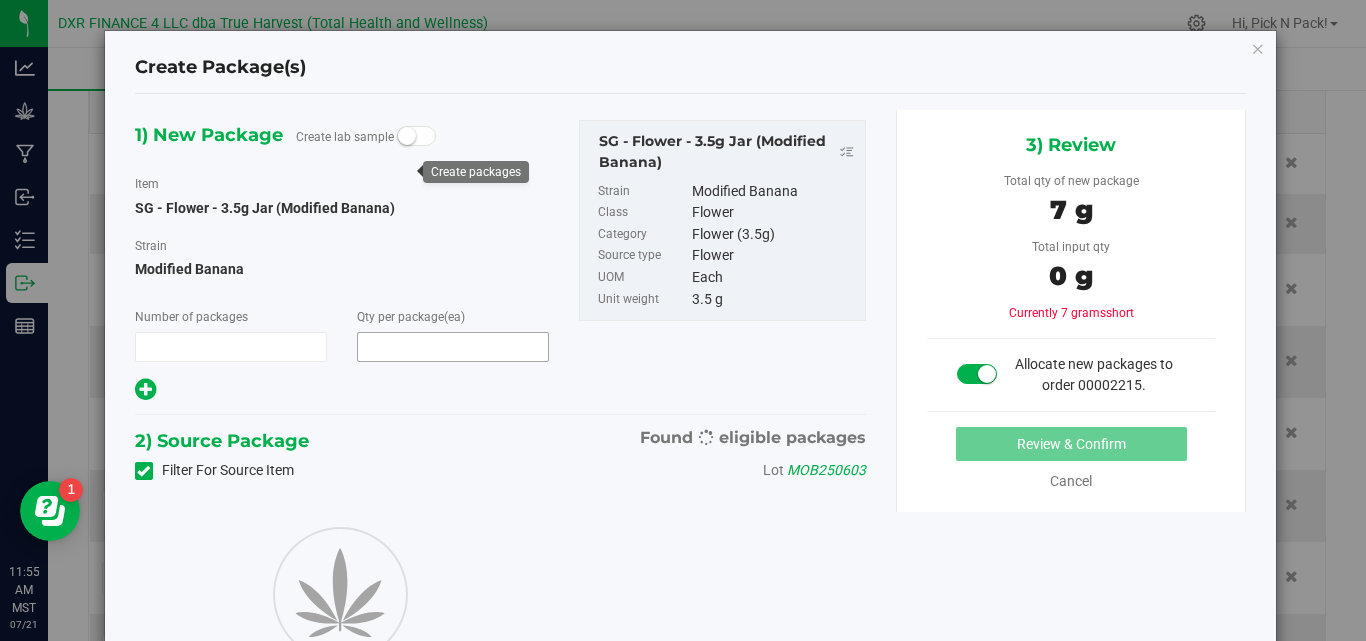 type on "1" 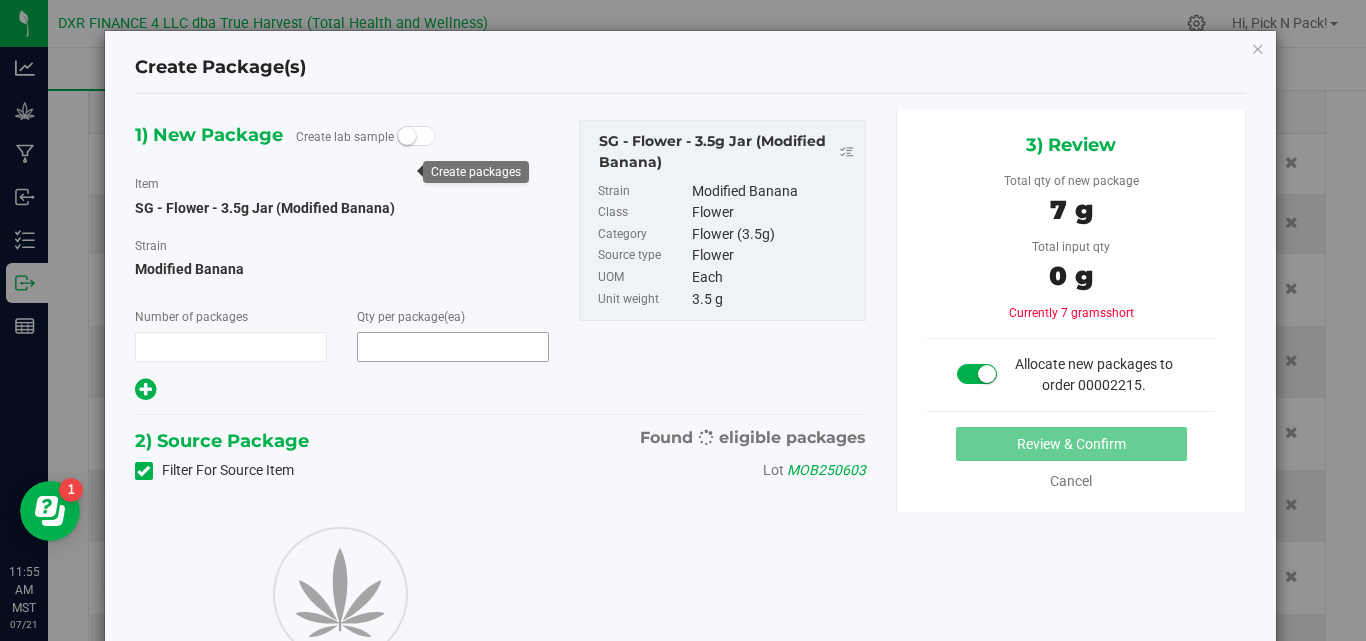type on "1" 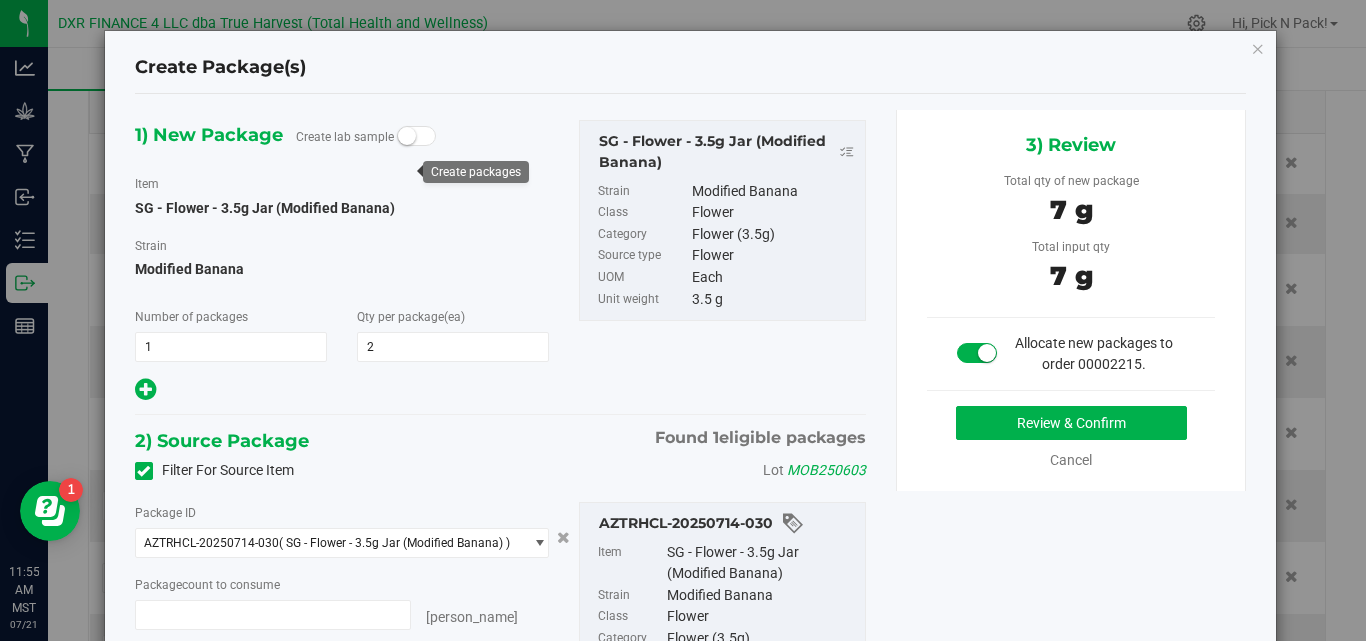 type on "2 ea" 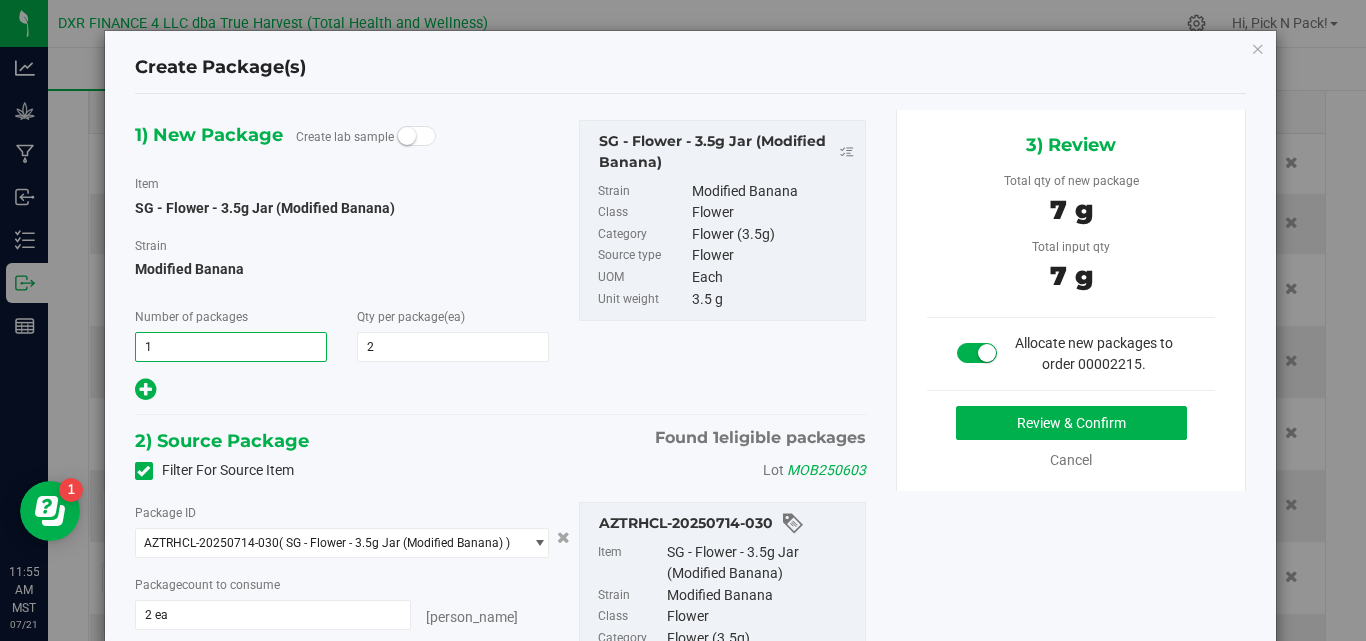 click on "1 1" at bounding box center [231, 347] 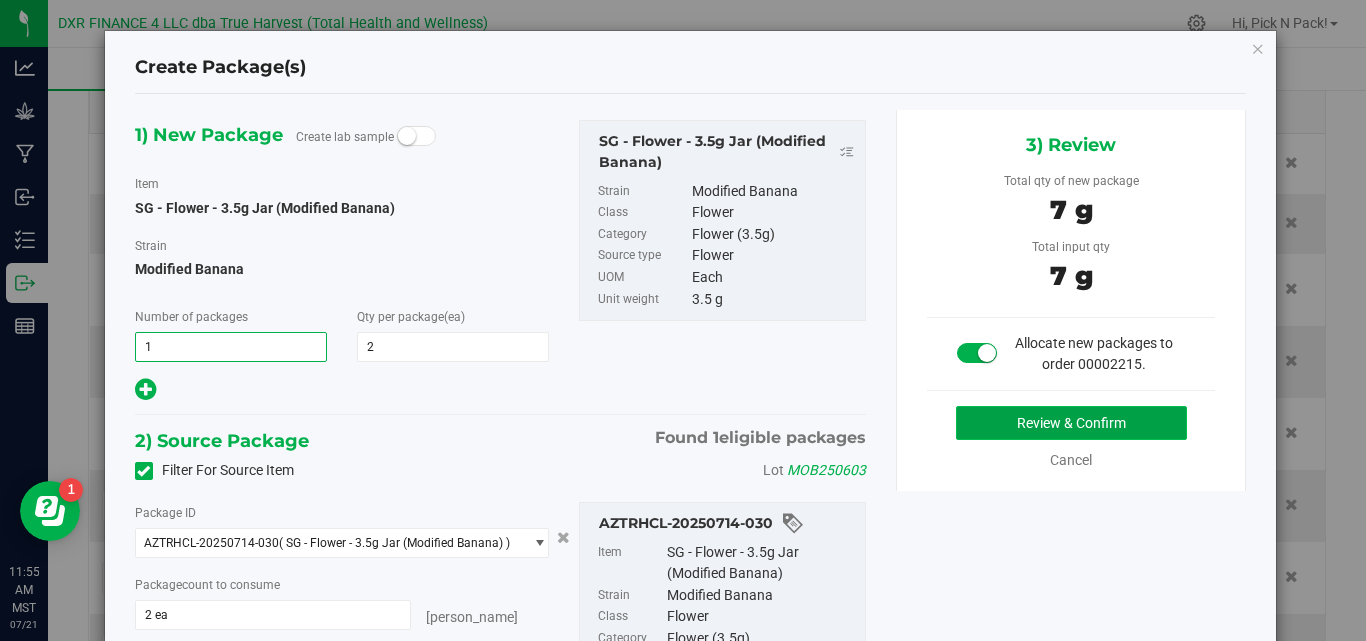 click on "Review & Confirm" at bounding box center [1071, 423] 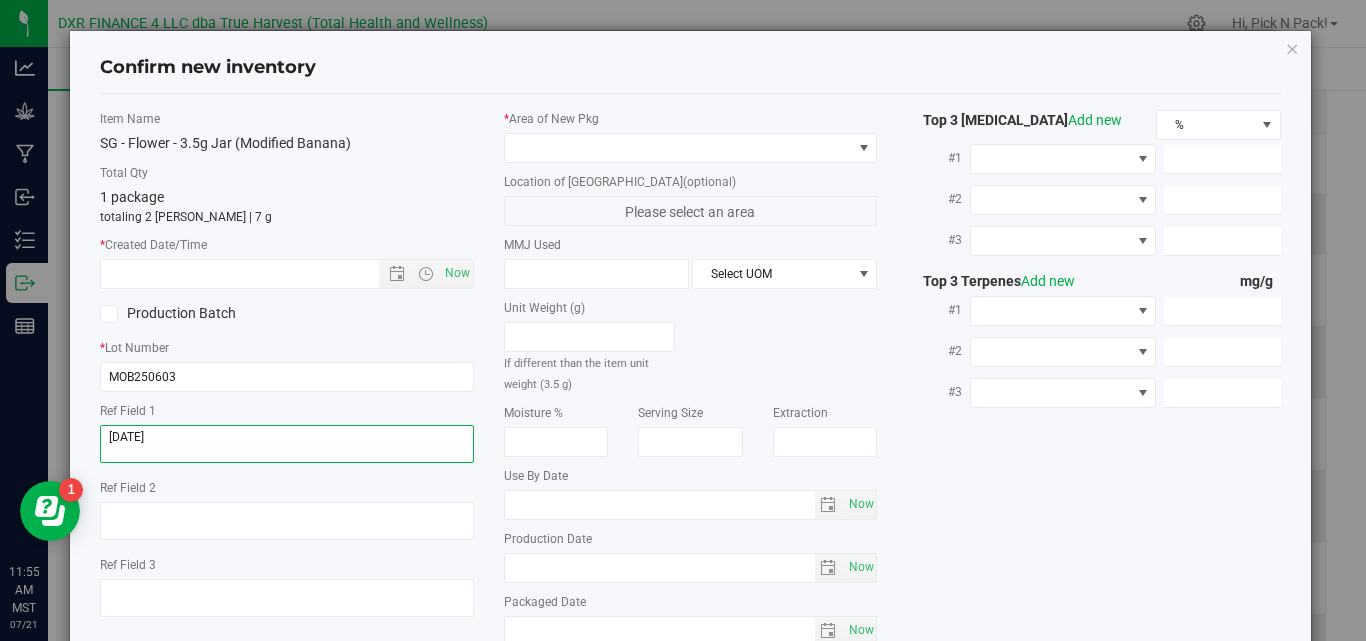 click at bounding box center [287, 444] 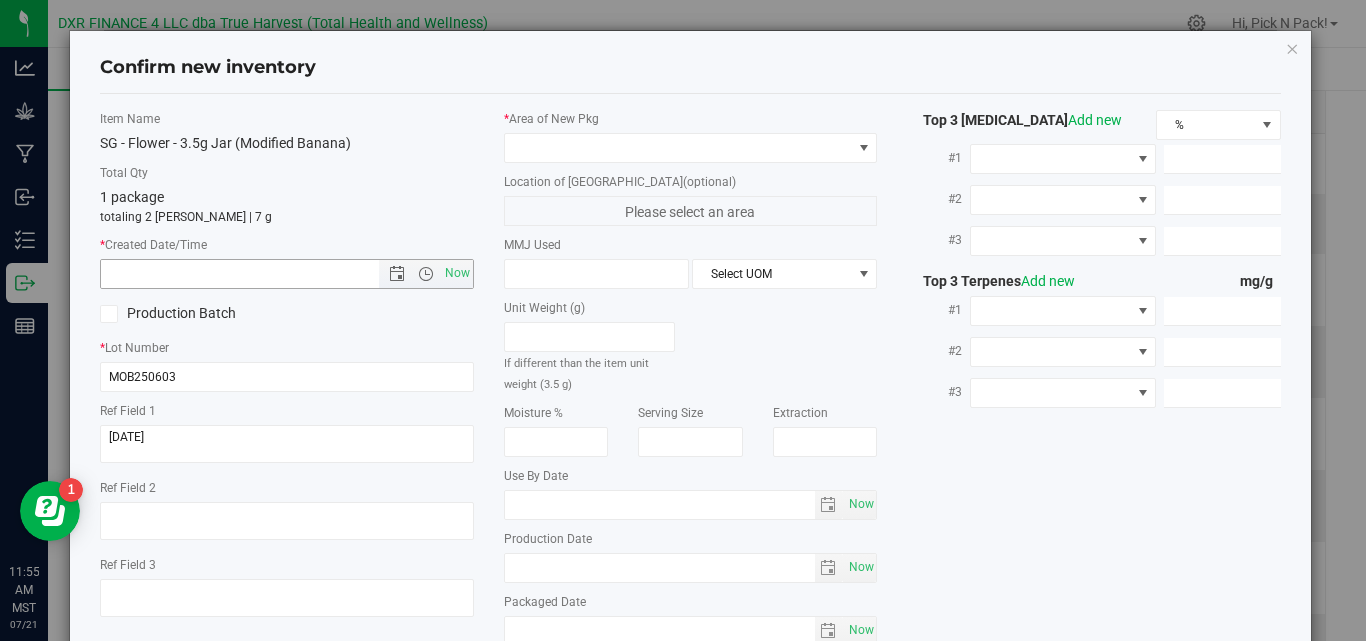 click at bounding box center (257, 274) 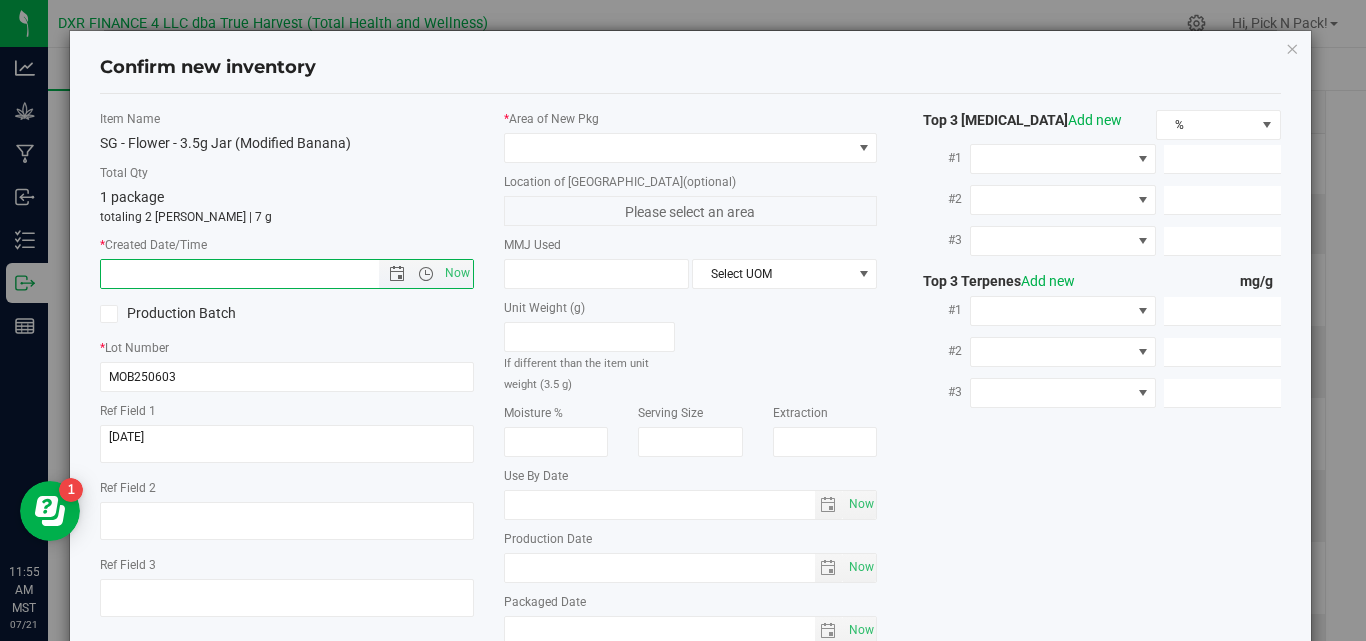 paste on "2025-06-03" 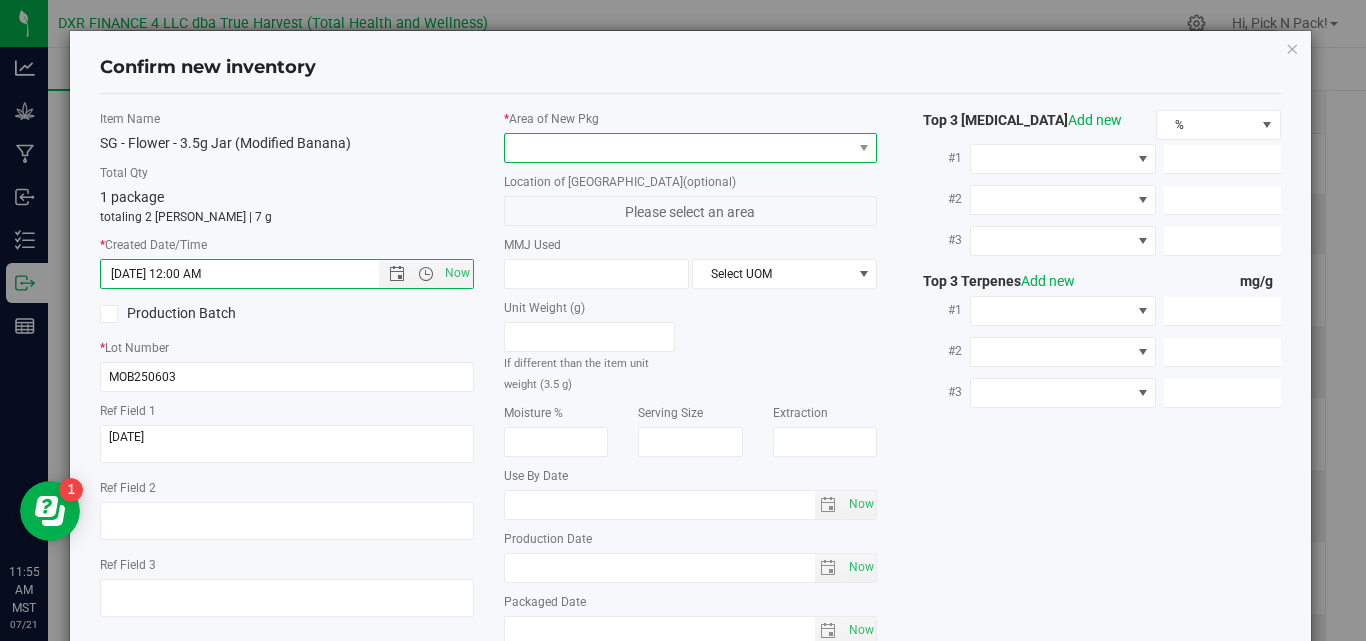 type on "6/3/2025 11:55 AM" 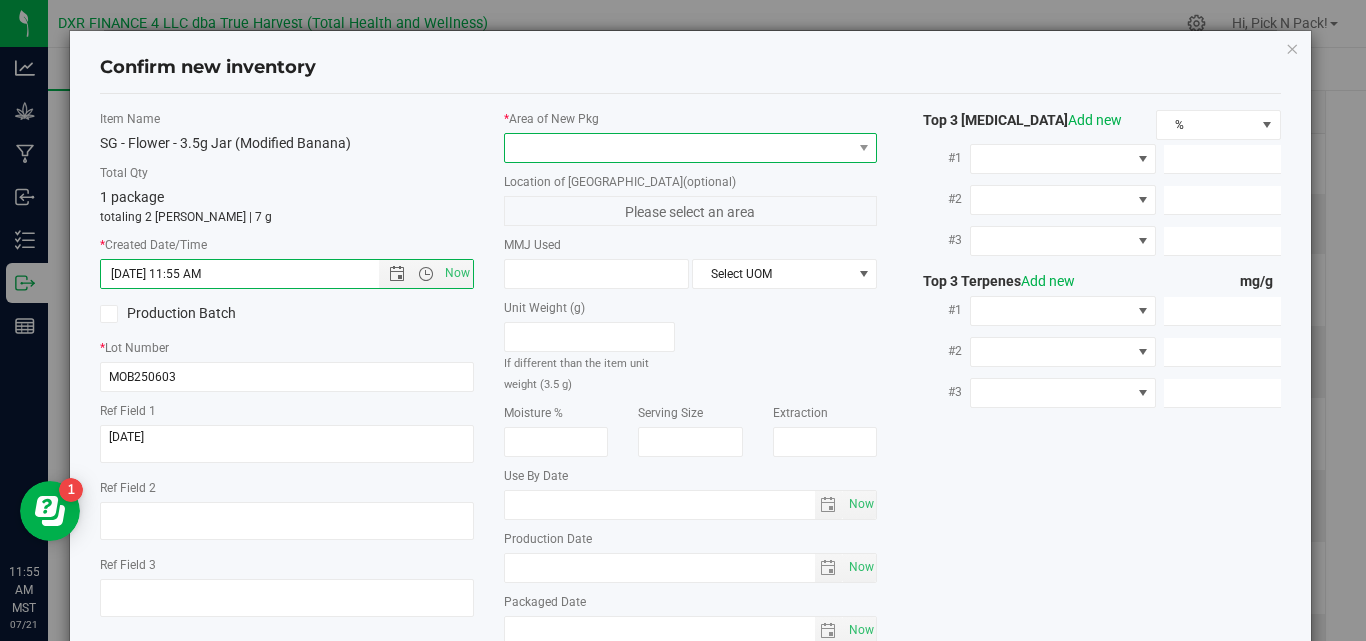 click at bounding box center [678, 148] 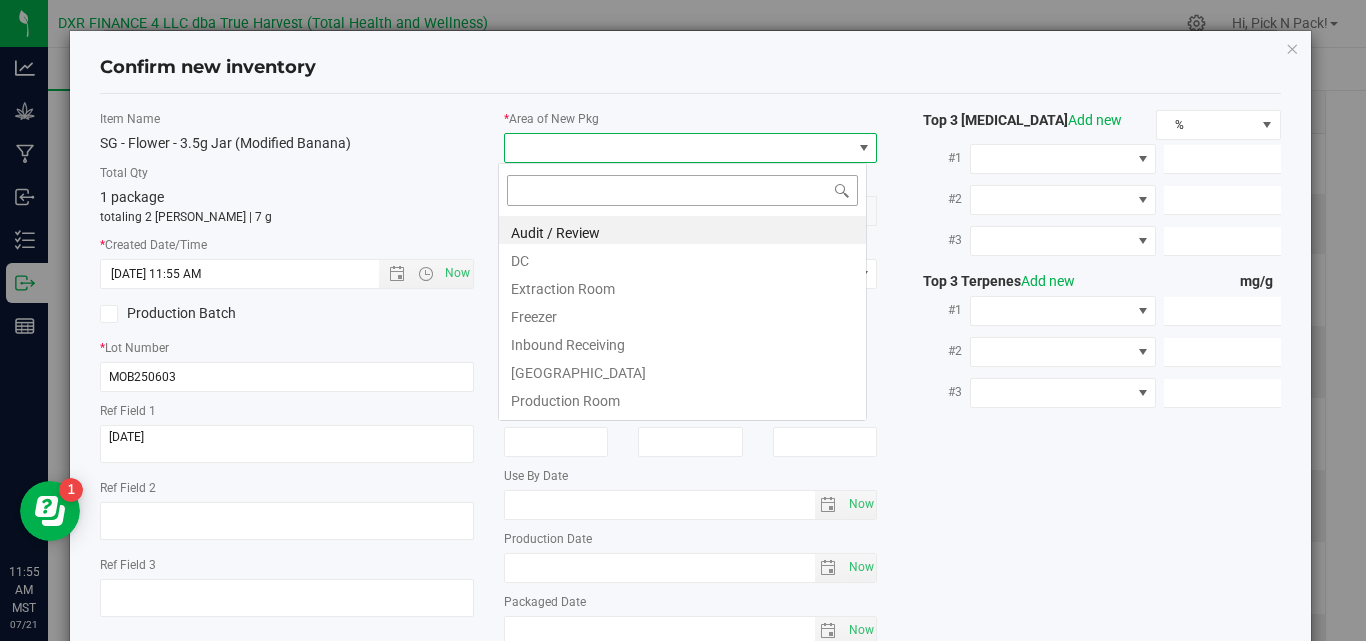 scroll, scrollTop: 99970, scrollLeft: 99631, axis: both 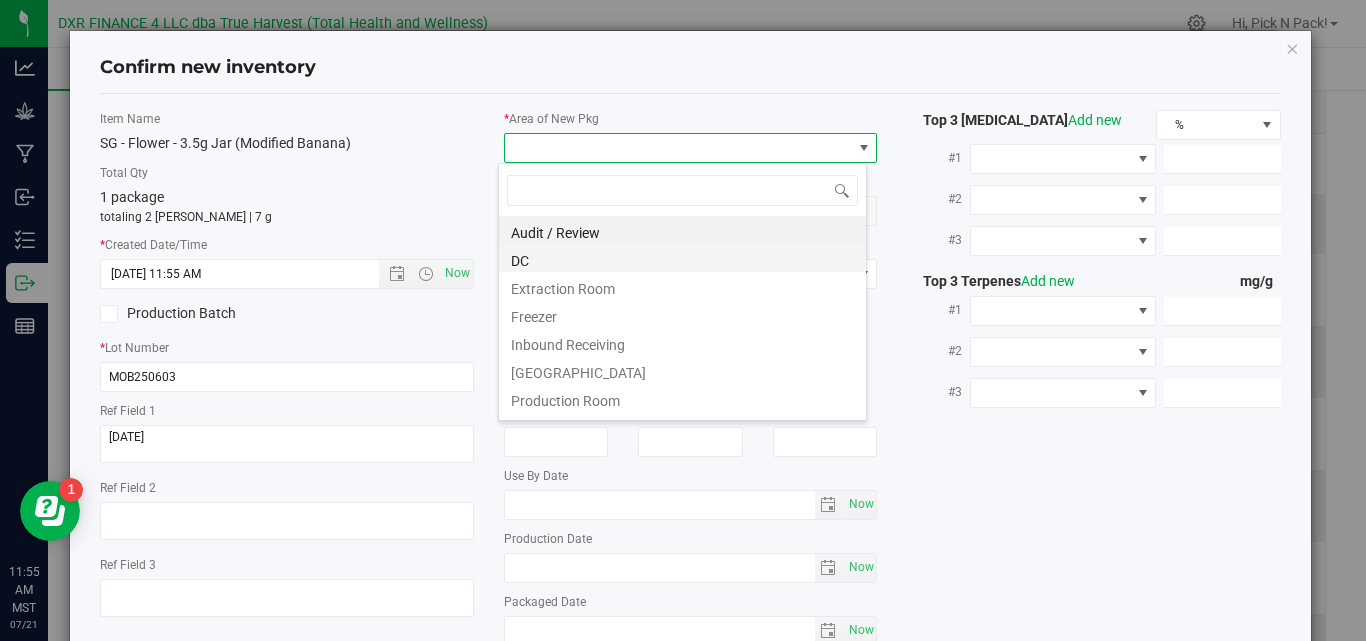 click on "DC" at bounding box center (682, 258) 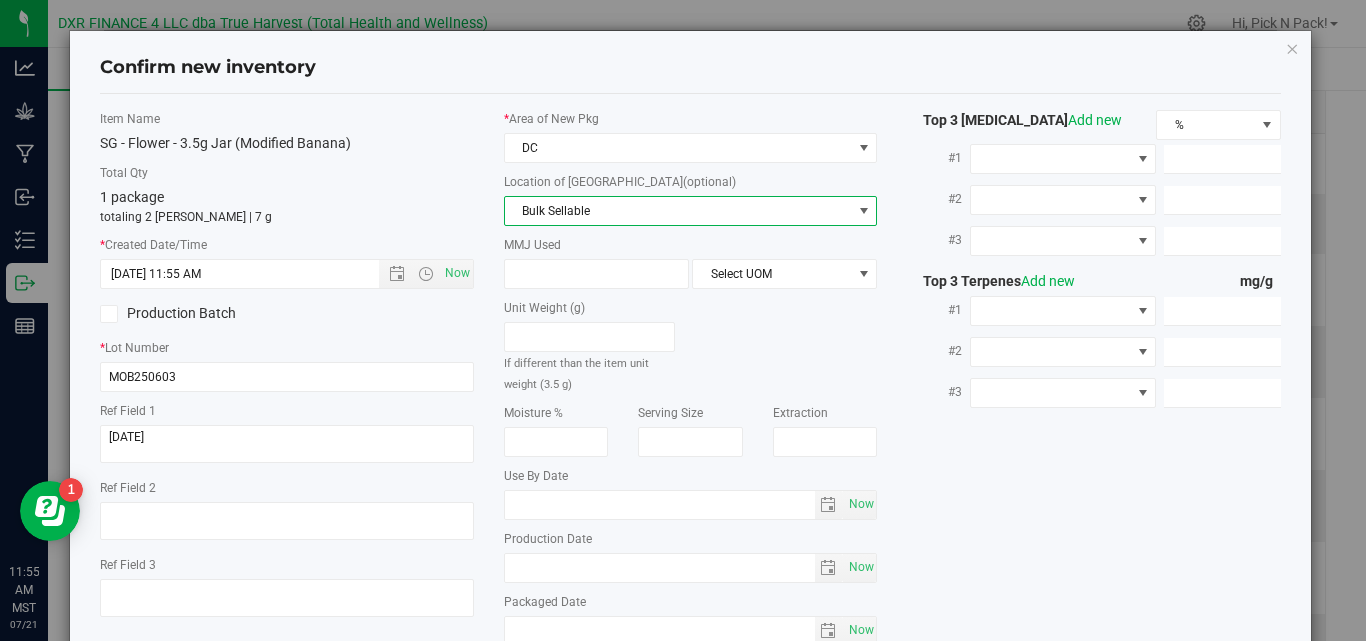 click on "Bulk Sellable" at bounding box center [678, 211] 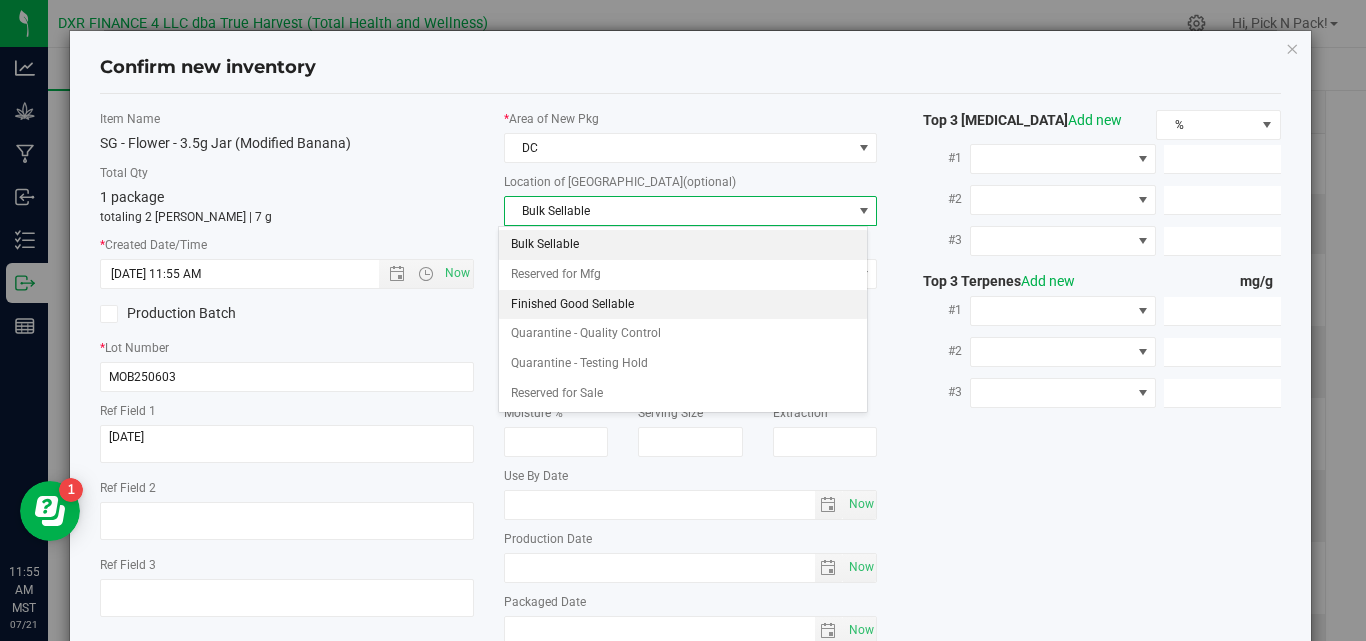 click on "Finished Good Sellable" at bounding box center [682, 305] 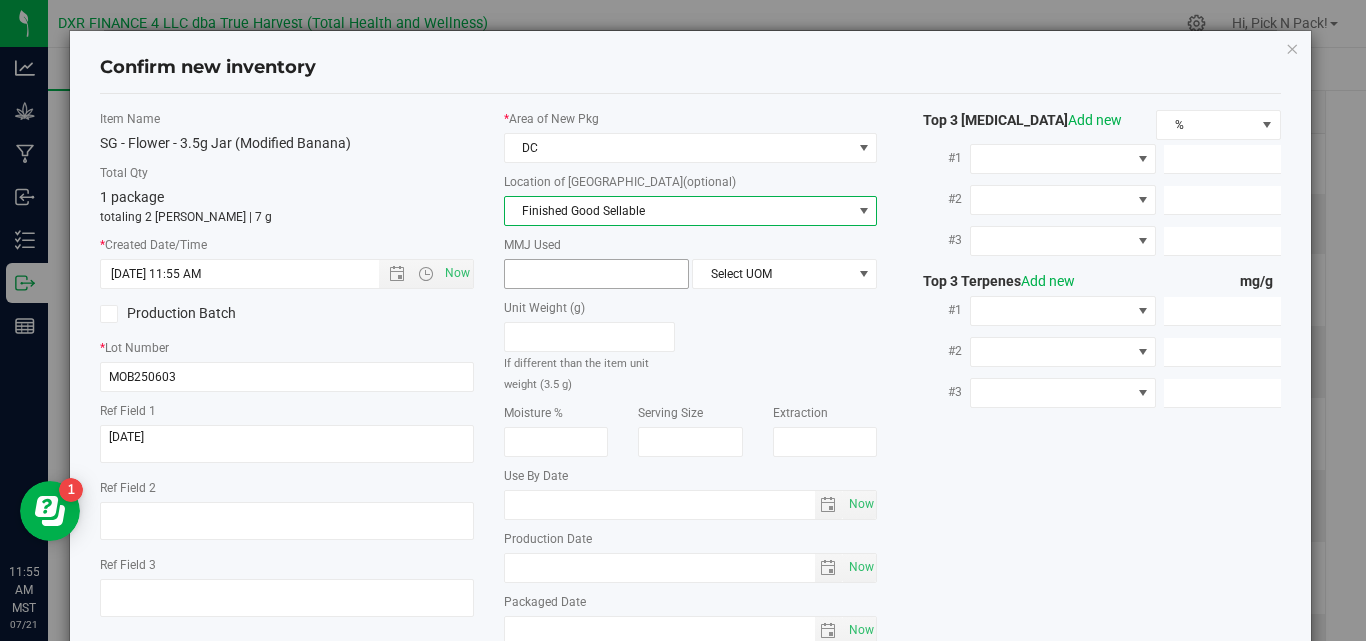 click at bounding box center [596, 274] 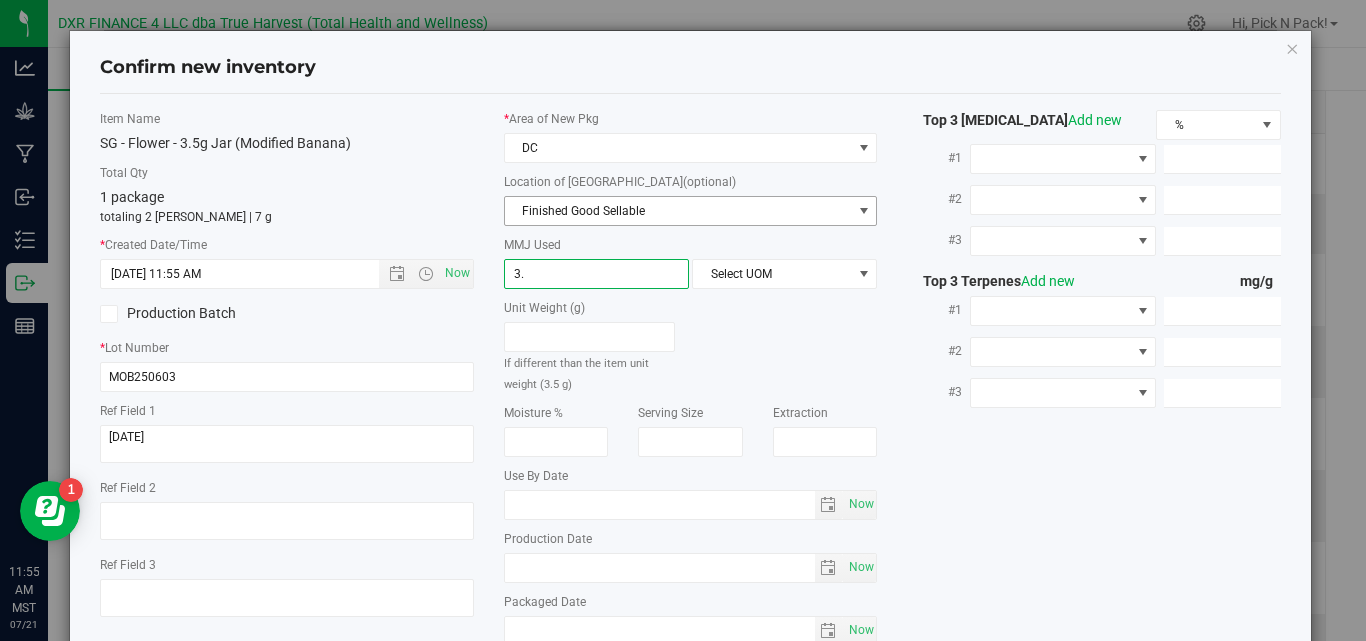 type on "3.5" 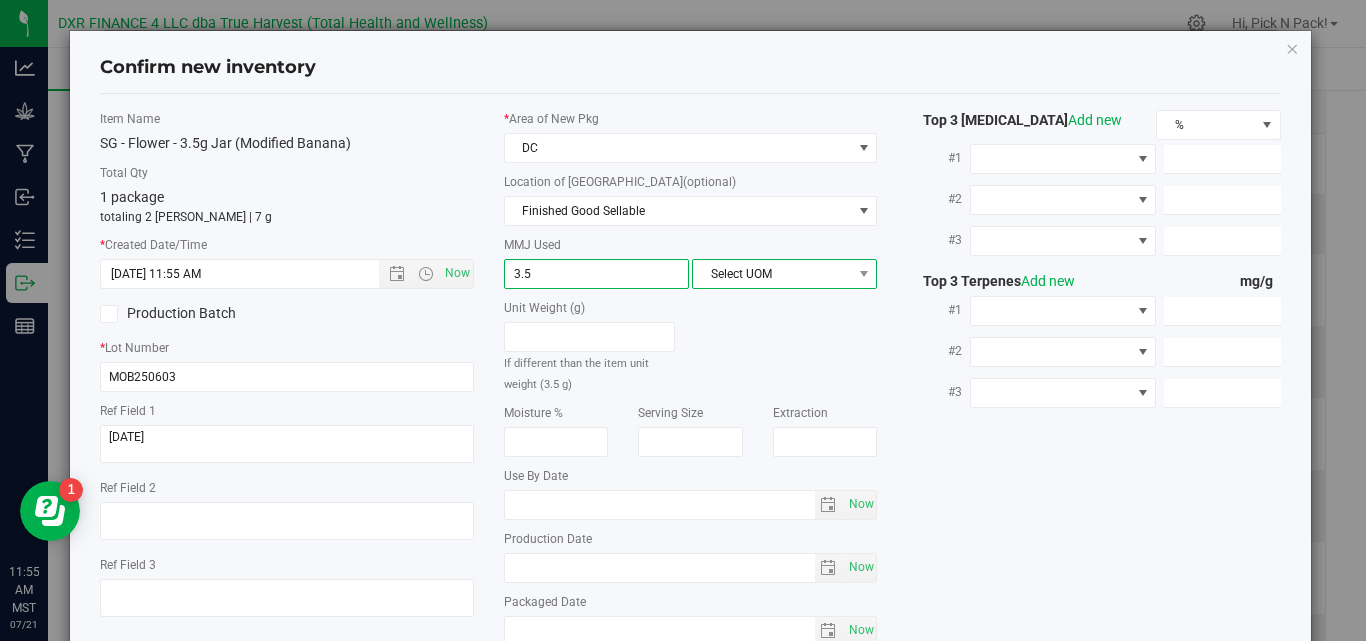 type on "3.5000" 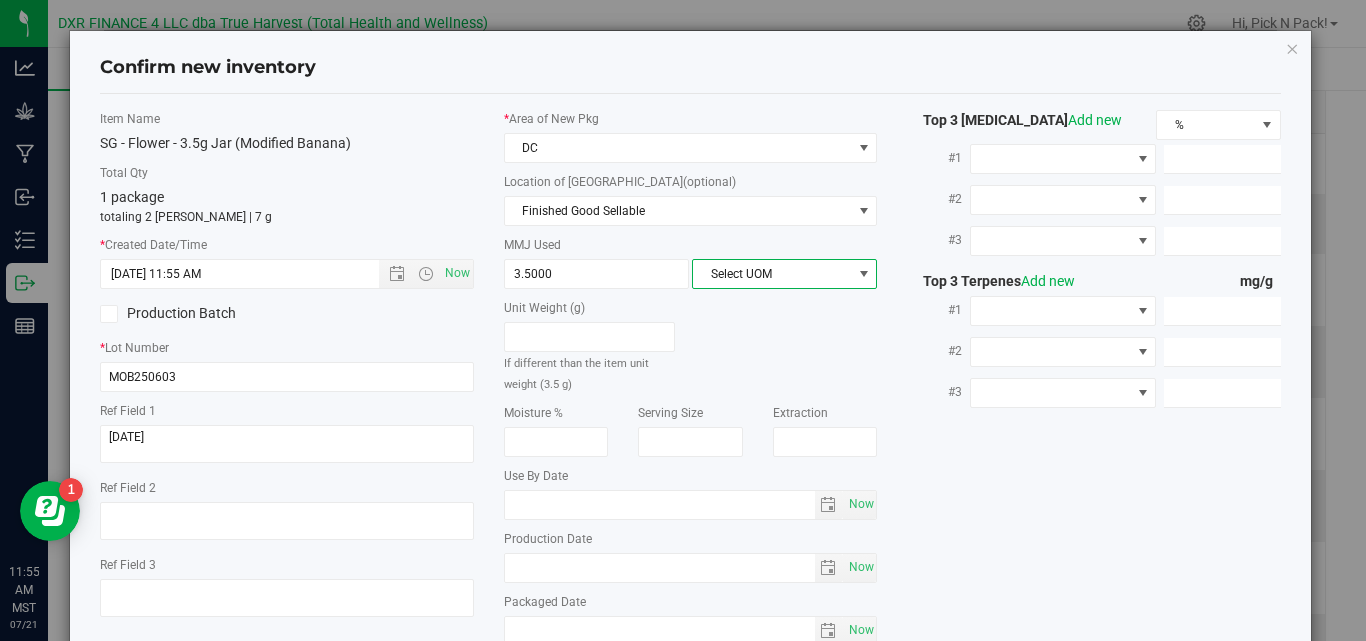 click on "Select UOM" at bounding box center [772, 274] 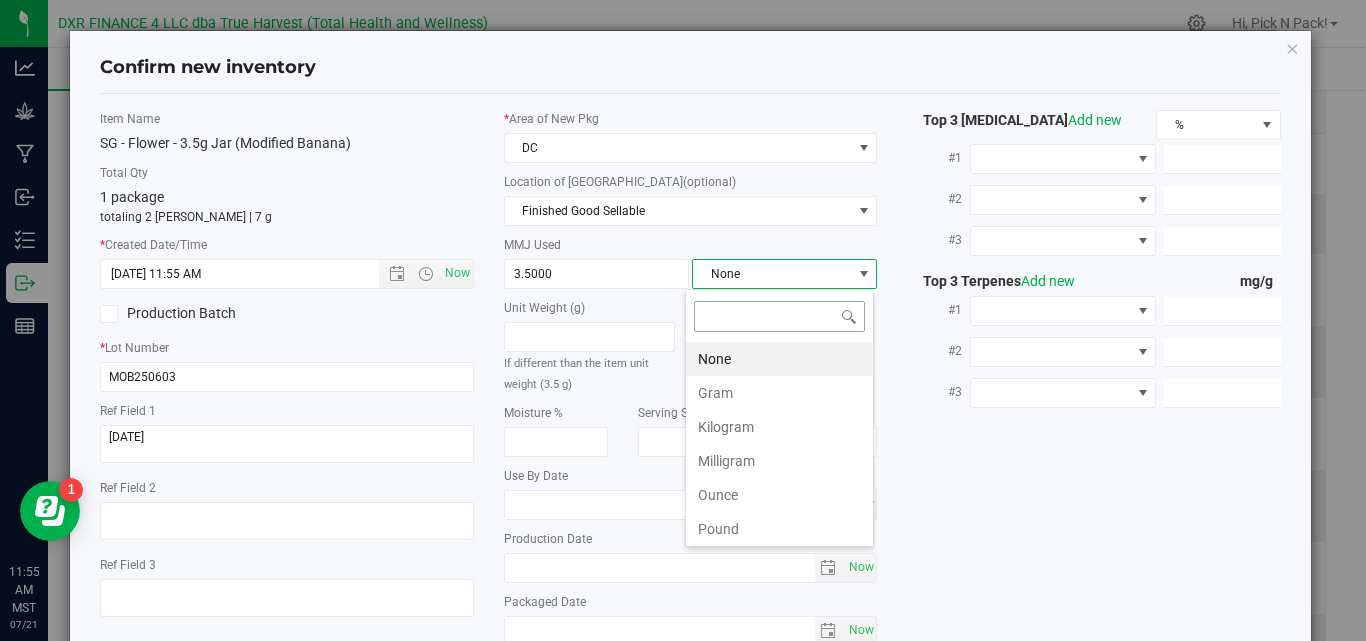 scroll, scrollTop: 99970, scrollLeft: 99817, axis: both 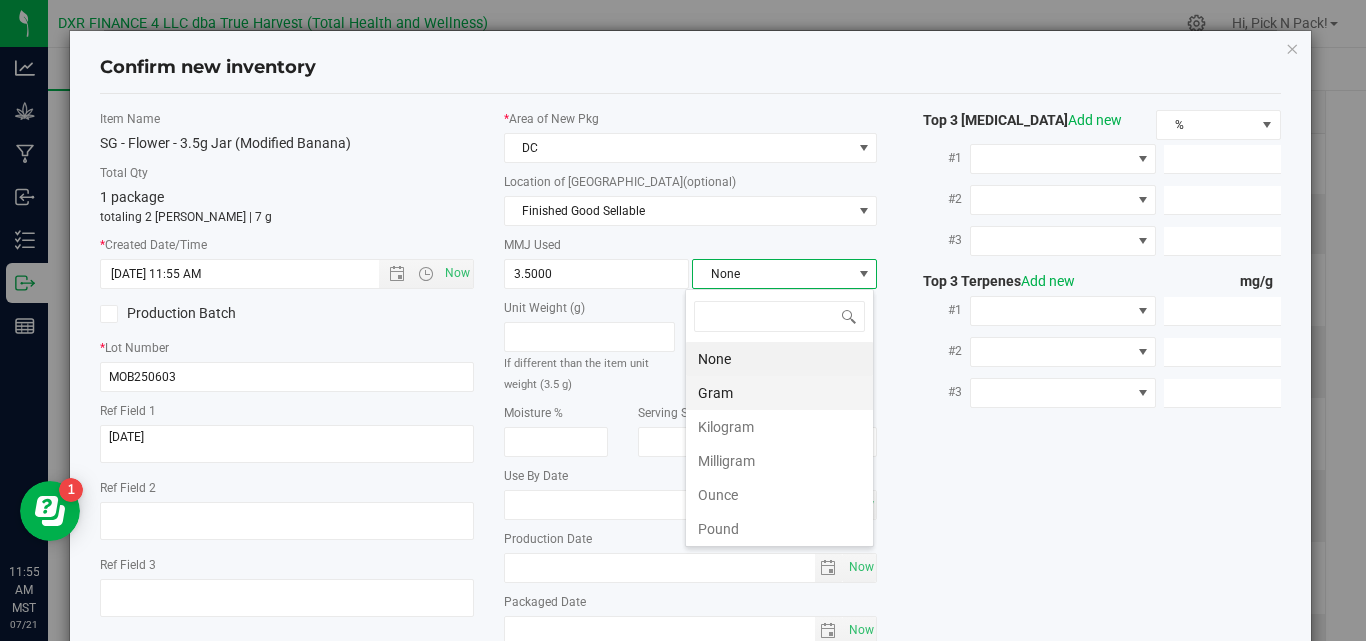 click on "Gram" at bounding box center [779, 393] 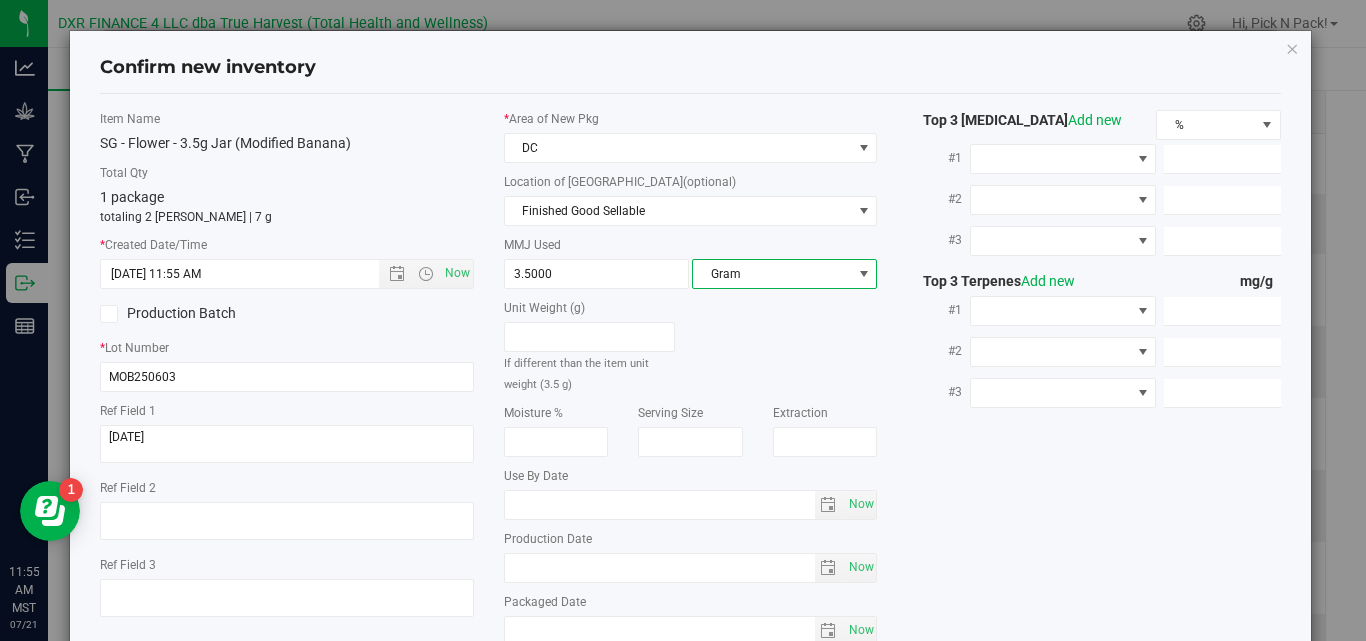 click on "Unit Weight (g)
If different than the item unit weight (3.5 g)" at bounding box center [691, 346] 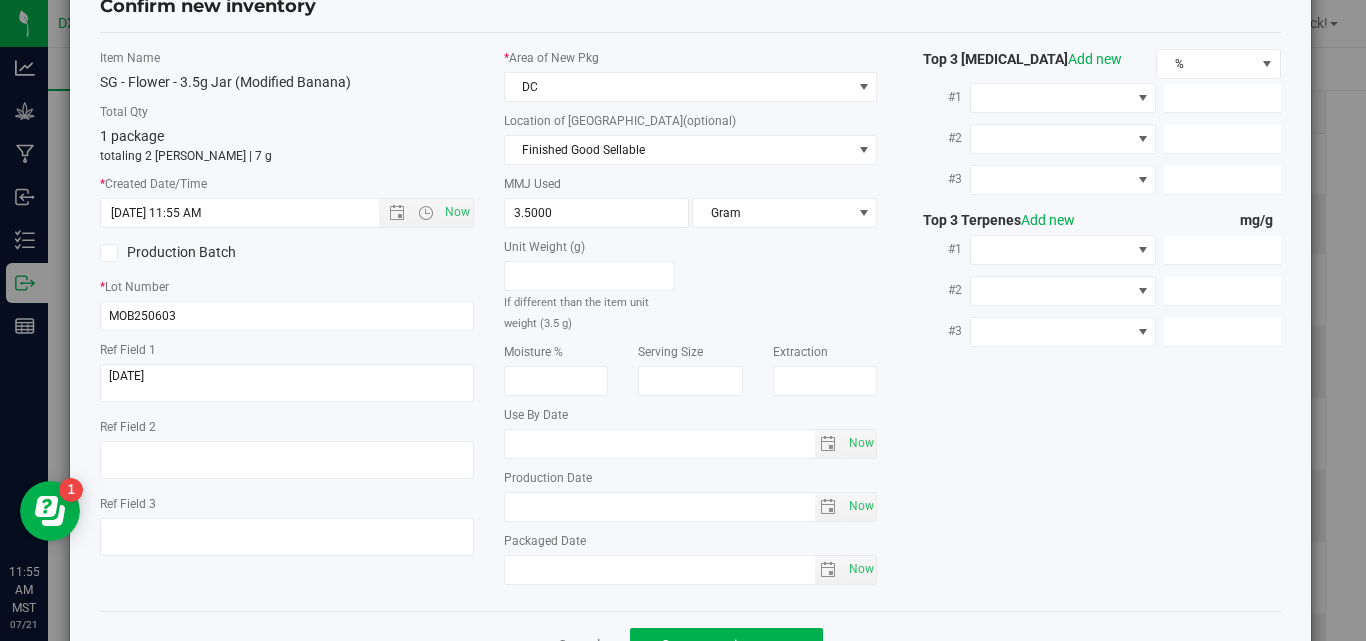 scroll, scrollTop: 129, scrollLeft: 0, axis: vertical 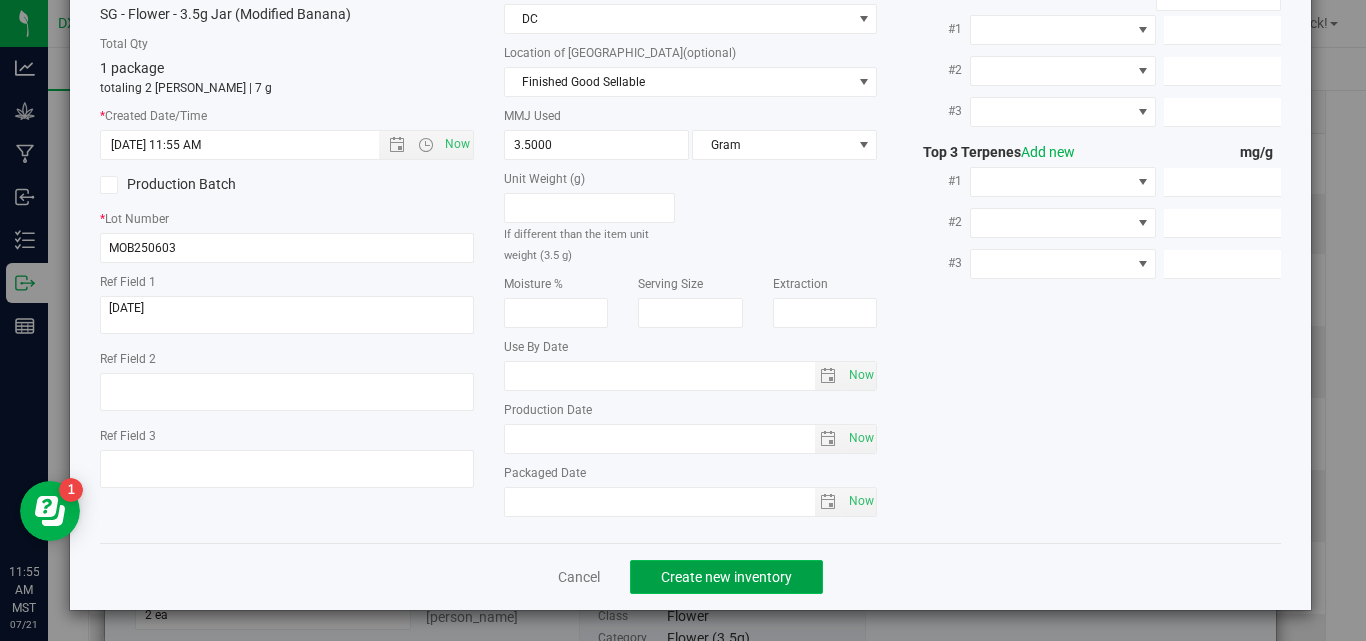 click on "Create new inventory" 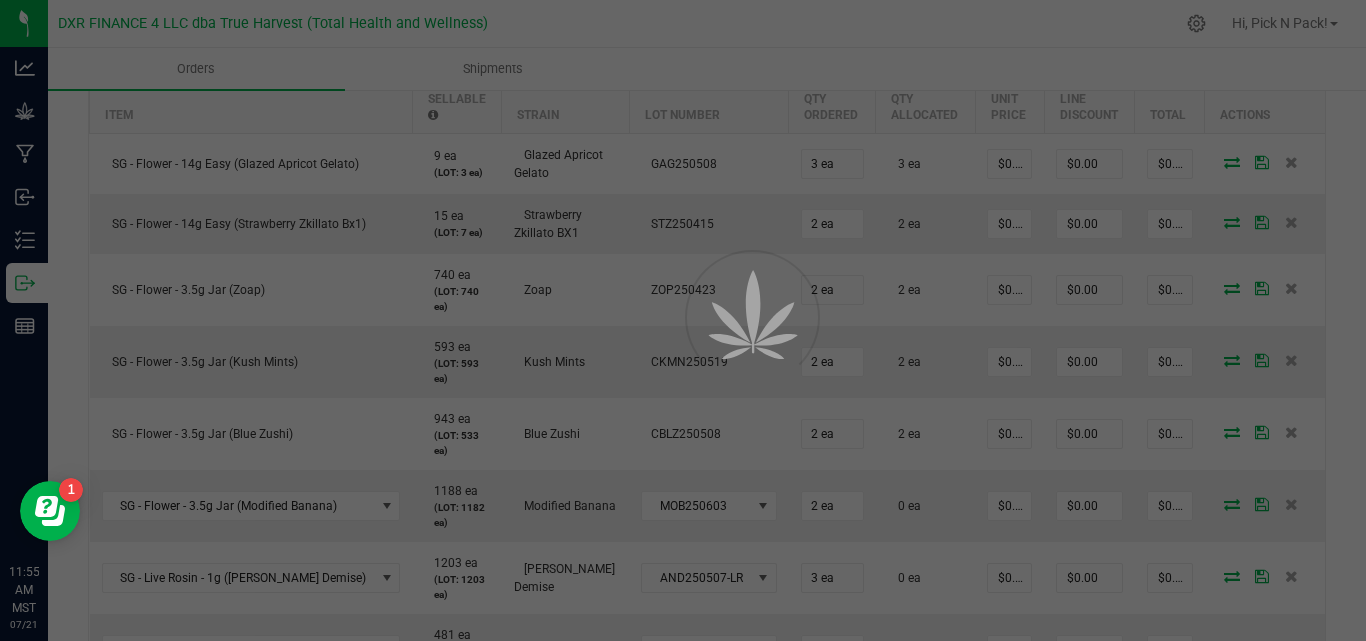 click at bounding box center (683, 320) 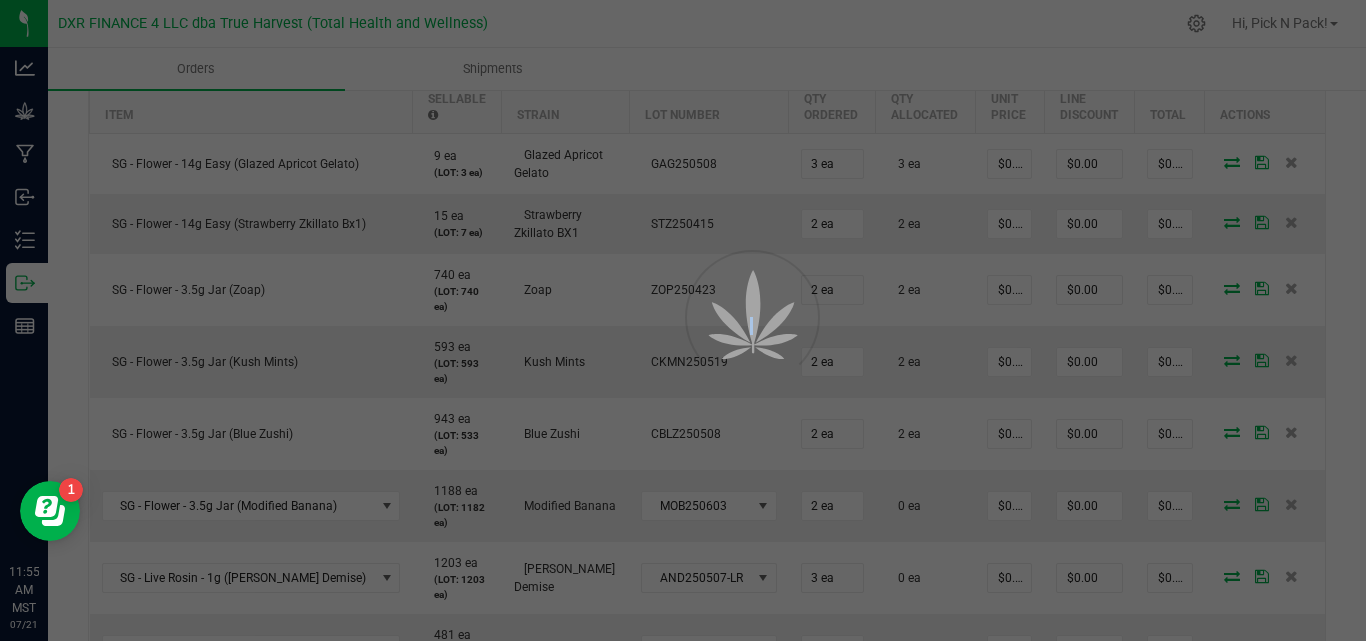 click at bounding box center [683, 320] 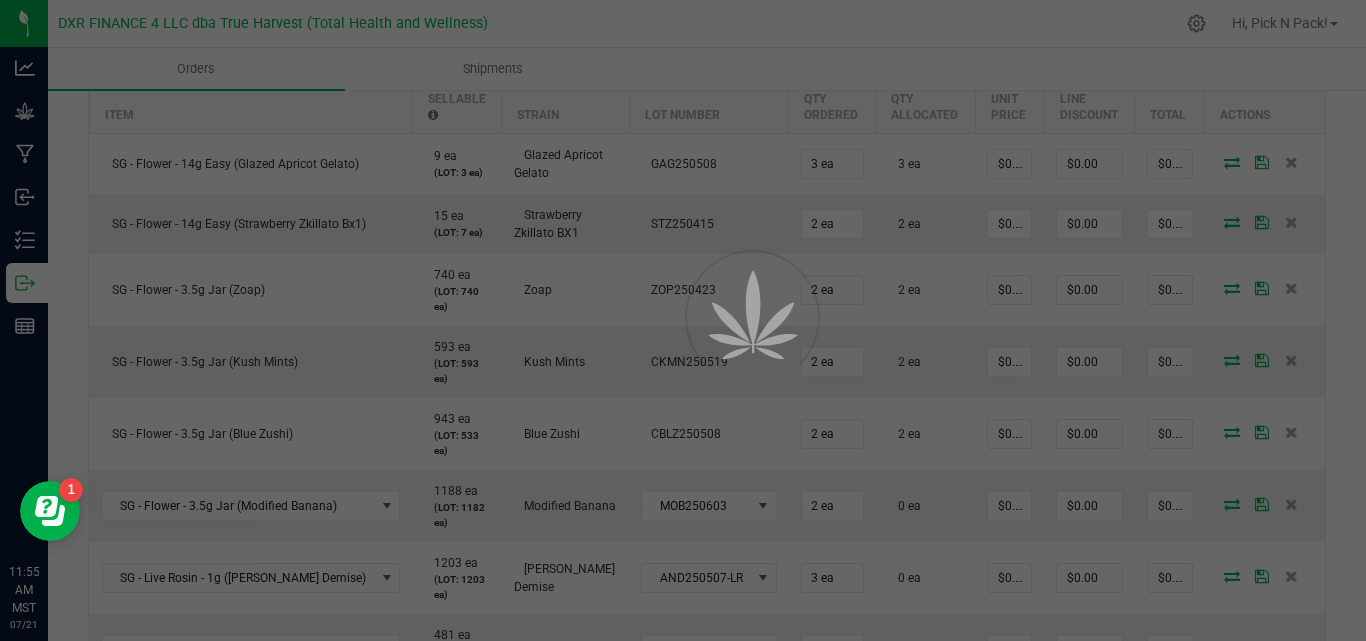 click at bounding box center (683, 320) 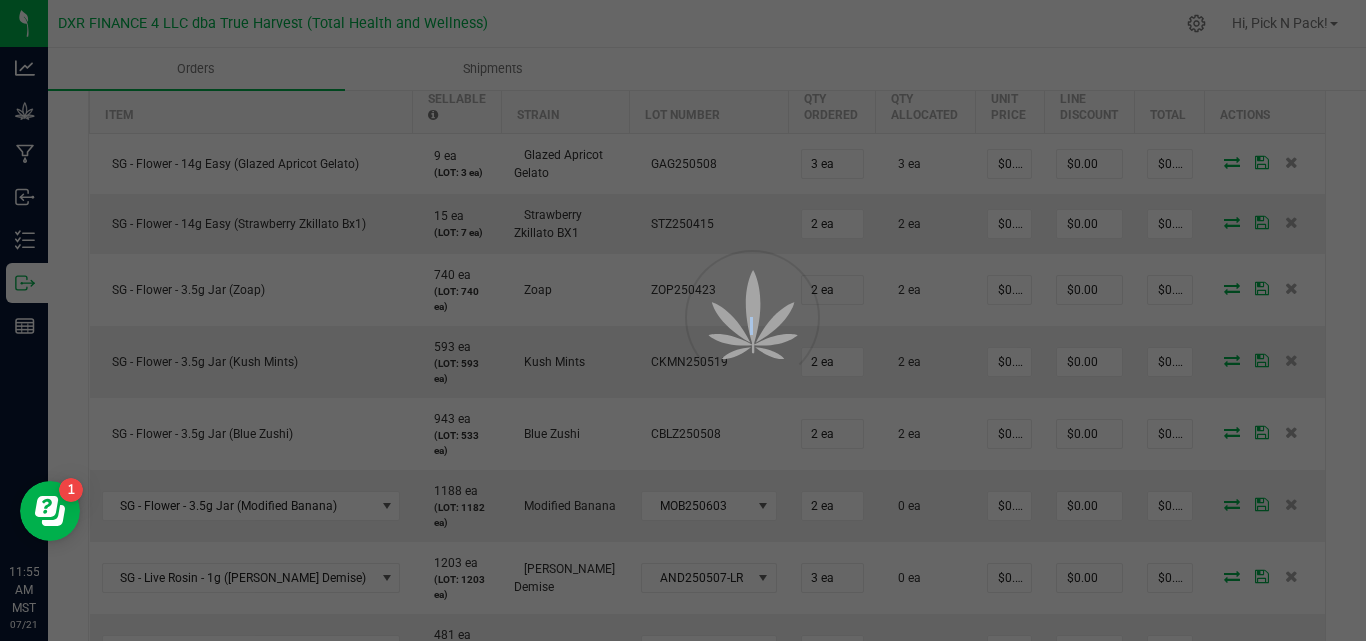 click at bounding box center [683, 320] 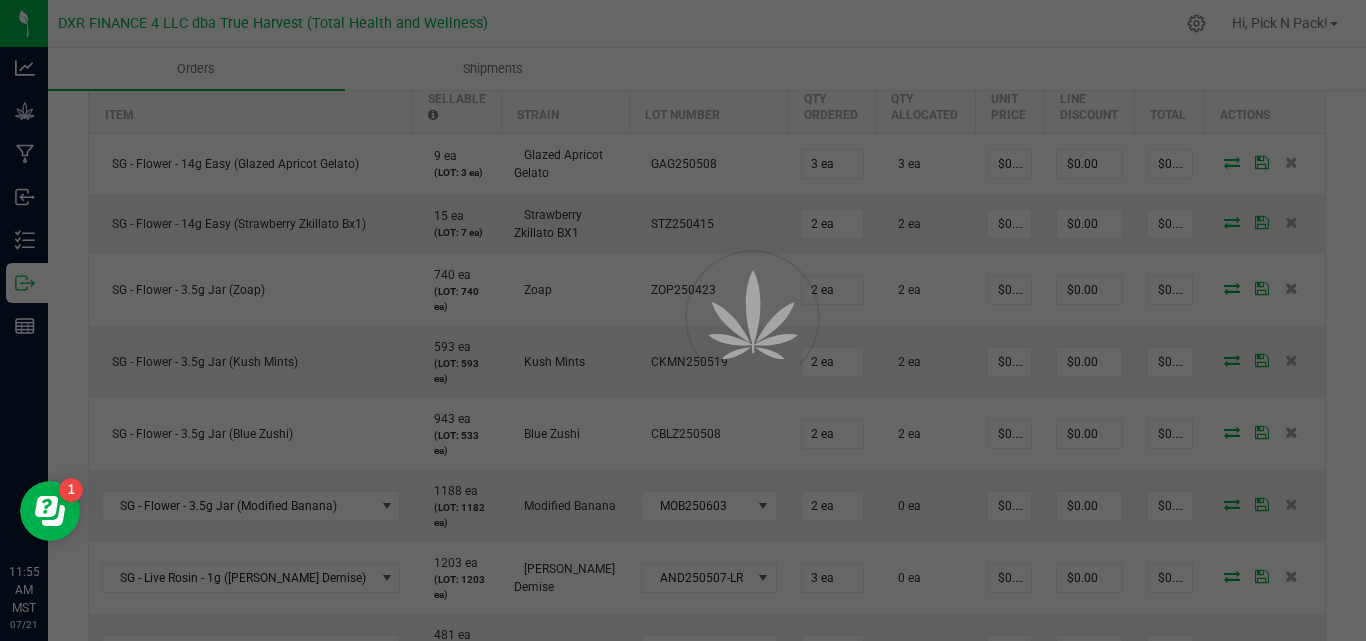 drag, startPoint x: 668, startPoint y: 114, endPoint x: 1087, endPoint y: 114, distance: 419 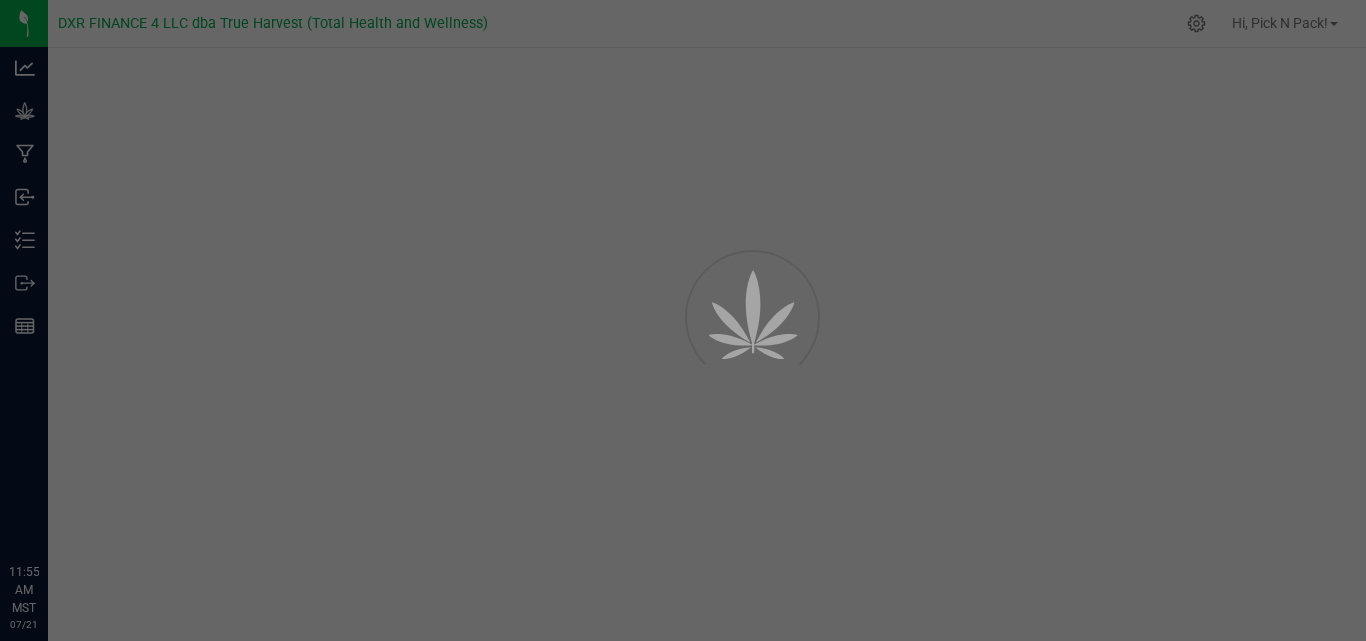 scroll, scrollTop: 0, scrollLeft: 0, axis: both 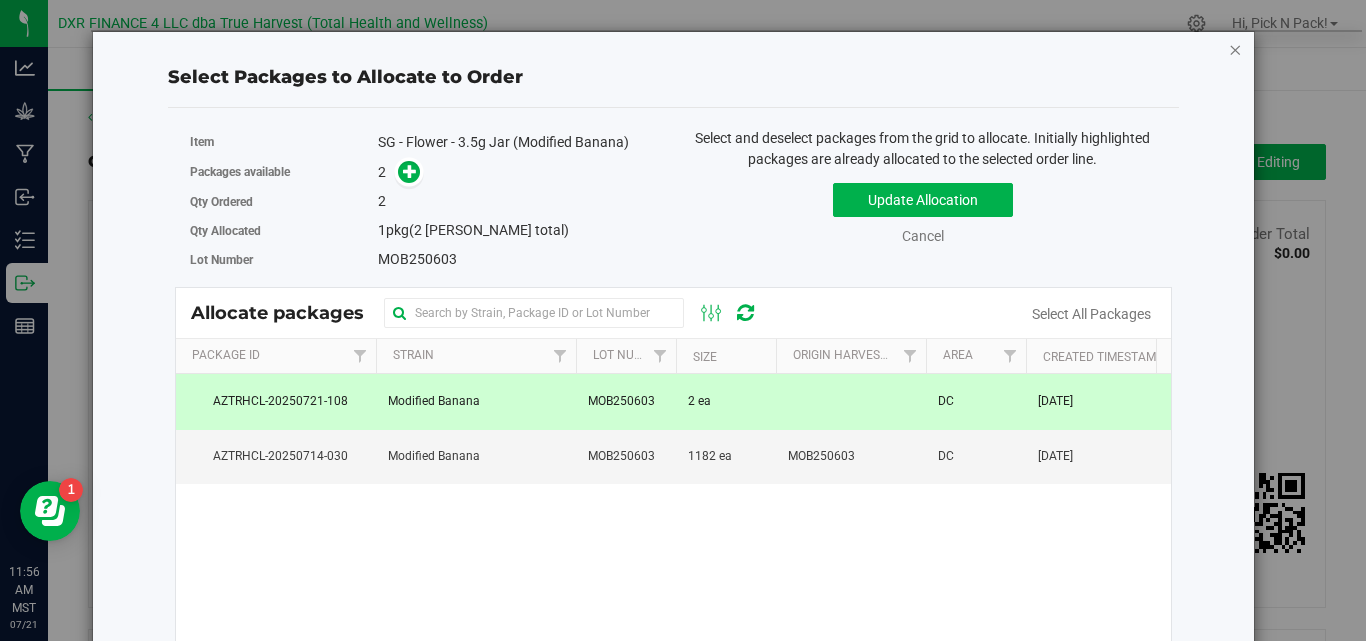 click at bounding box center [1235, 49] 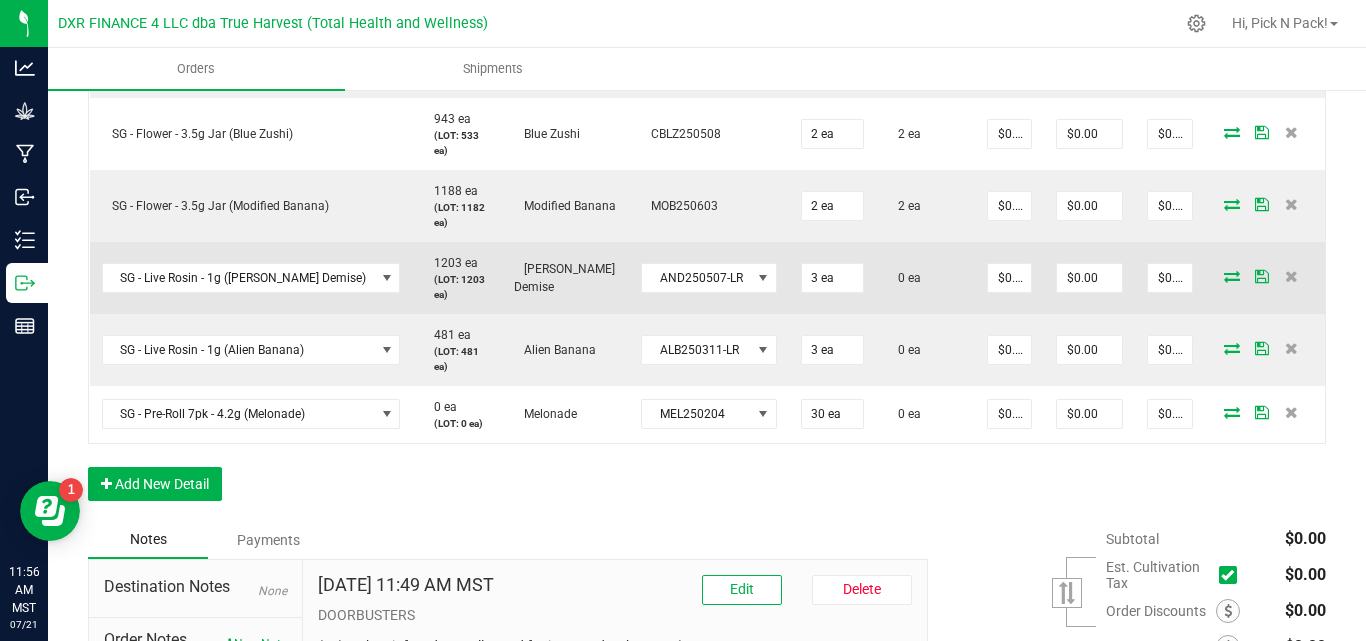 scroll, scrollTop: 800, scrollLeft: 0, axis: vertical 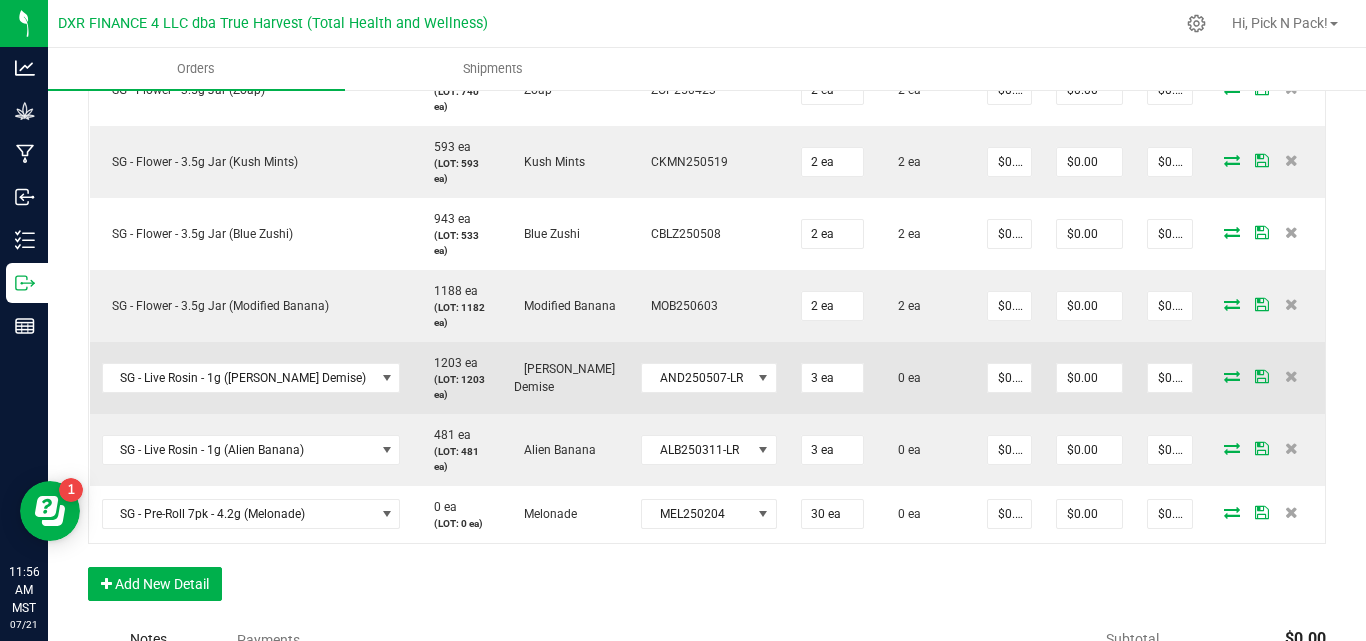 click at bounding box center [1232, 376] 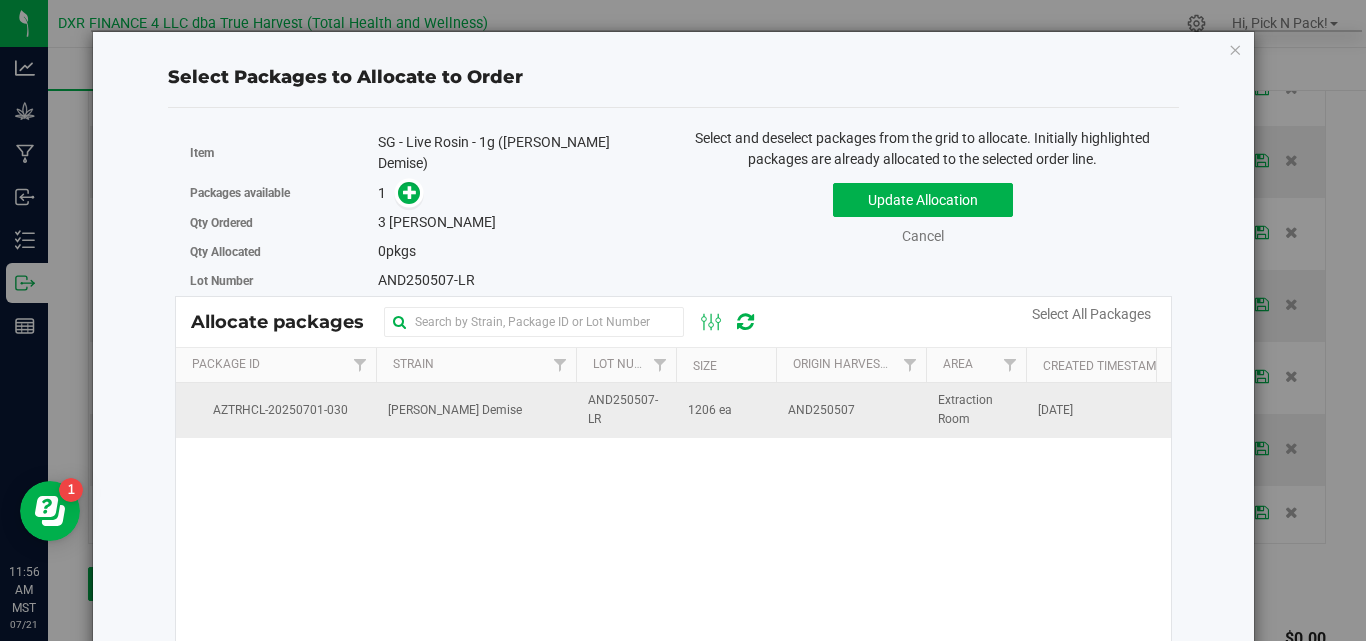 click on "Anslinger's Demise" at bounding box center [476, 410] 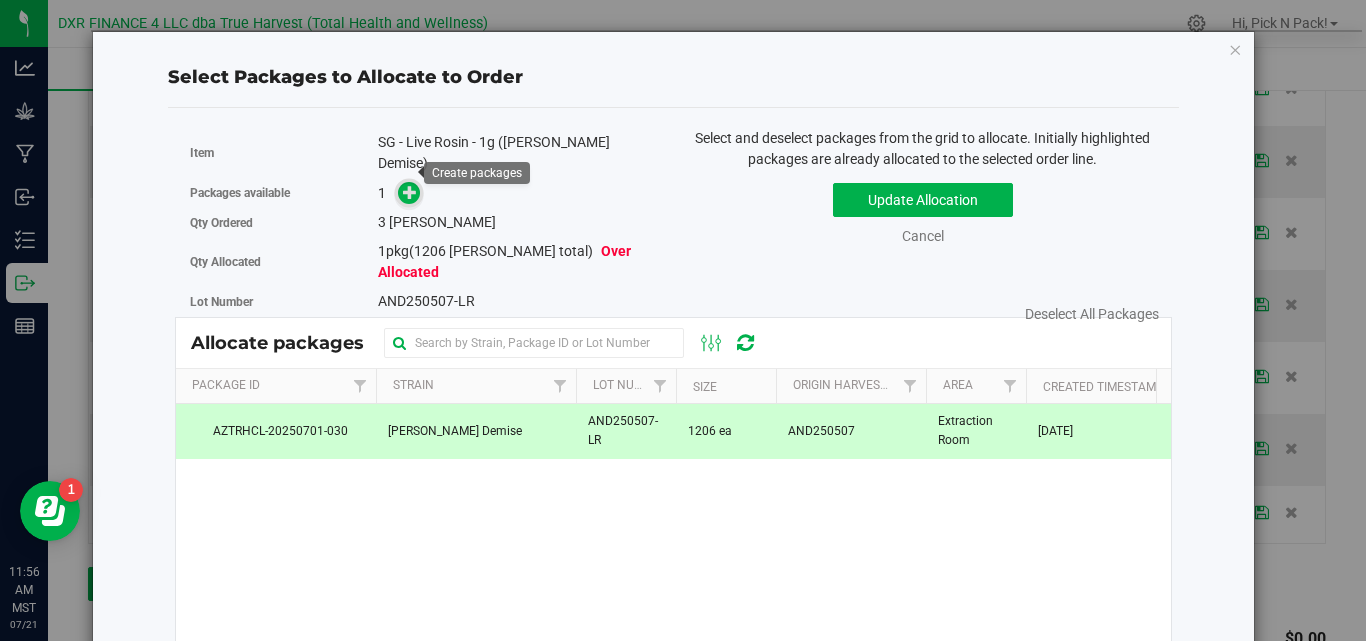 click at bounding box center (410, 192) 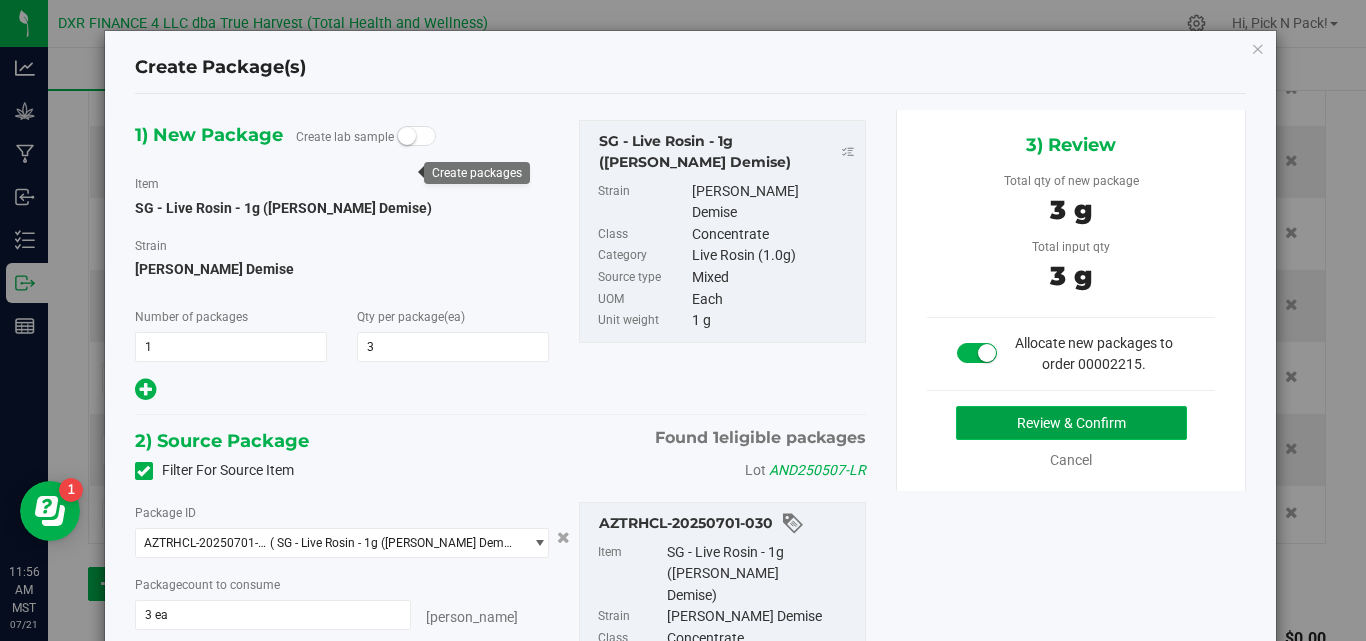 click on "Review & Confirm" at bounding box center [1071, 423] 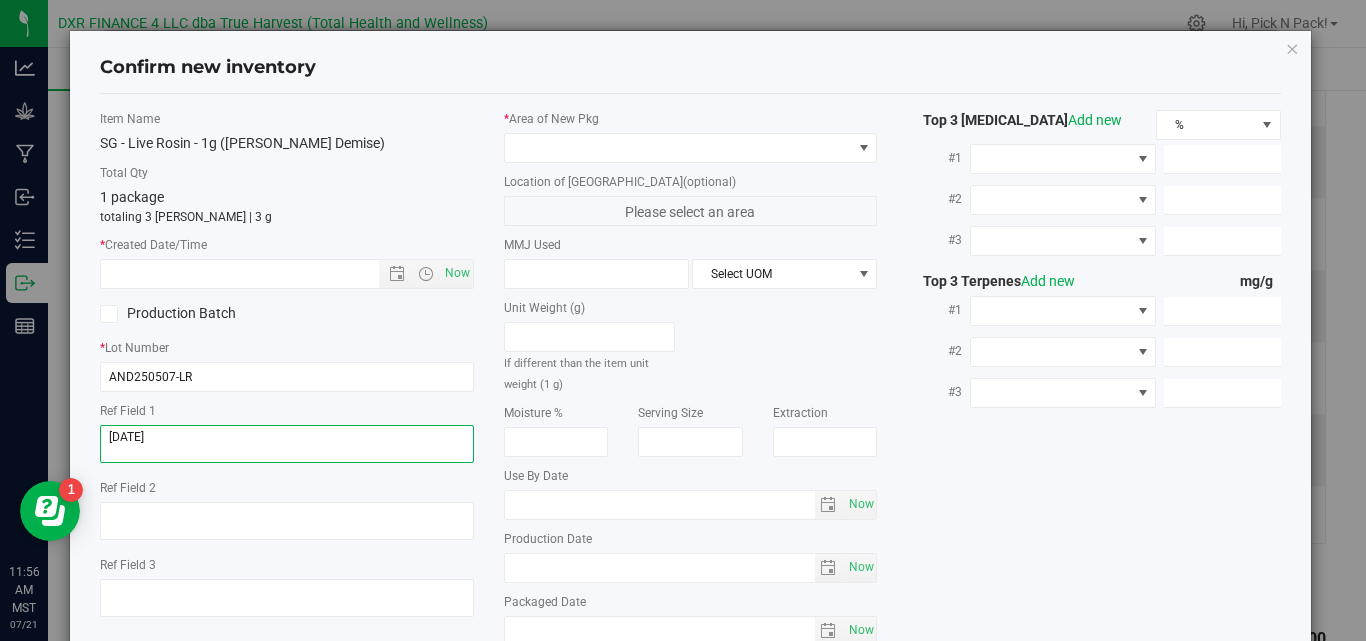 click at bounding box center (287, 444) 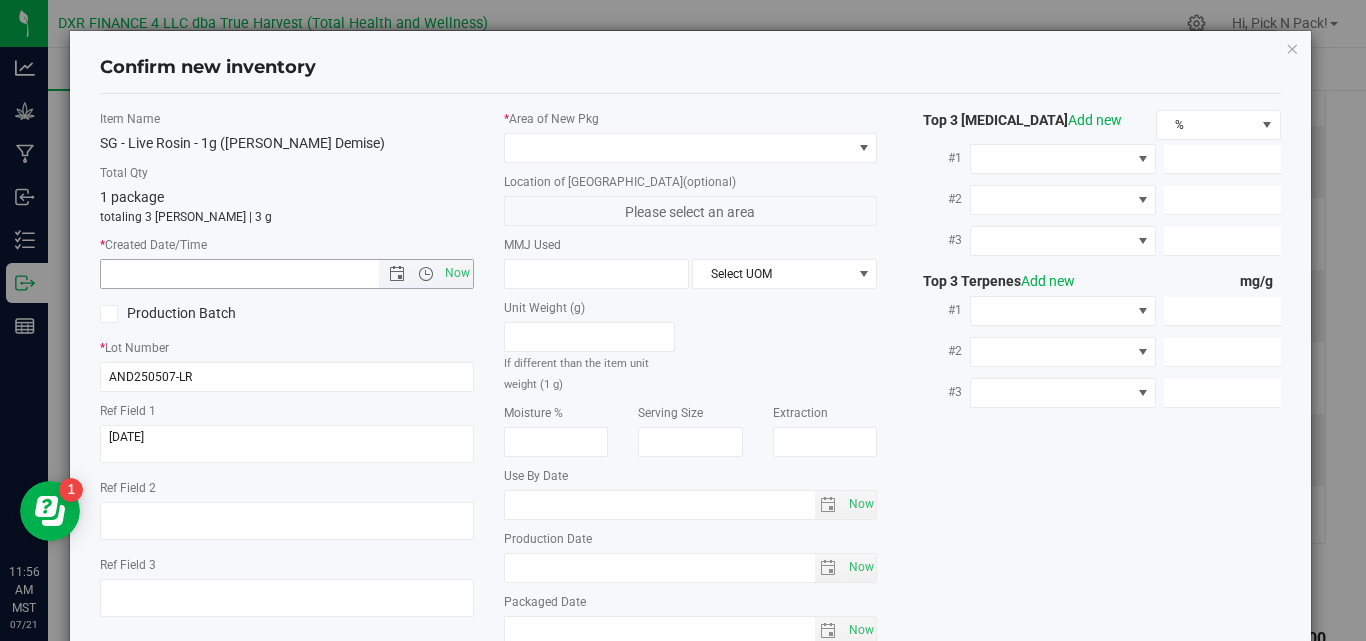 click at bounding box center (257, 274) 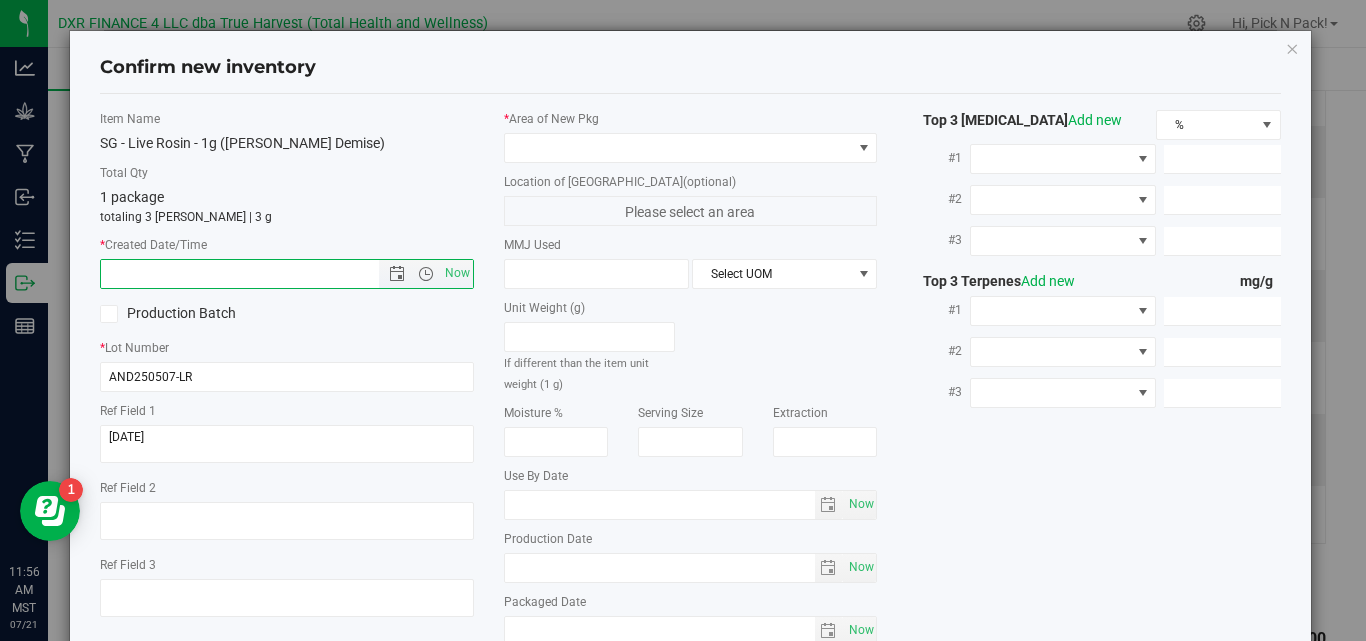 paste on "2025-06-19" 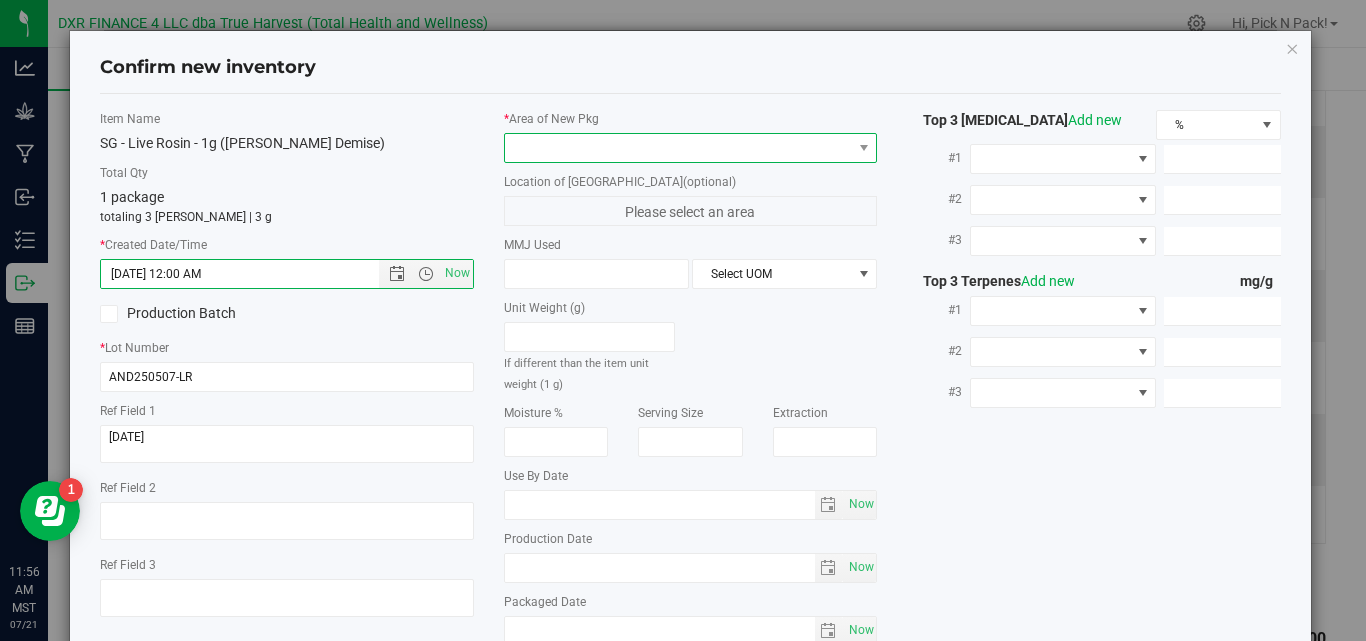 click at bounding box center [678, 148] 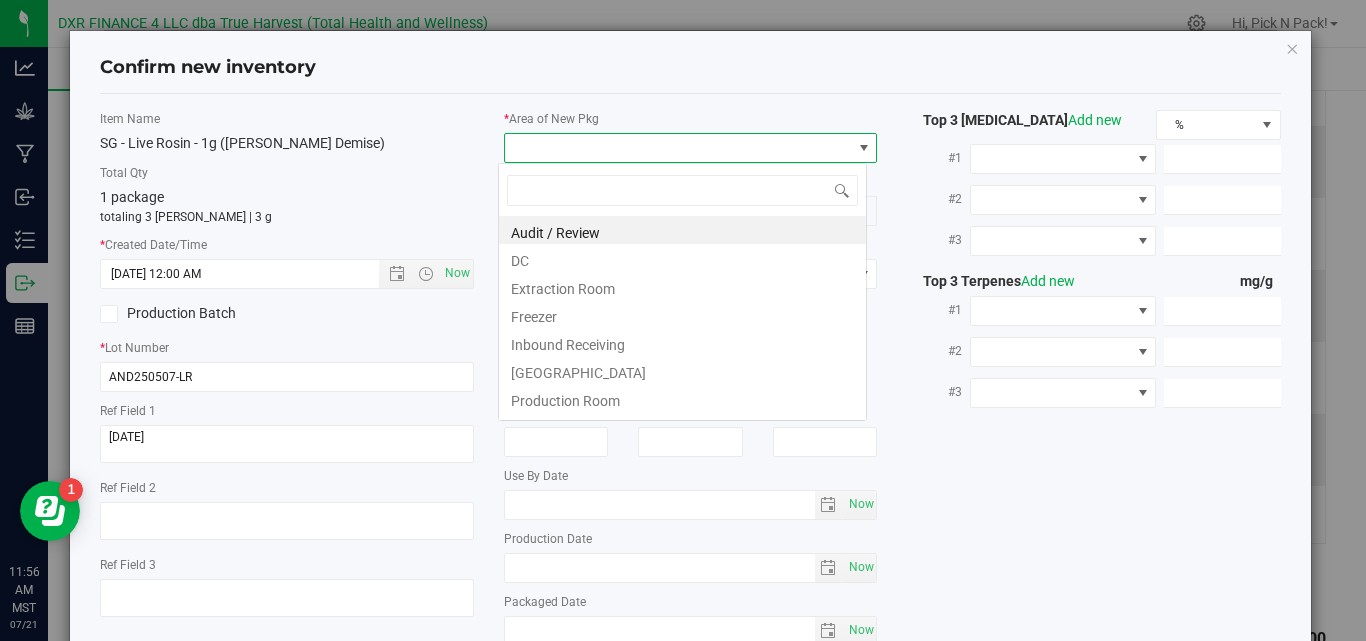 type on "6/19/2025 11:56 AM" 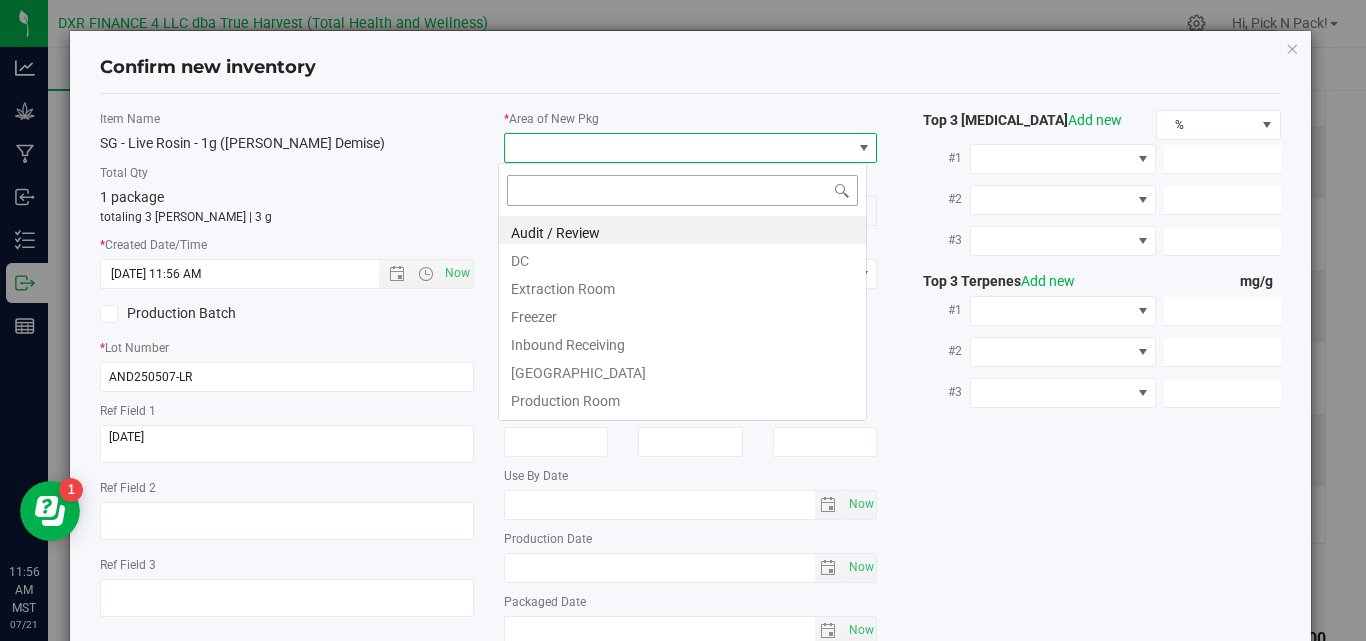 scroll, scrollTop: 99970, scrollLeft: 99631, axis: both 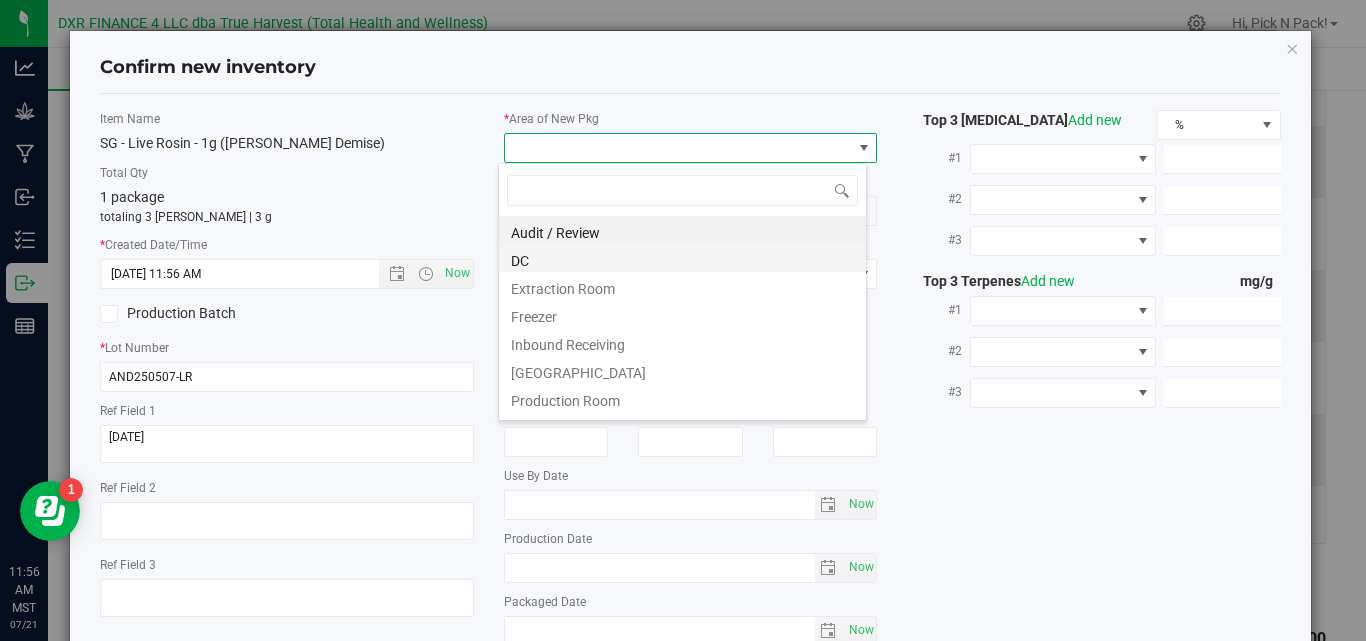 click on "DC" at bounding box center (682, 258) 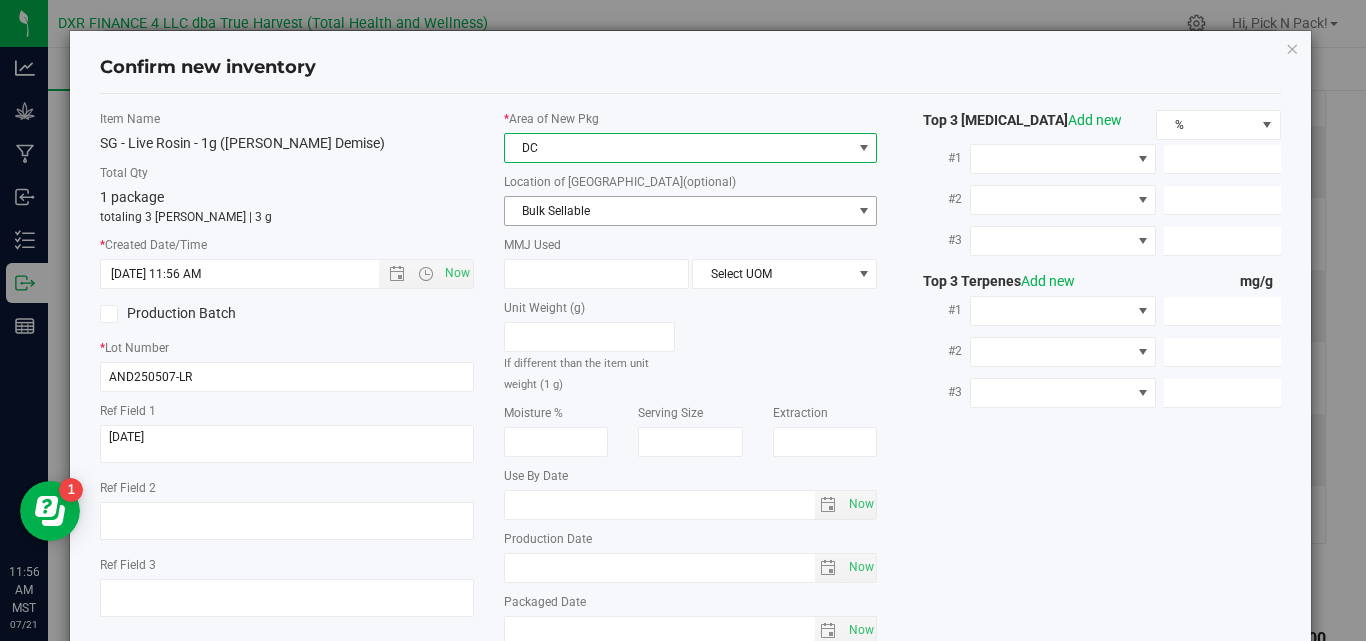 click on "Bulk Sellable" at bounding box center [678, 211] 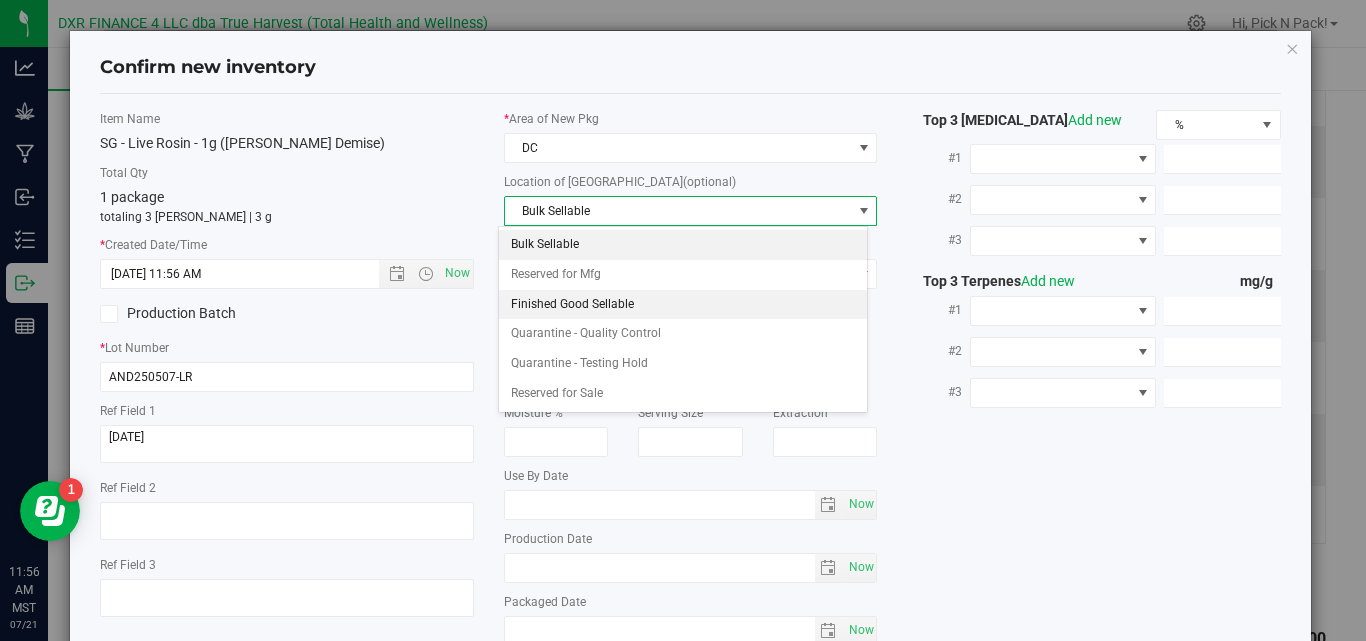 click on "Finished Good Sellable" at bounding box center (682, 305) 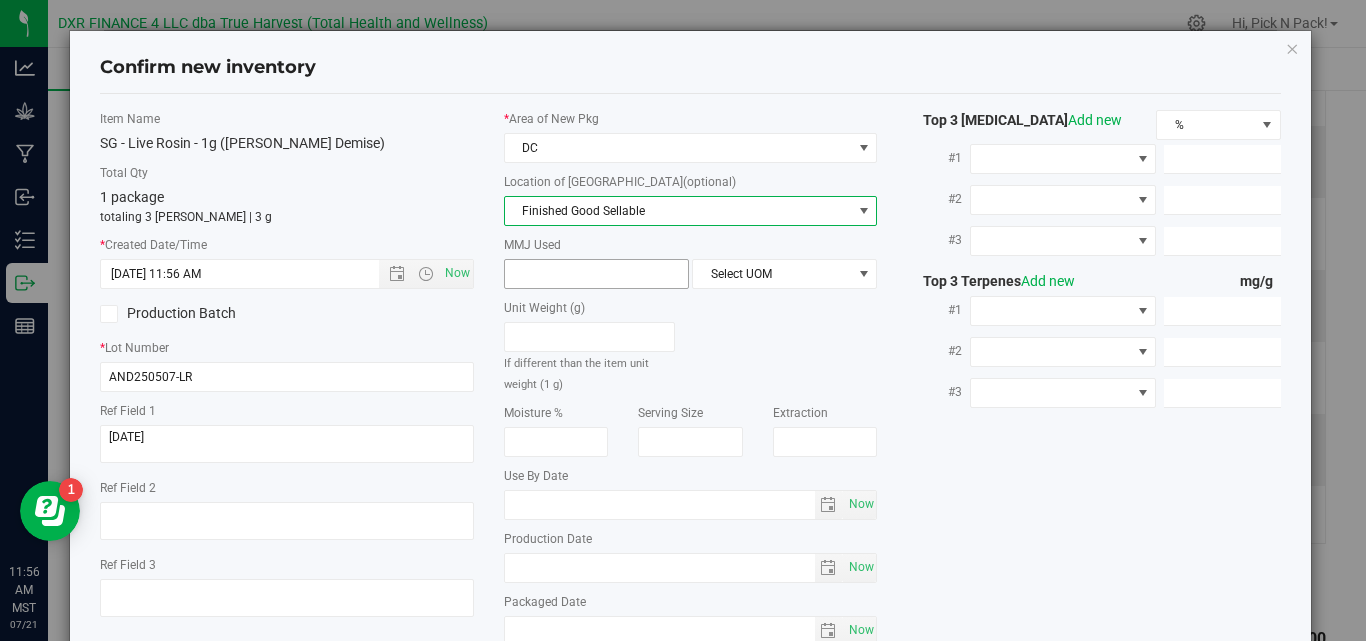 click at bounding box center [596, 274] 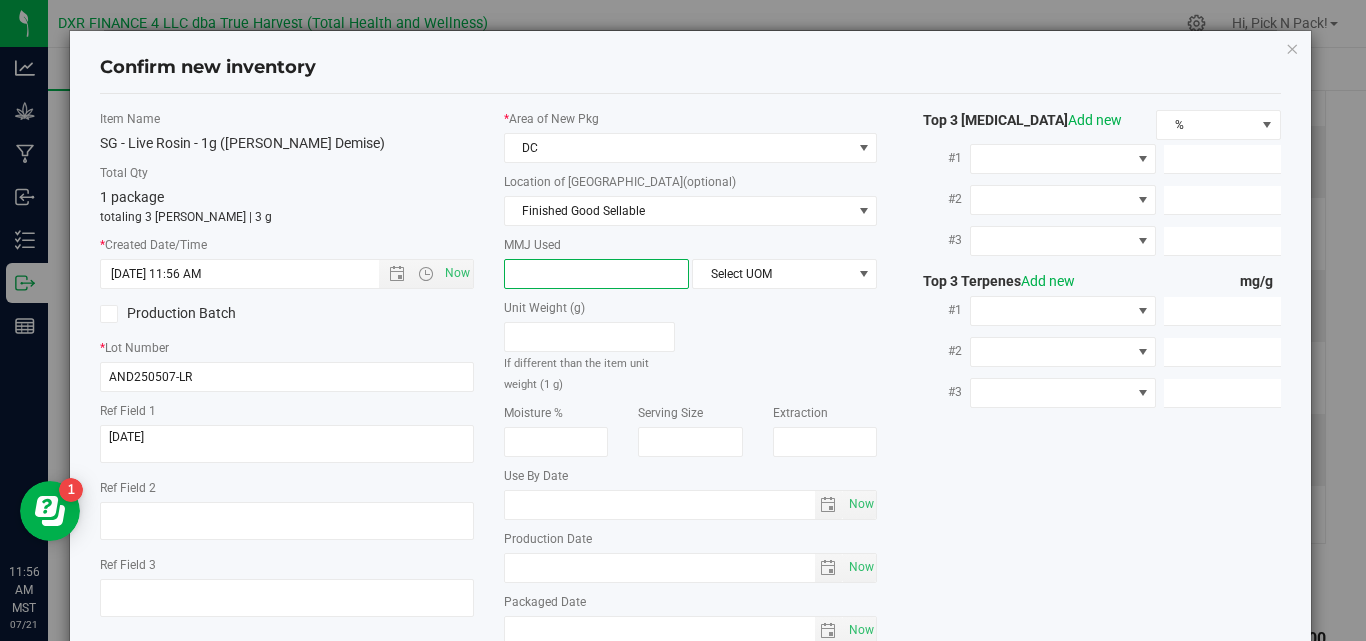 type on "1" 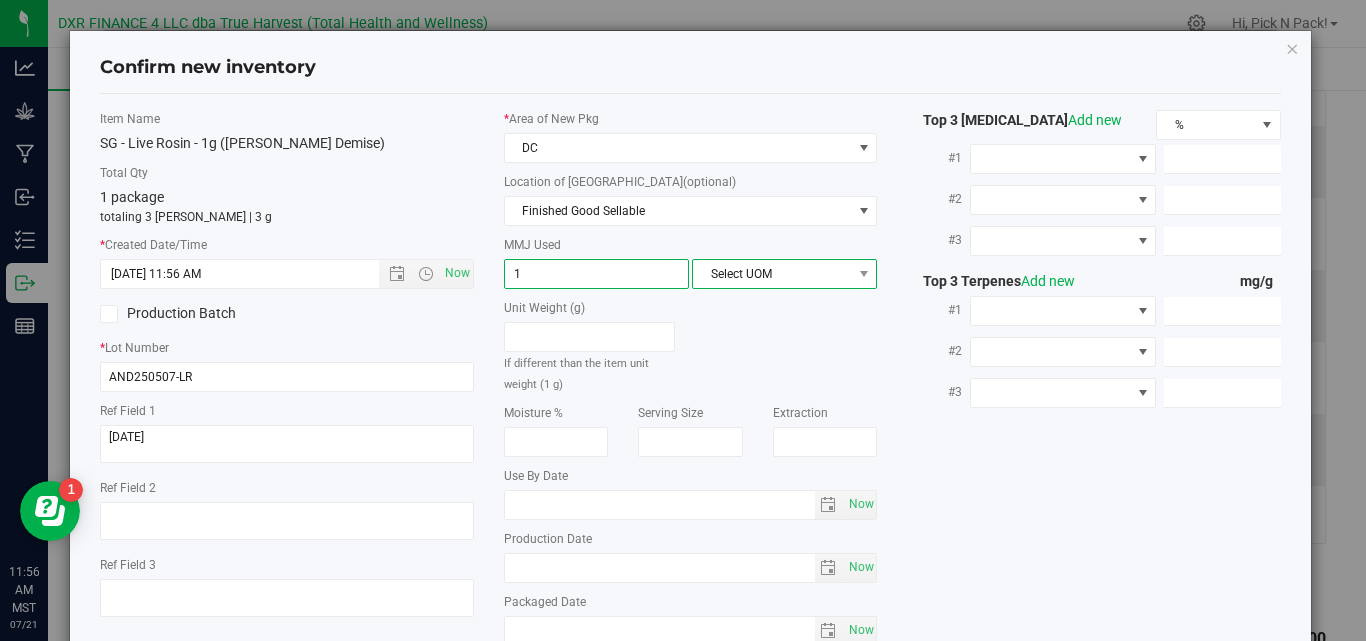 type on "1.0000" 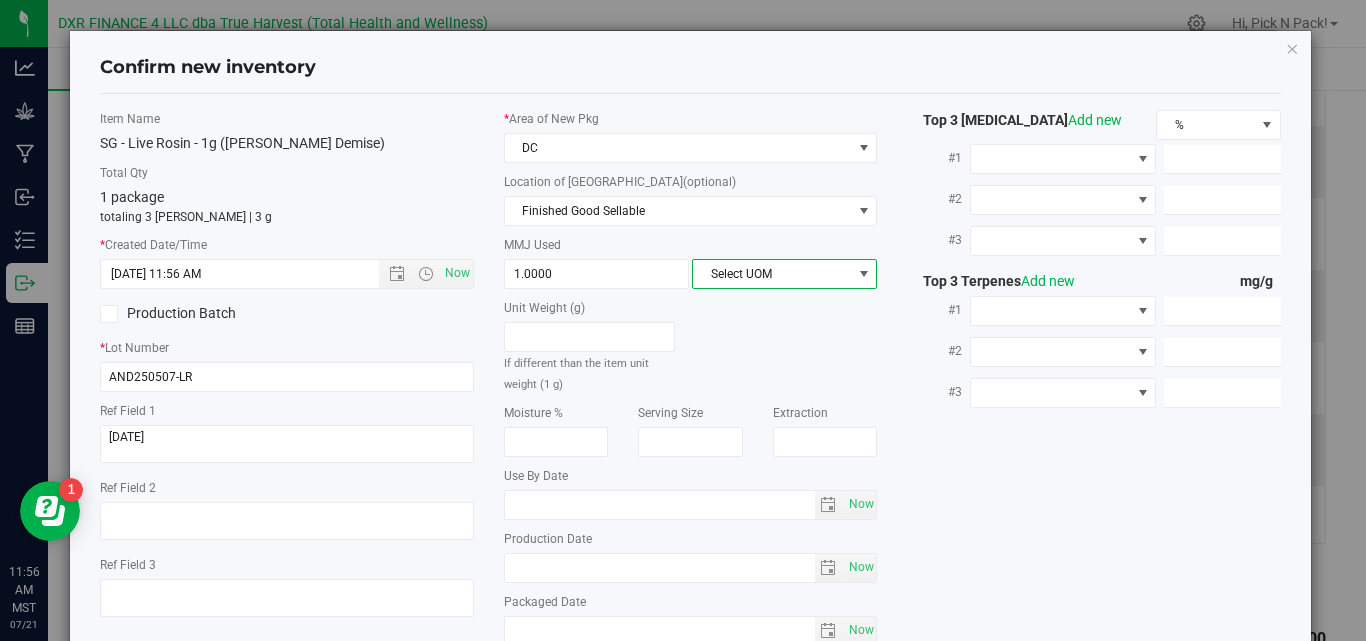 click on "Select UOM" at bounding box center (772, 274) 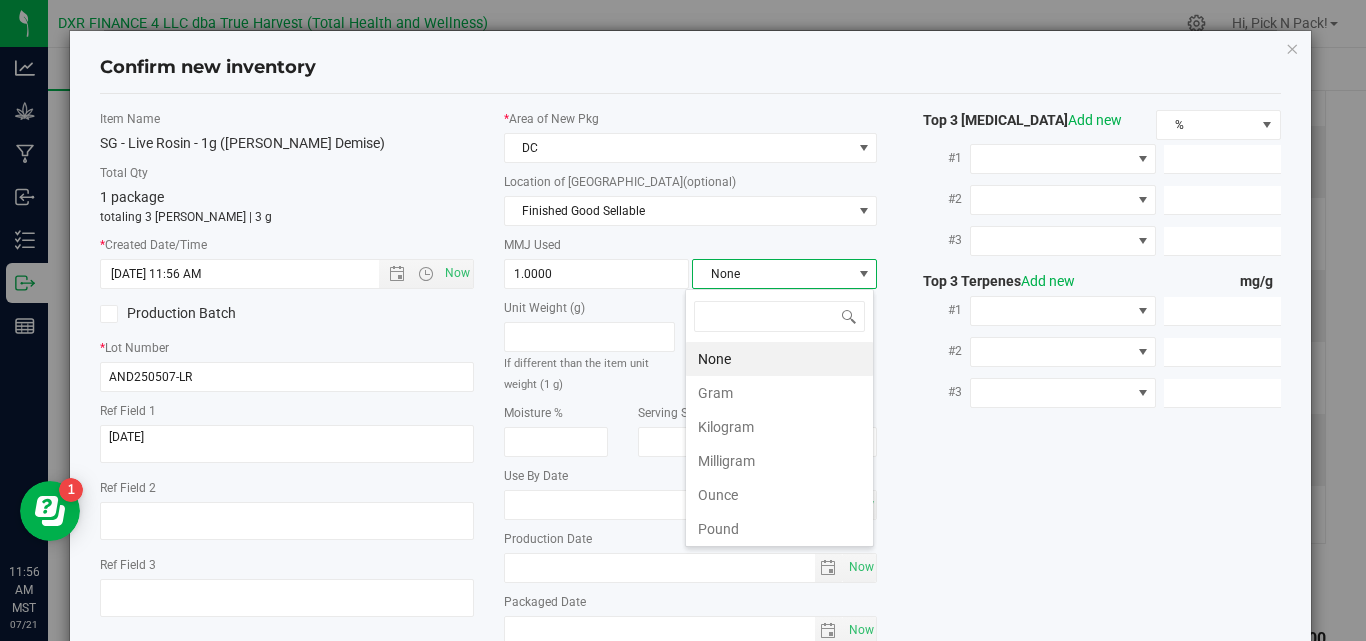 scroll, scrollTop: 99970, scrollLeft: 99817, axis: both 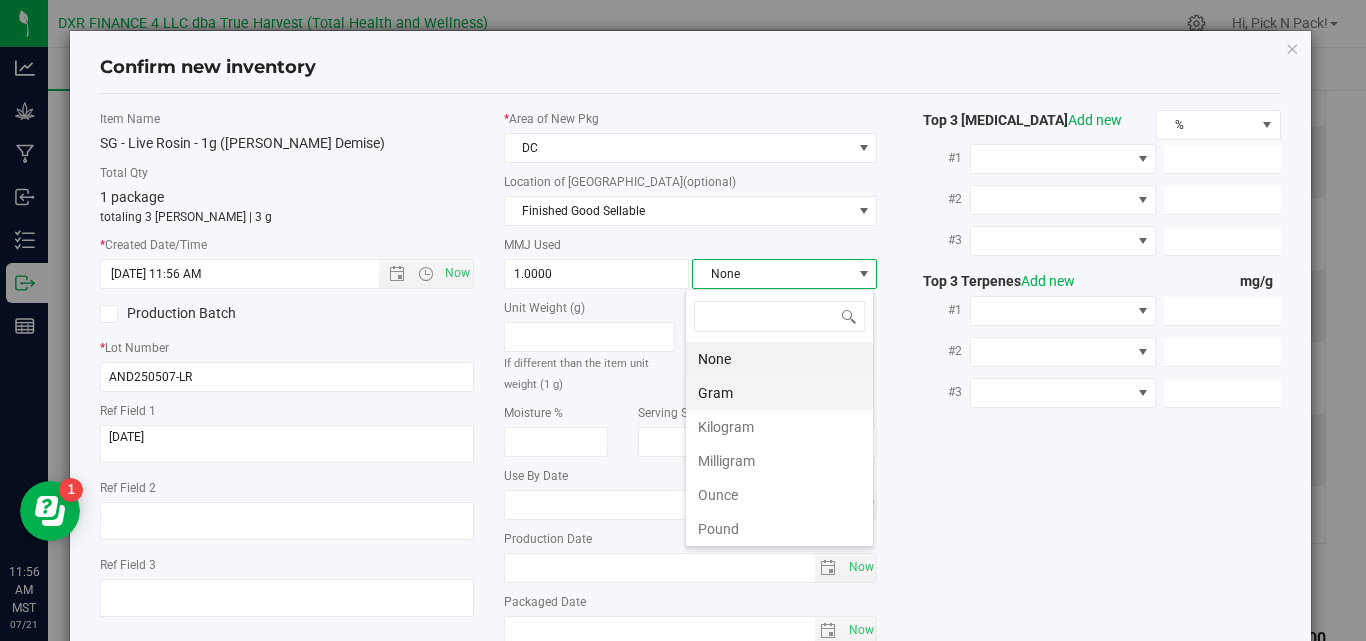 click on "Gram" at bounding box center (779, 393) 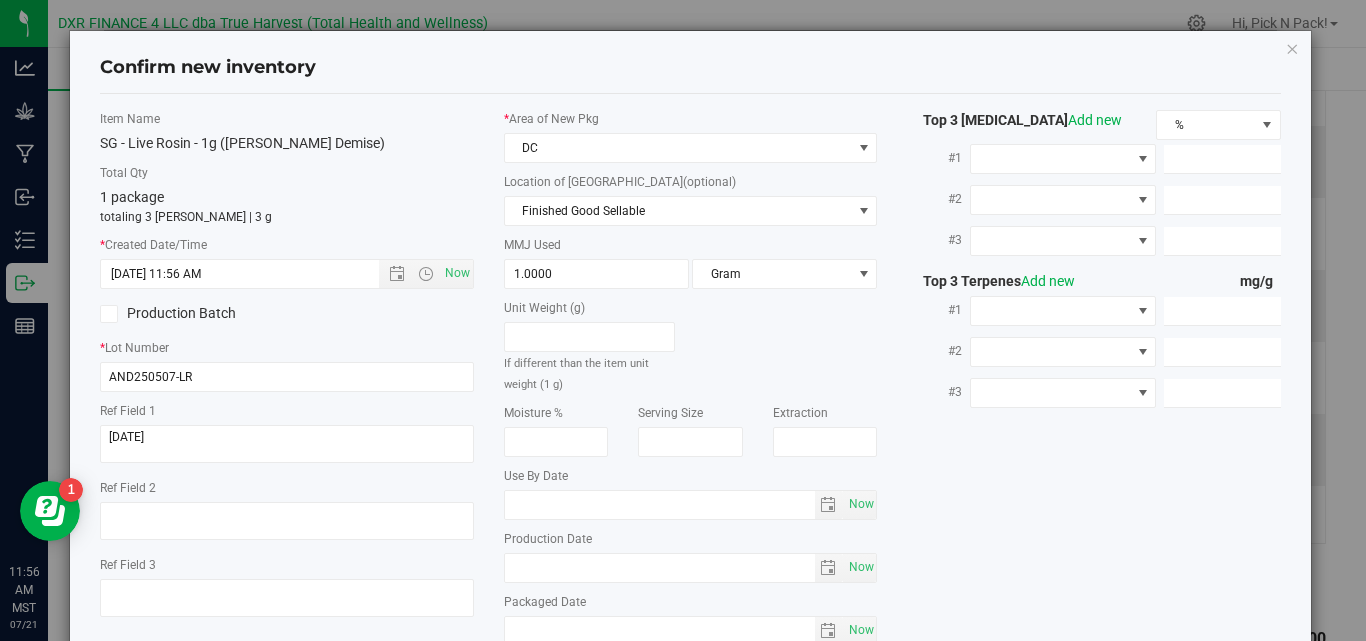 click on "Item Name
SG - Live Rosin - 1g (Anslinger's Demise)
Total Qty
1 package  totaling 3 eaches | 3 g
*
Created Date/Time
6/19/2025 11:56 AM
Now
Production Batch
*
Lot Number
AND250507-LR
DC" at bounding box center (690, 383) 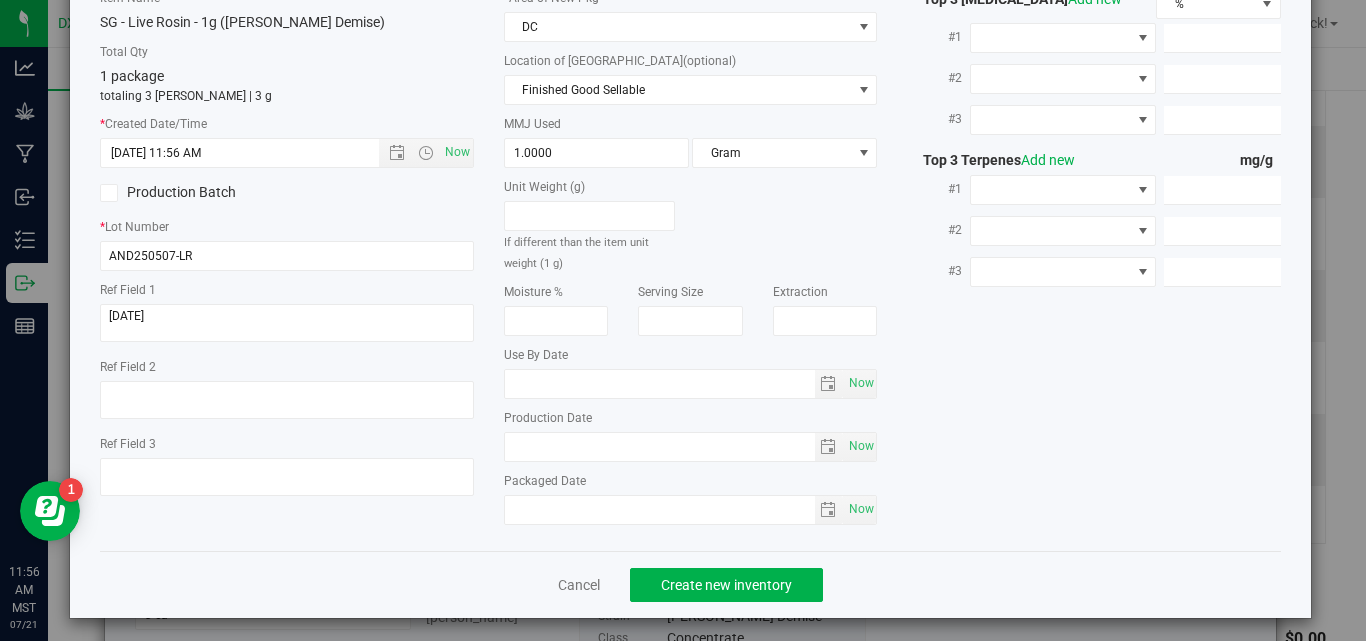 scroll, scrollTop: 129, scrollLeft: 0, axis: vertical 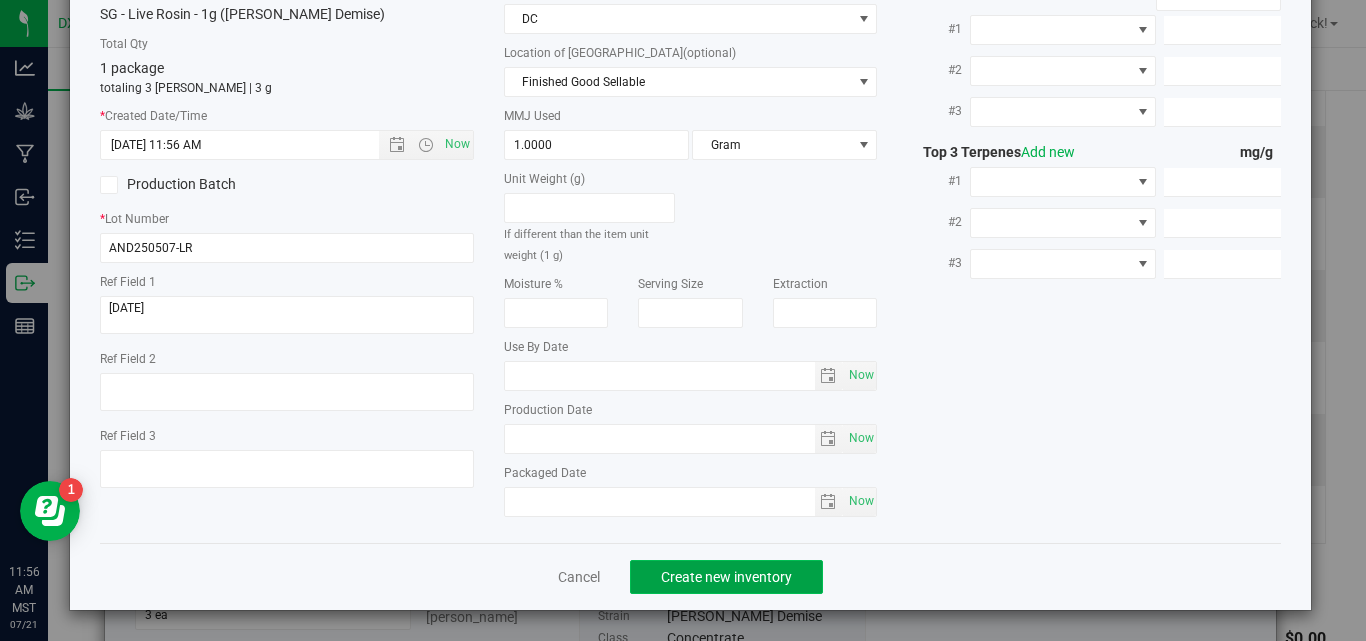 click on "Create new inventory" 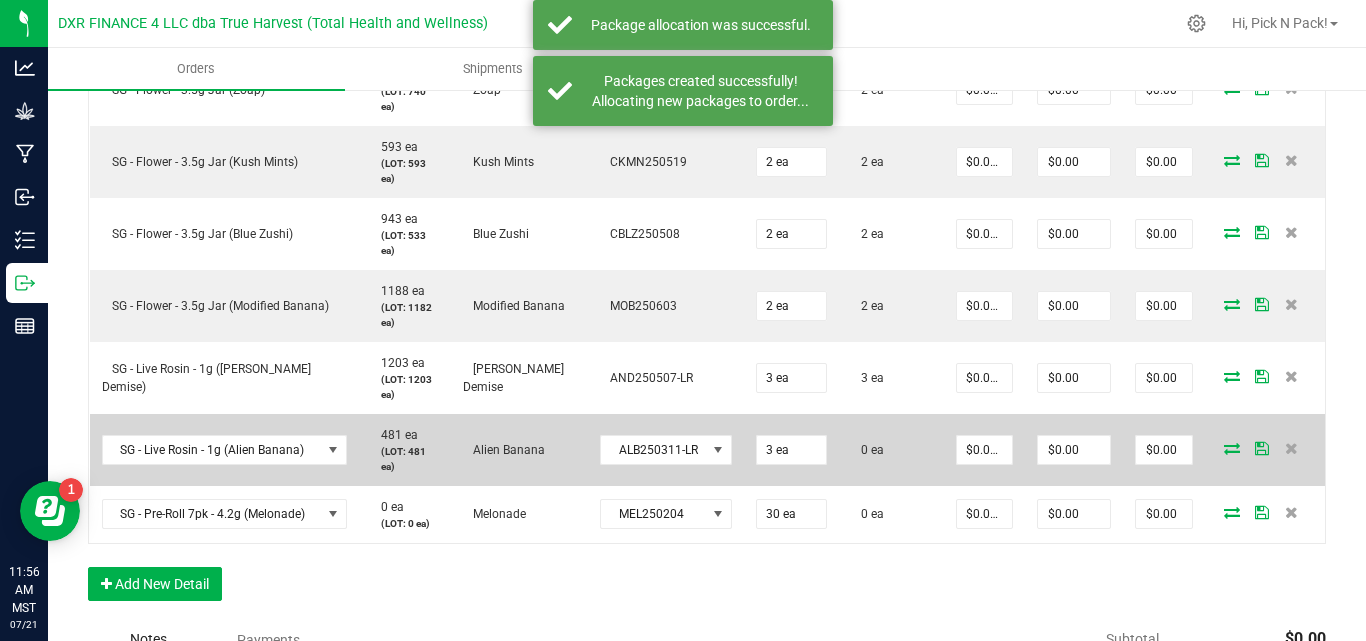 click at bounding box center (1232, 448) 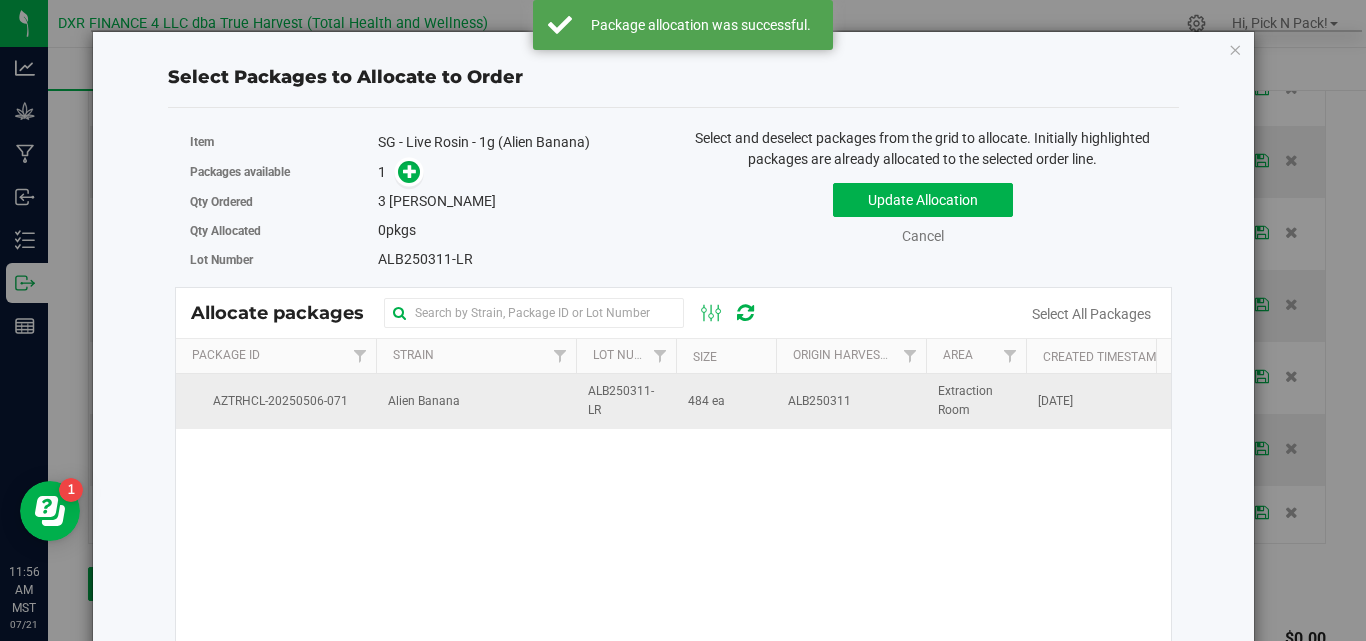 click on "Alien Banana" at bounding box center [476, 401] 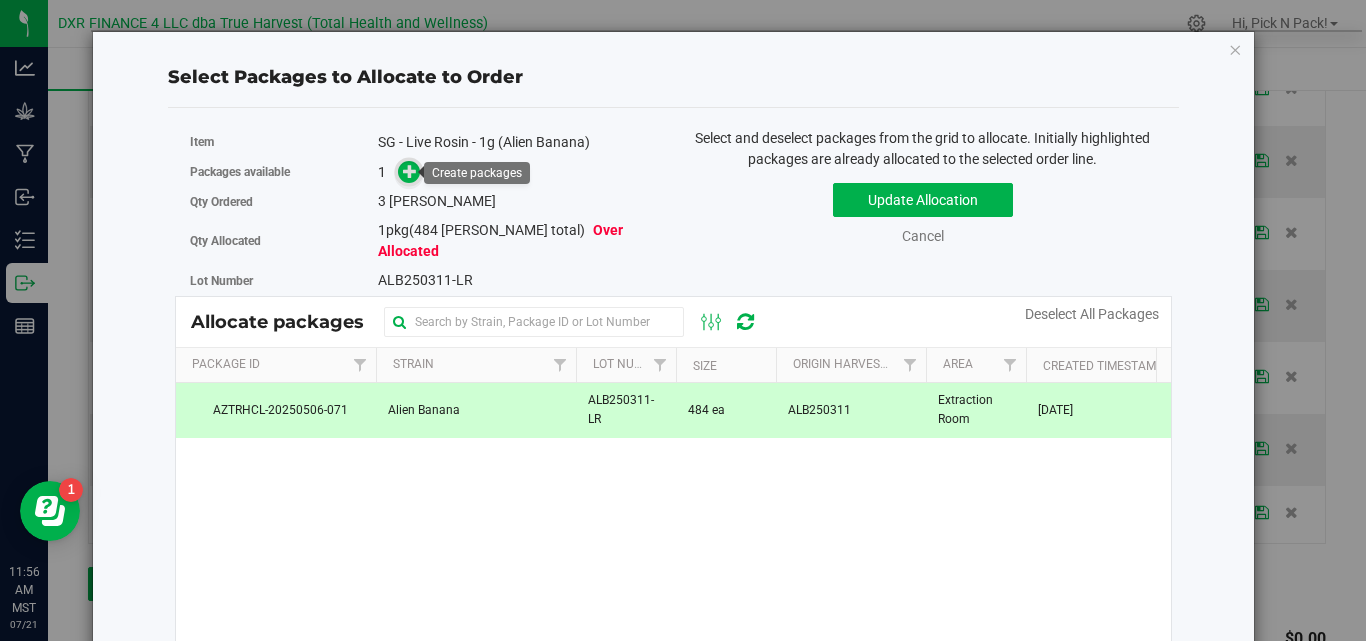 click at bounding box center [410, 171] 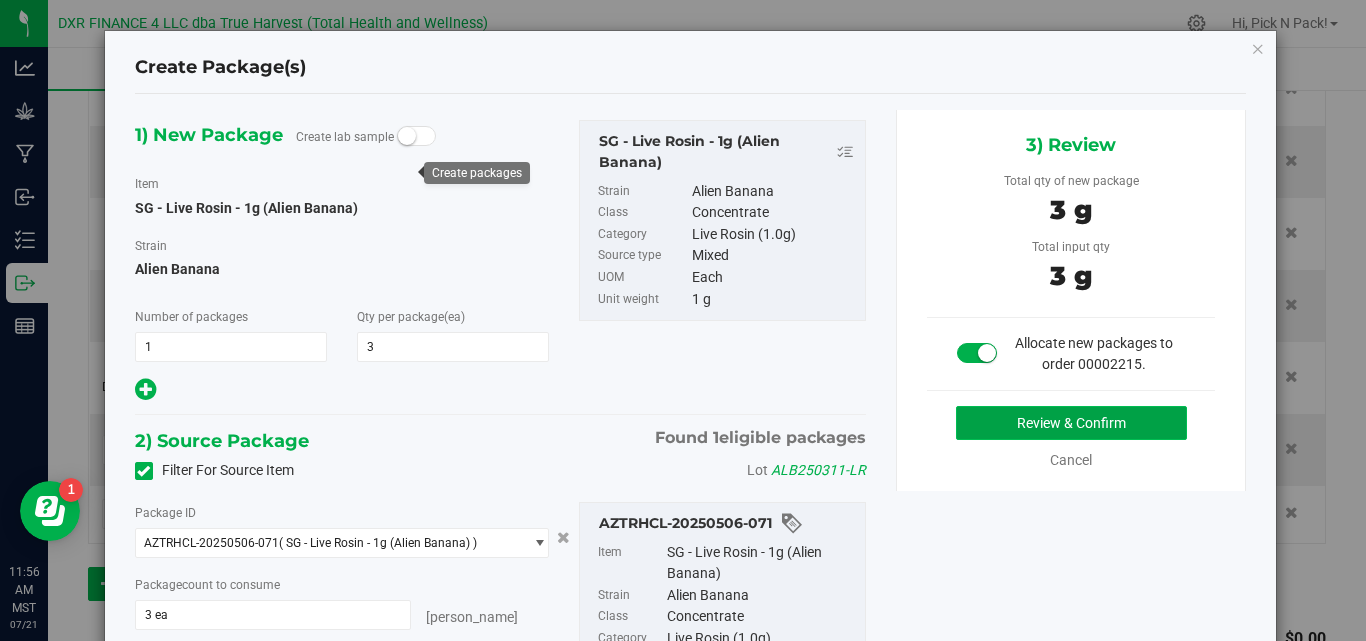 click on "Review & Confirm" at bounding box center [1071, 423] 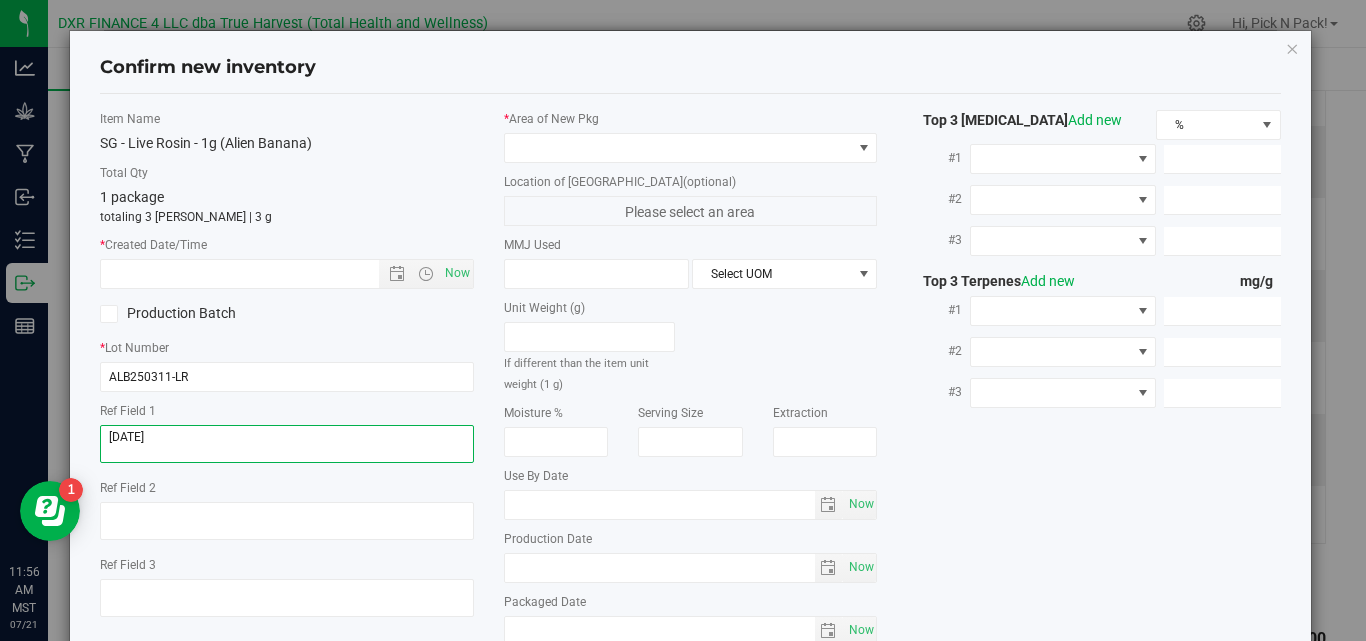 click at bounding box center (287, 444) 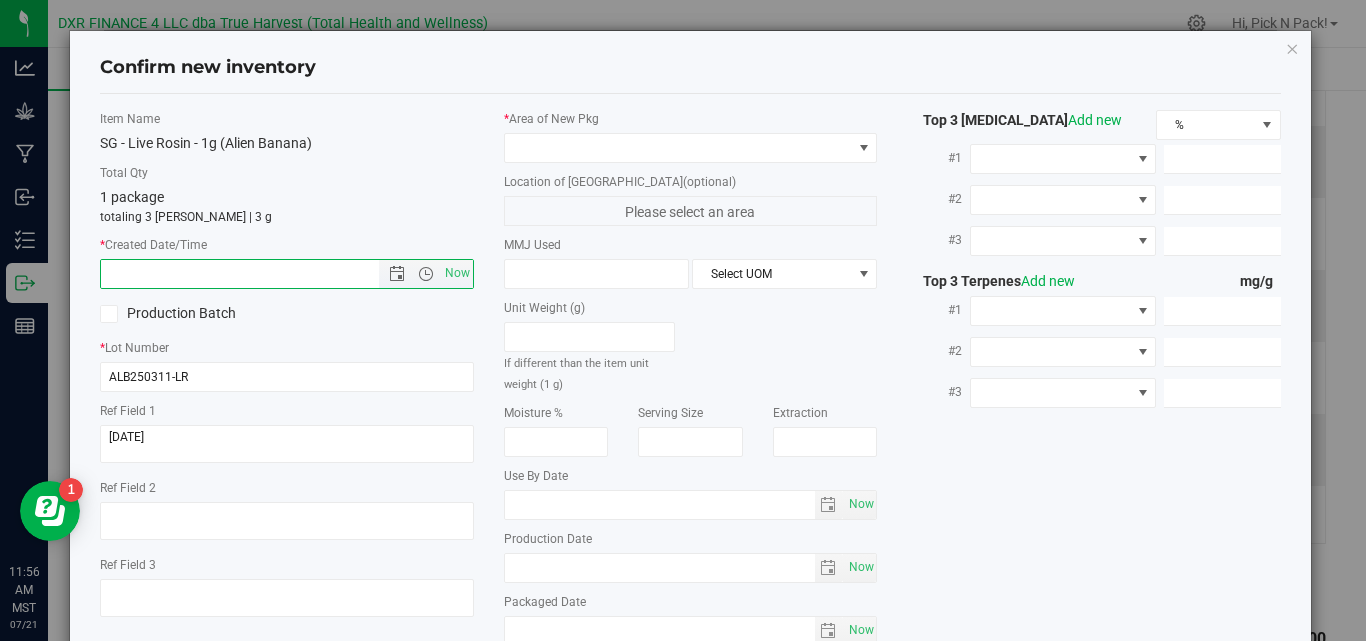 click at bounding box center (257, 274) 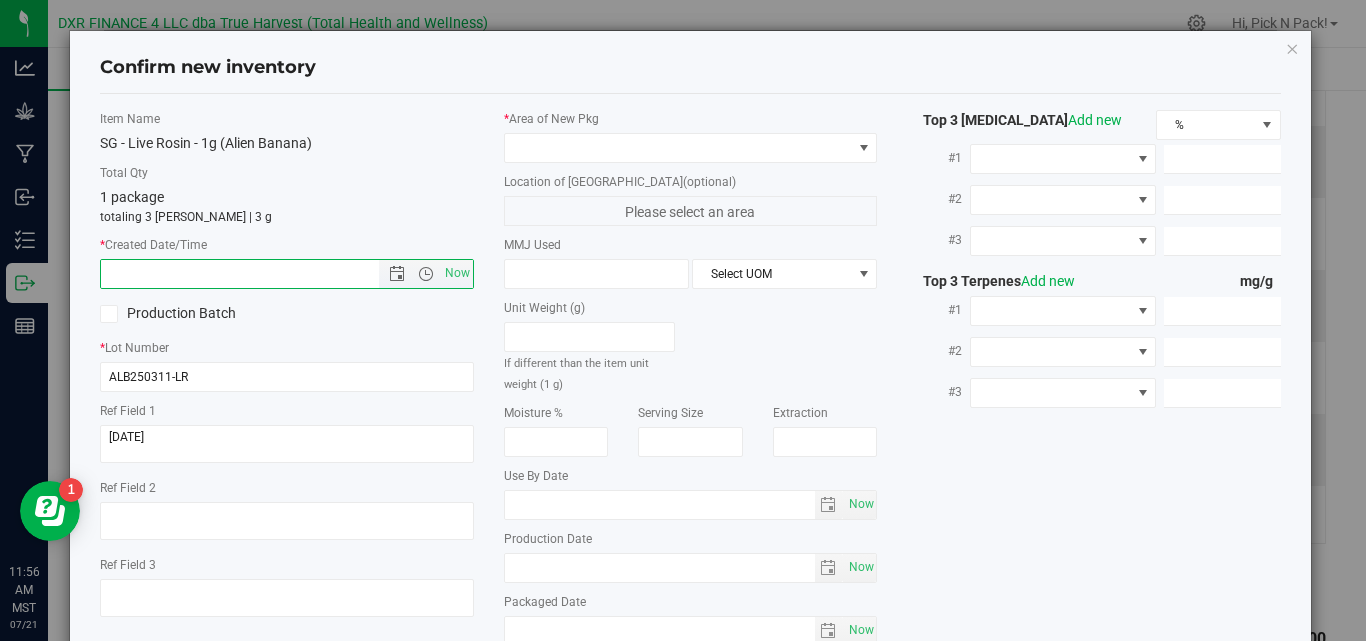 paste on "2025-03-31" 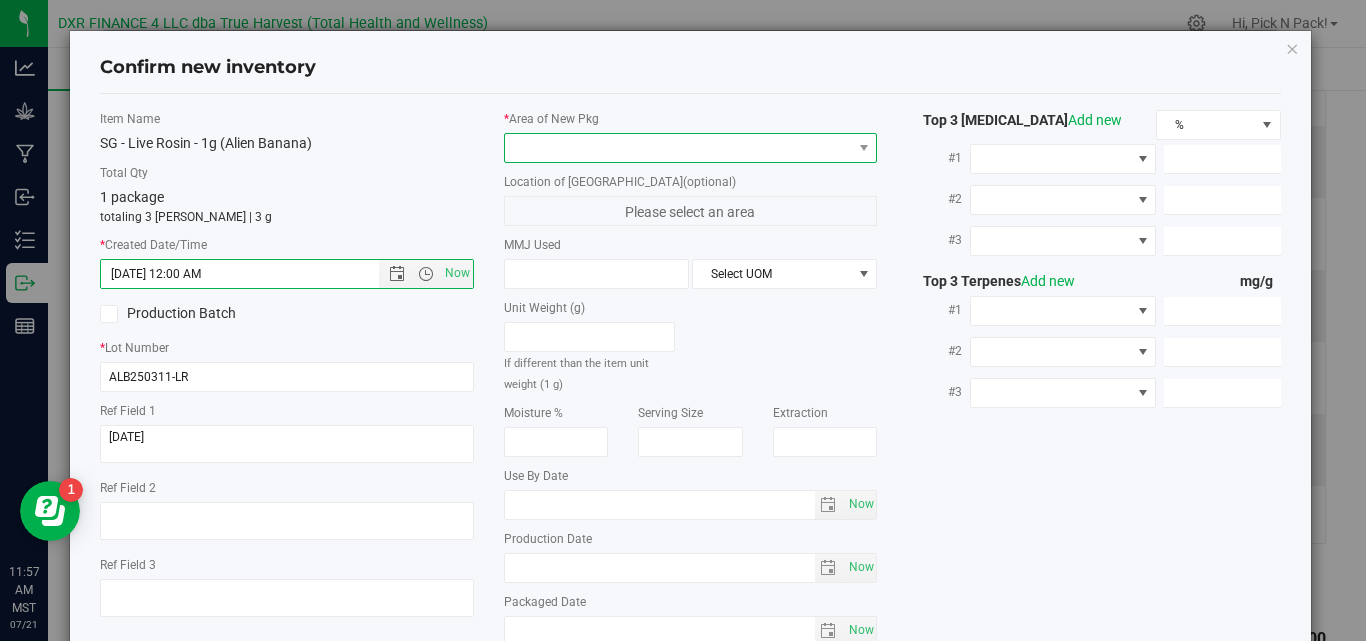 type on "3/31/2025 11:57 AM" 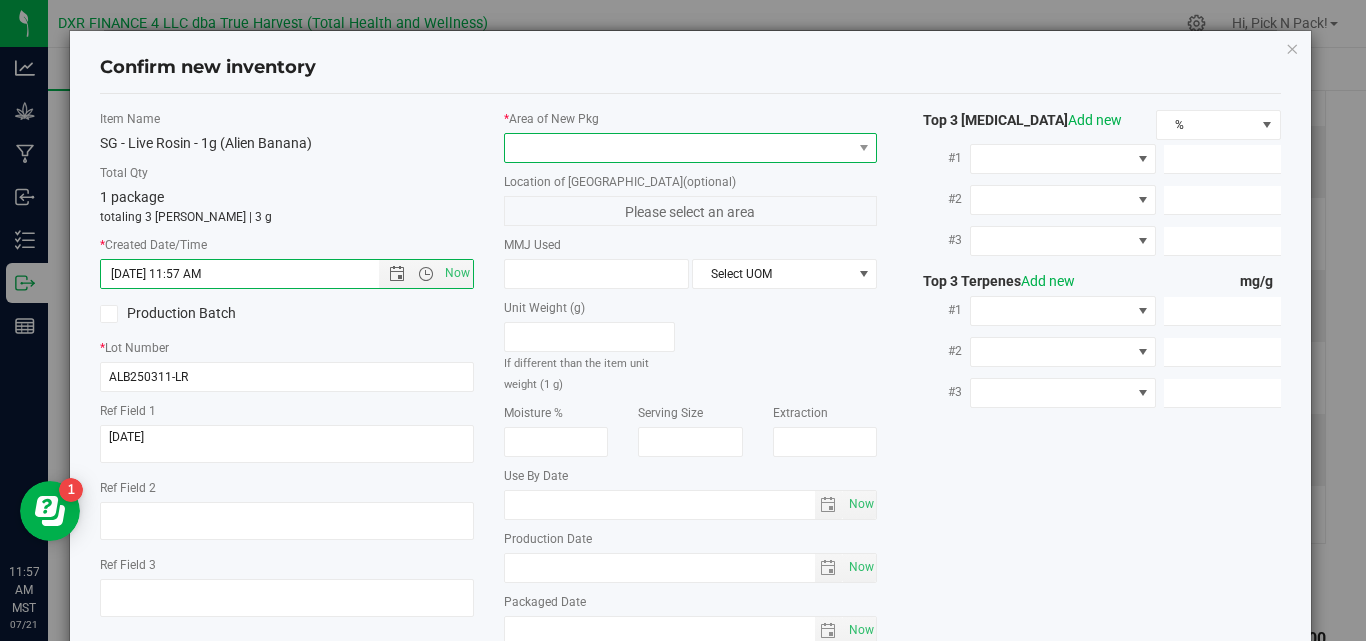 click at bounding box center (678, 148) 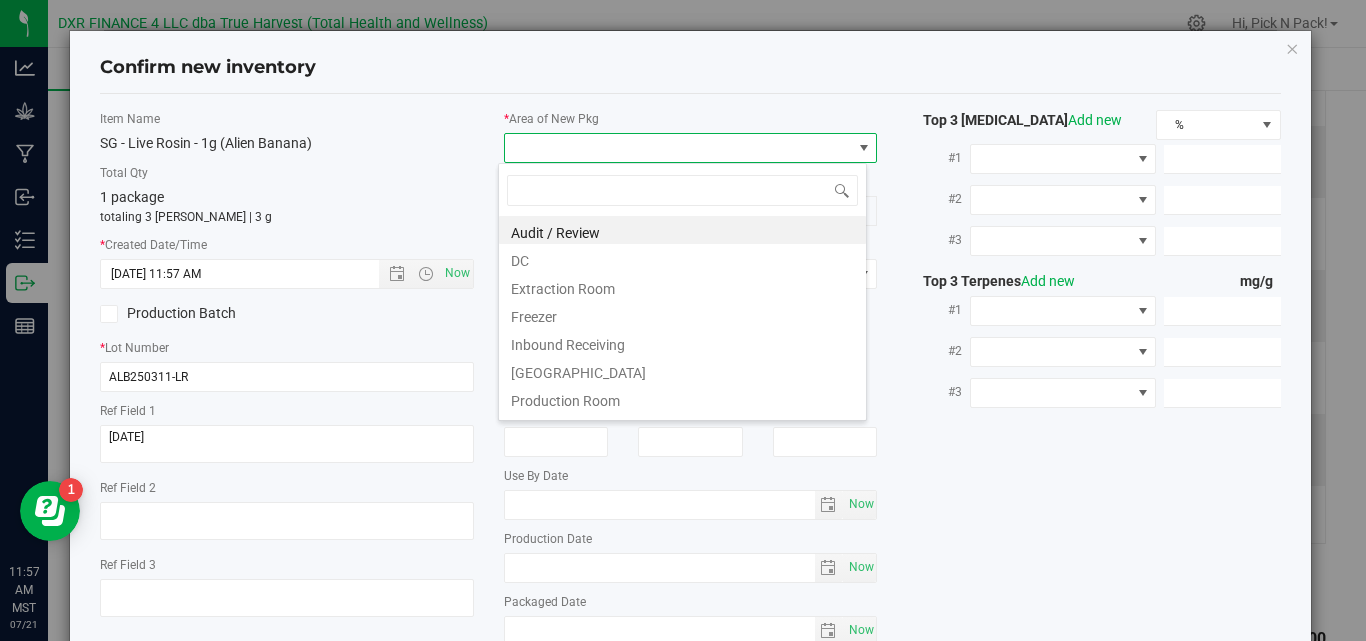 scroll, scrollTop: 99970, scrollLeft: 99631, axis: both 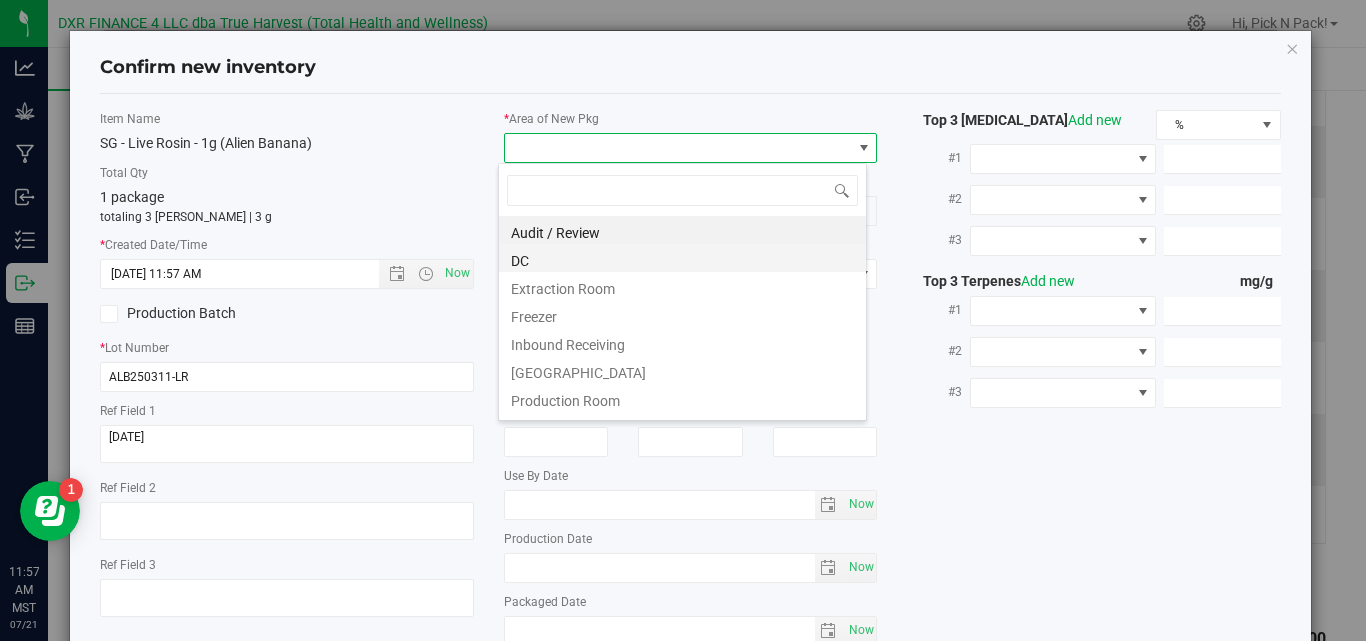 click on "DC" at bounding box center [682, 258] 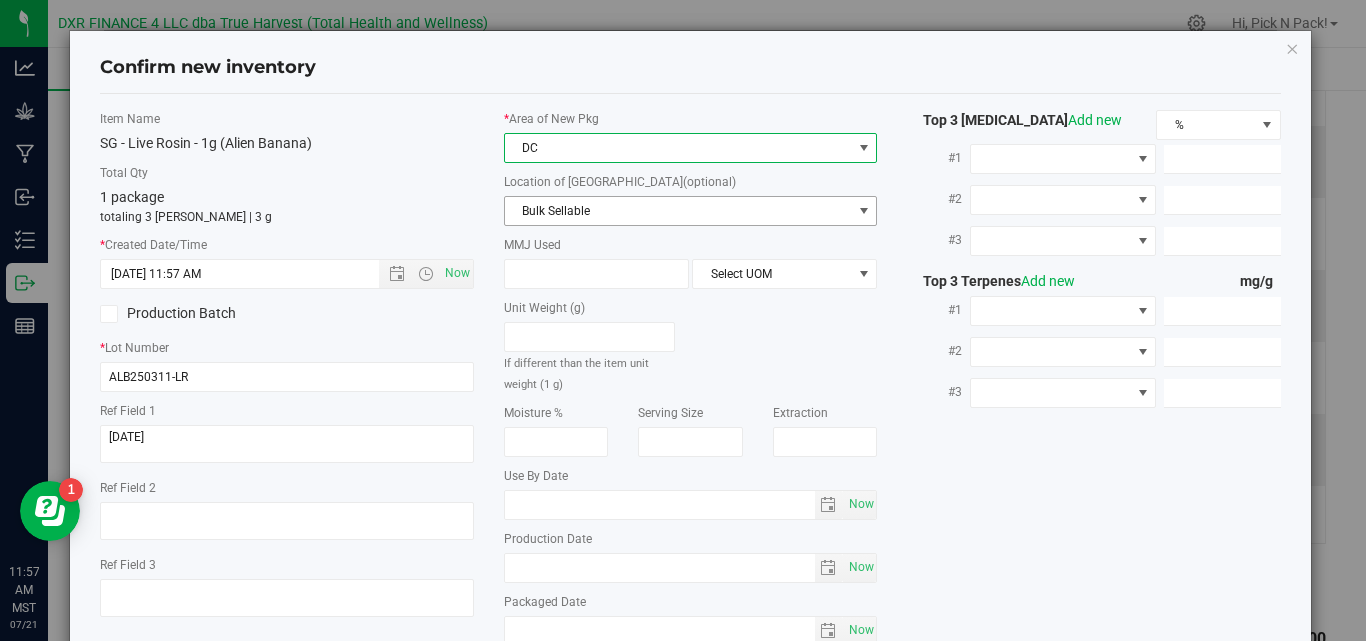 click on "Bulk Sellable" at bounding box center [678, 211] 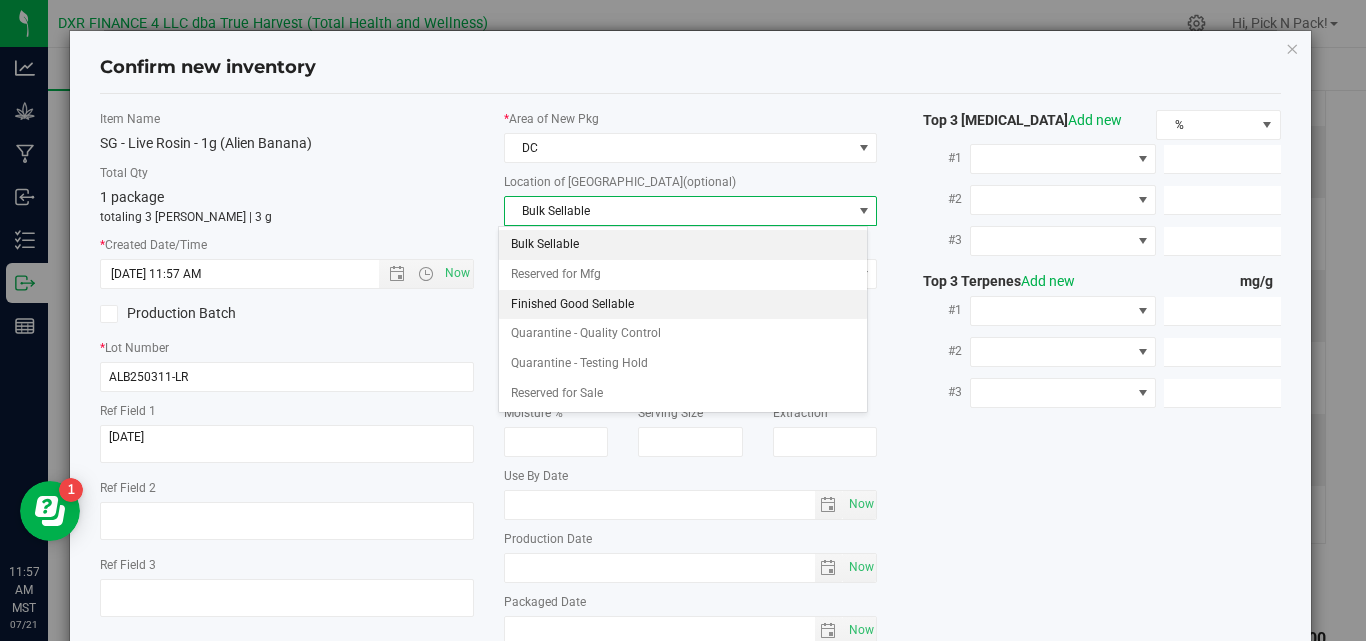 click on "Finished Good Sellable" at bounding box center [682, 305] 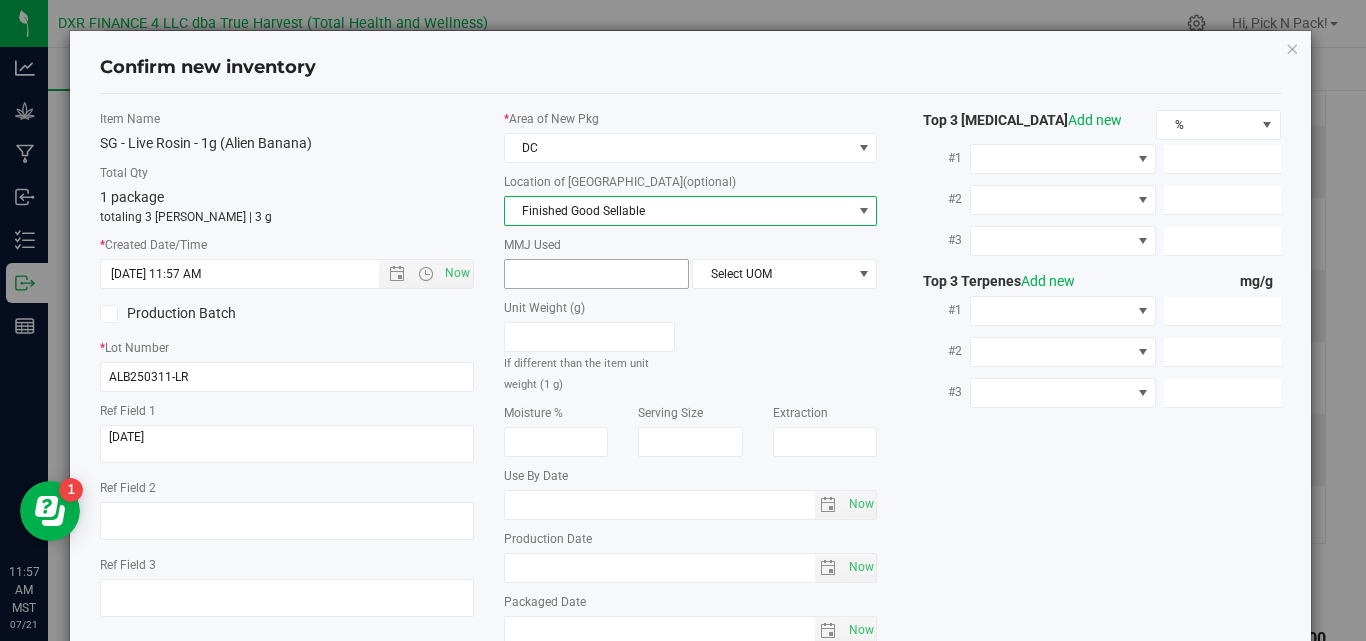 click at bounding box center (596, 274) 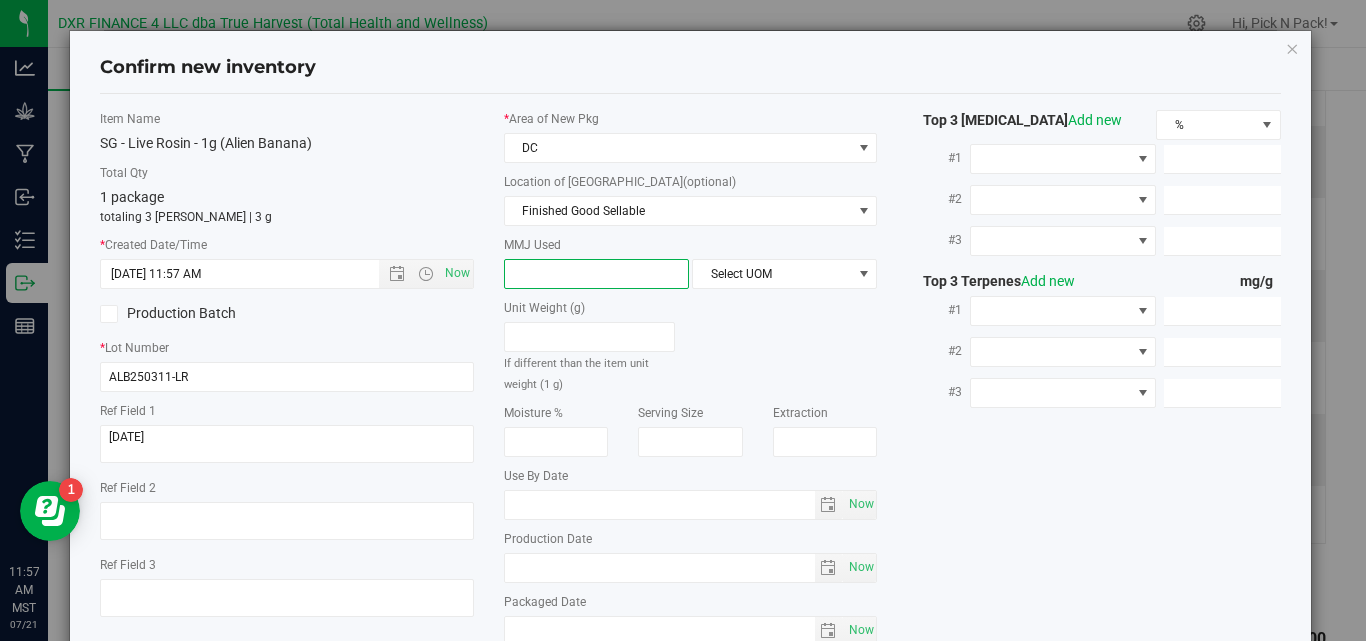 type on "1" 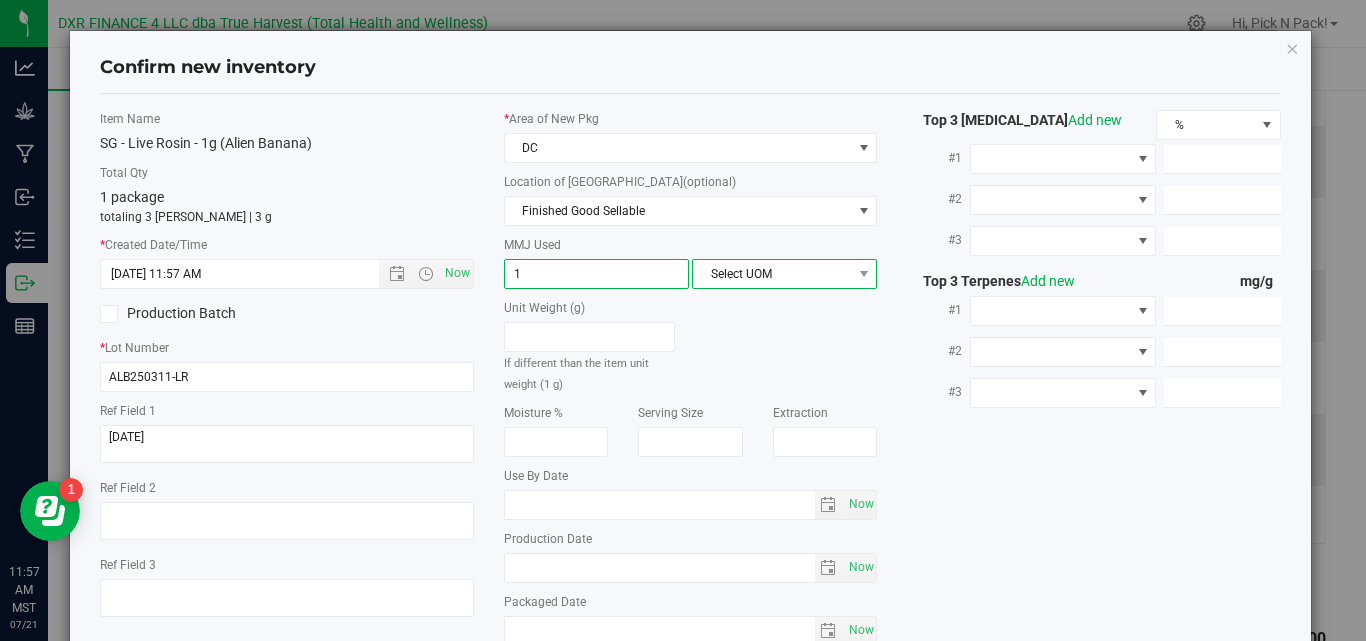 type on "1.0000" 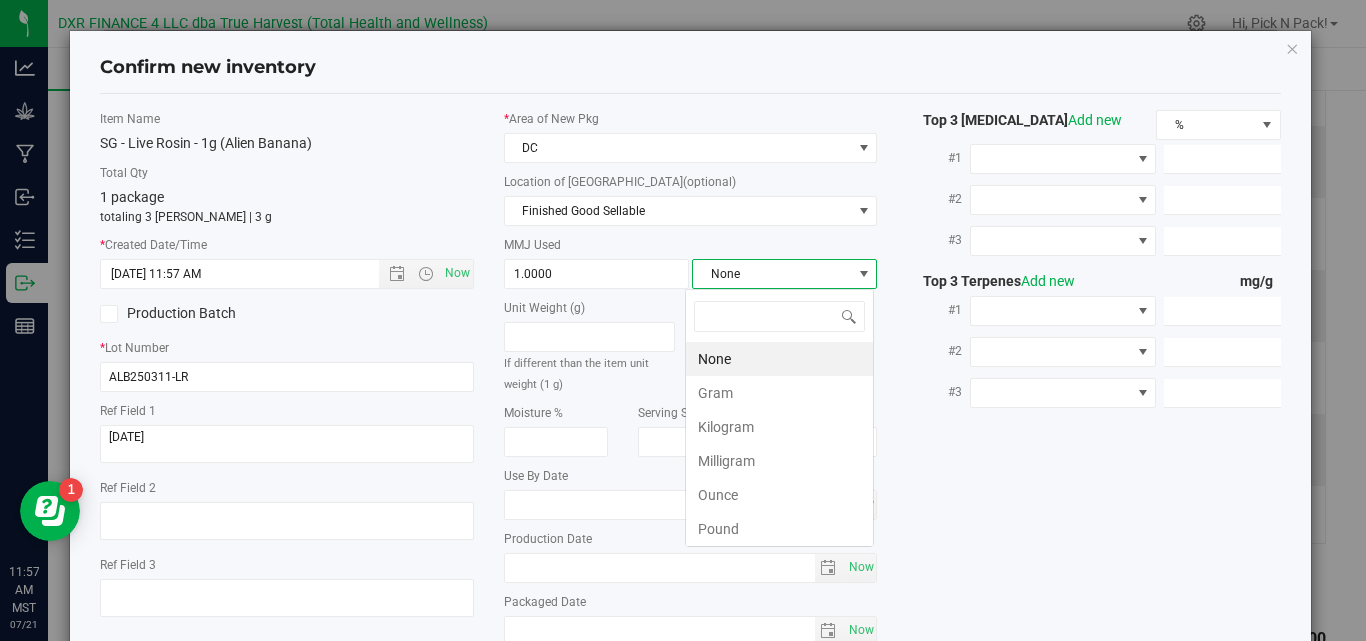 scroll, scrollTop: 99970, scrollLeft: 99817, axis: both 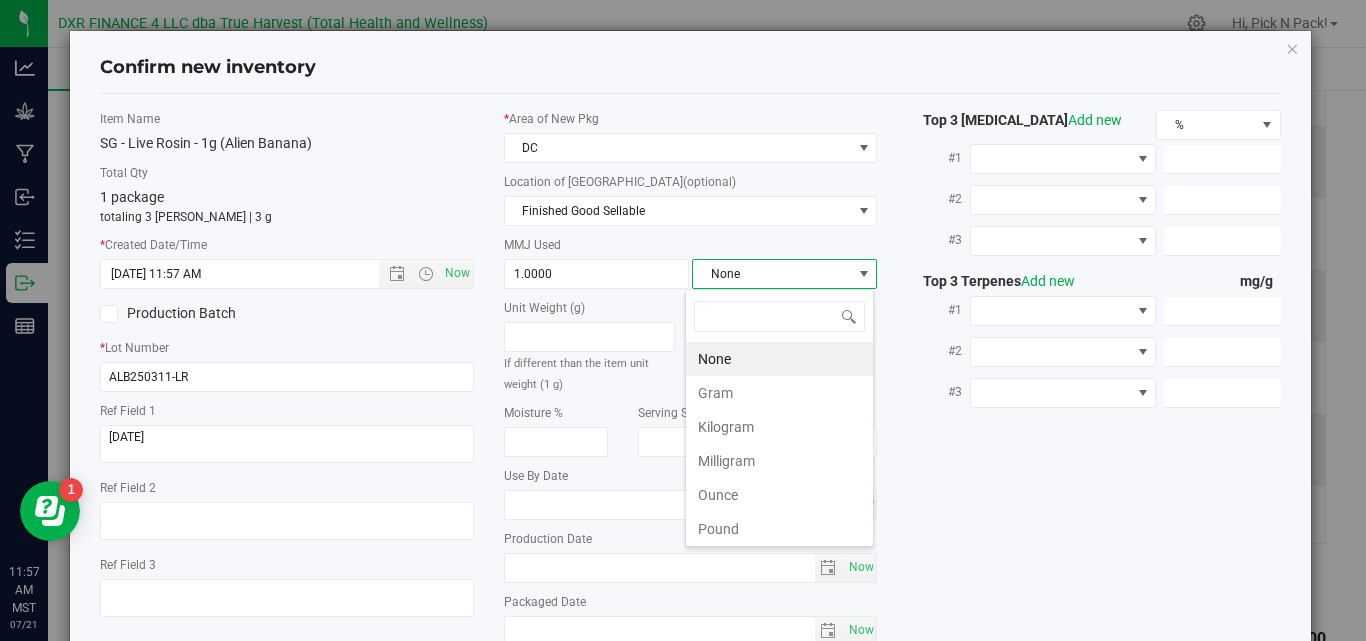 click on "Gram" at bounding box center [779, 393] 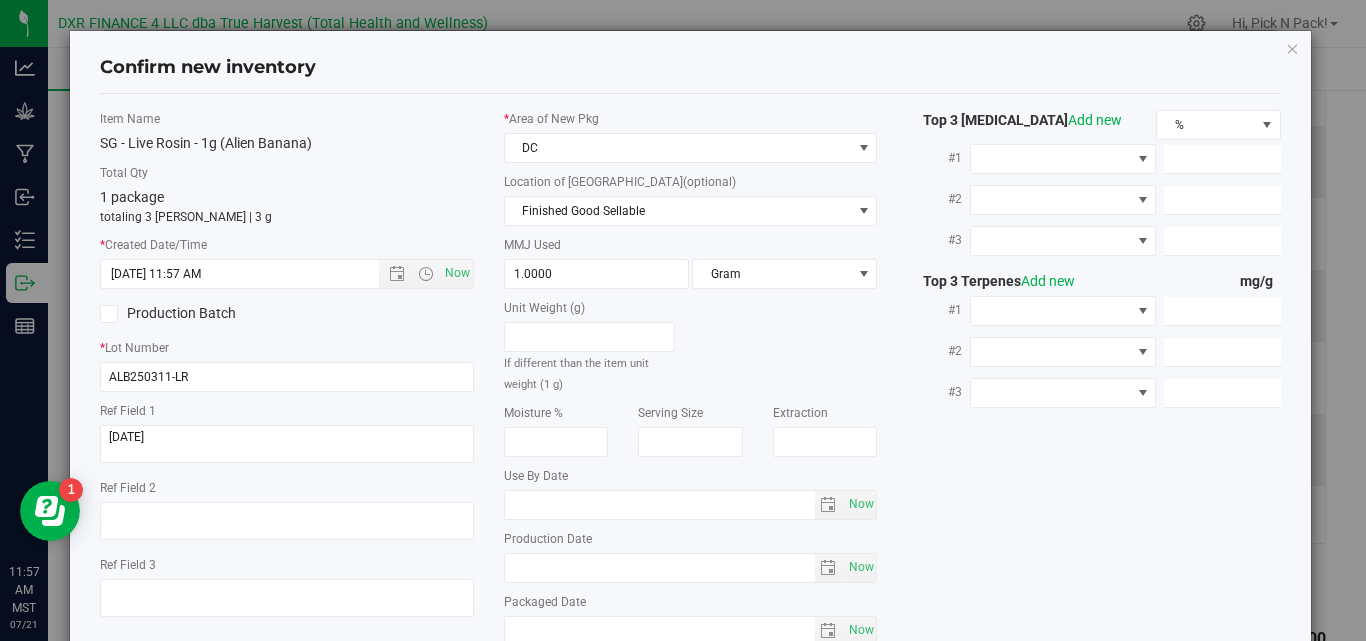 click on "Unit Weight (g)
If different than the item unit weight (1 g)" at bounding box center [691, 346] 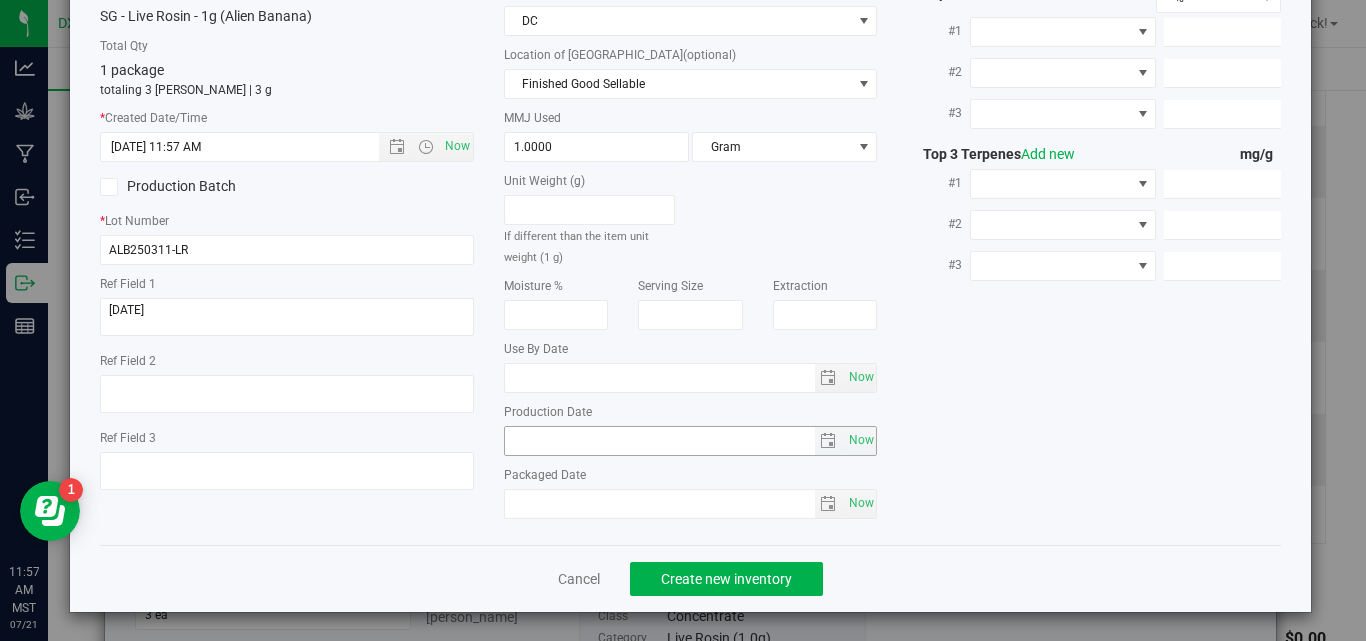 scroll, scrollTop: 129, scrollLeft: 0, axis: vertical 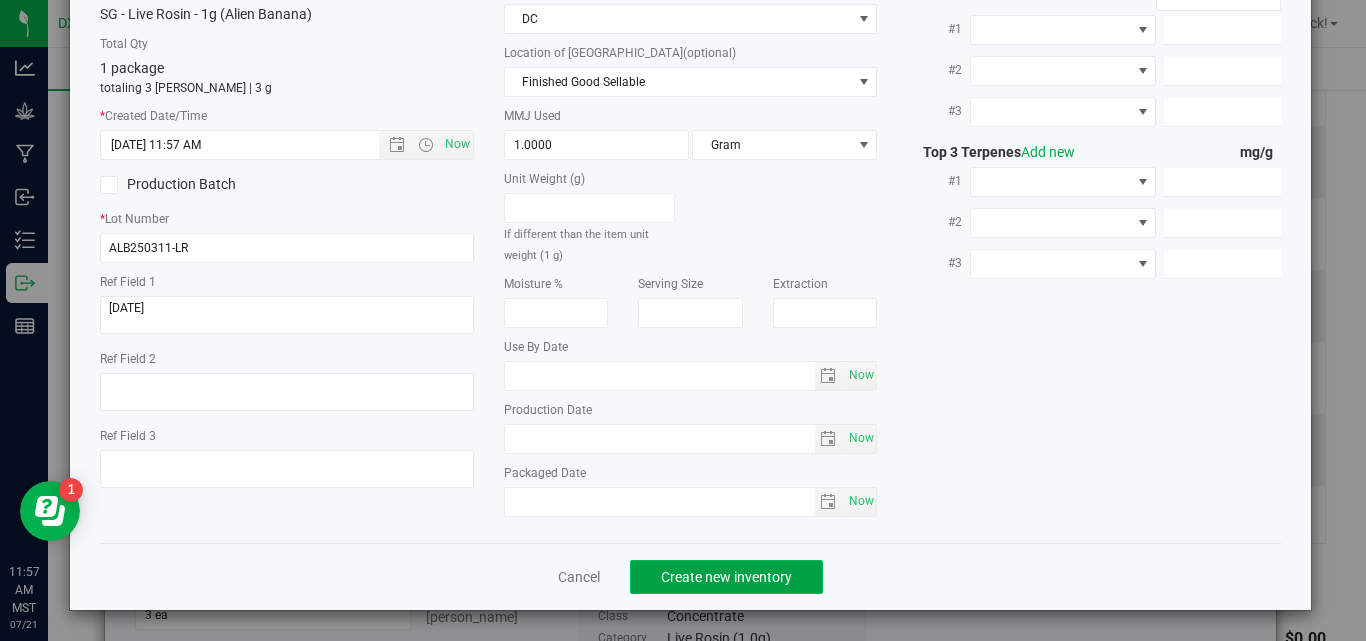 click on "Create new inventory" 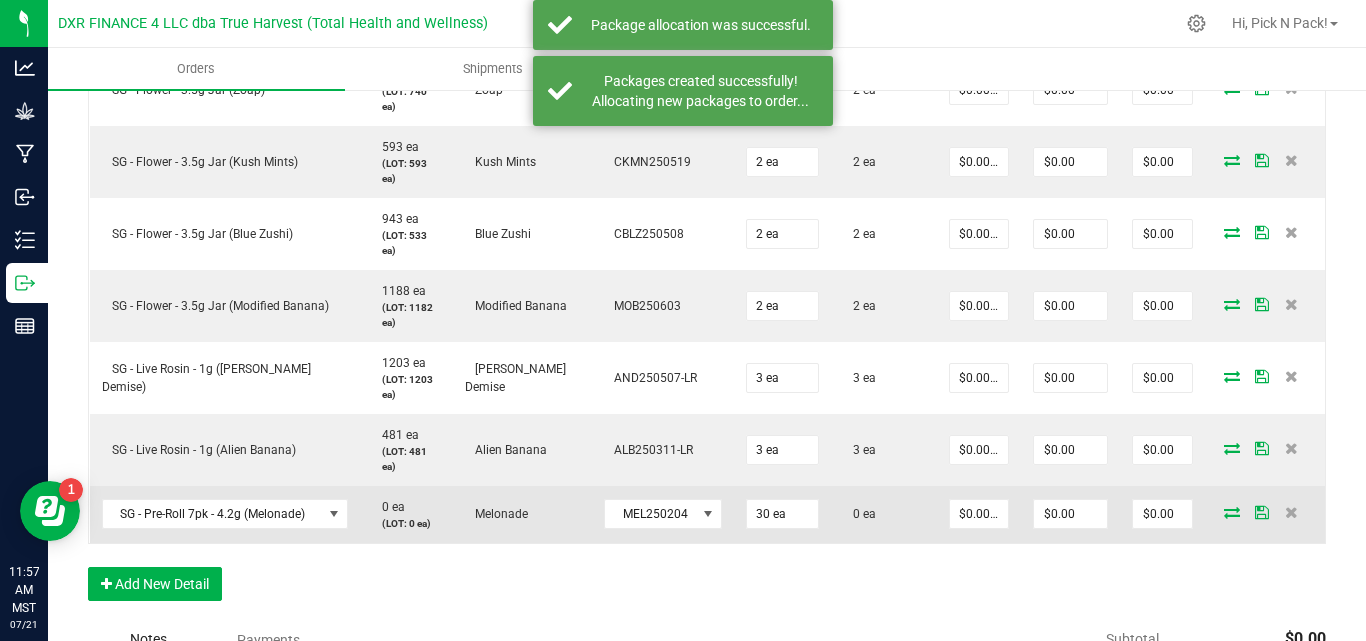click at bounding box center [1232, 512] 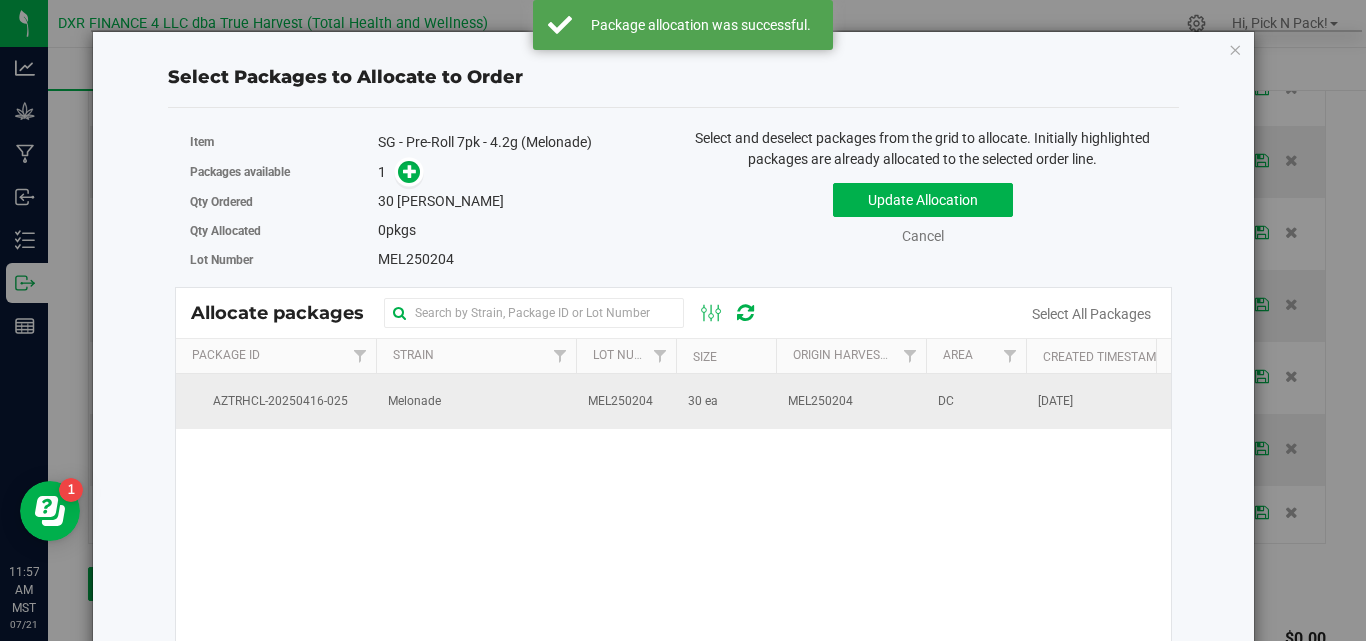 click on "Melonade" at bounding box center [476, 401] 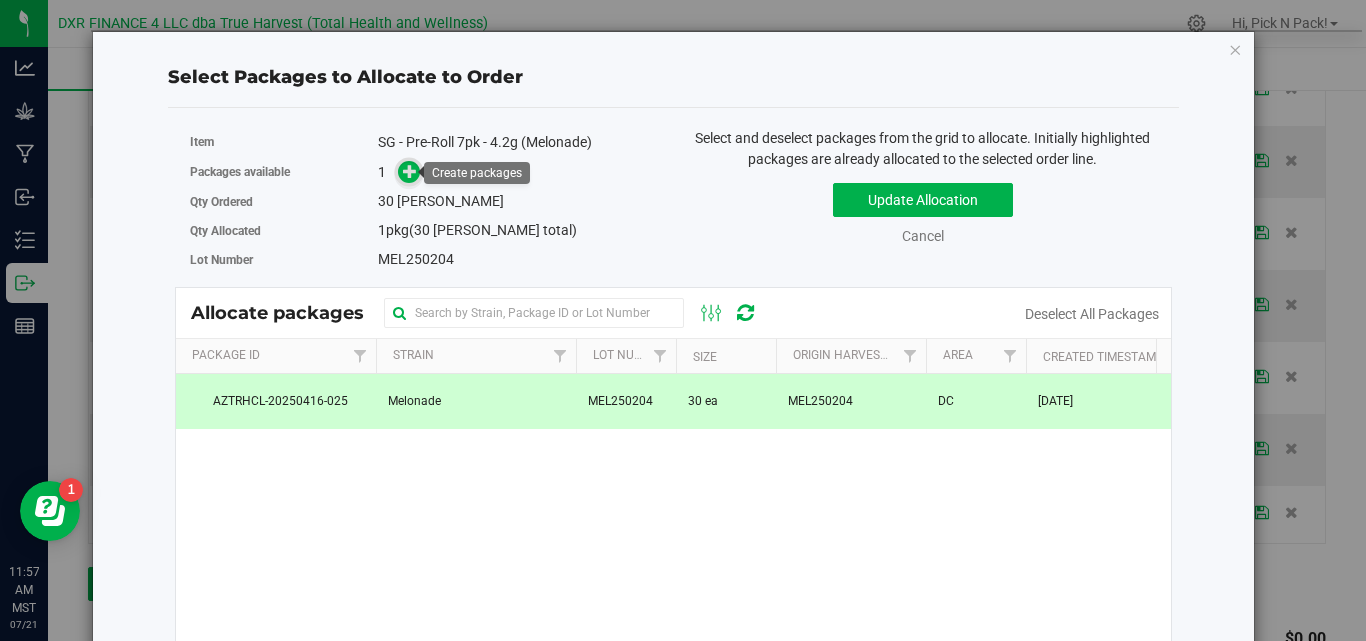 click at bounding box center (410, 171) 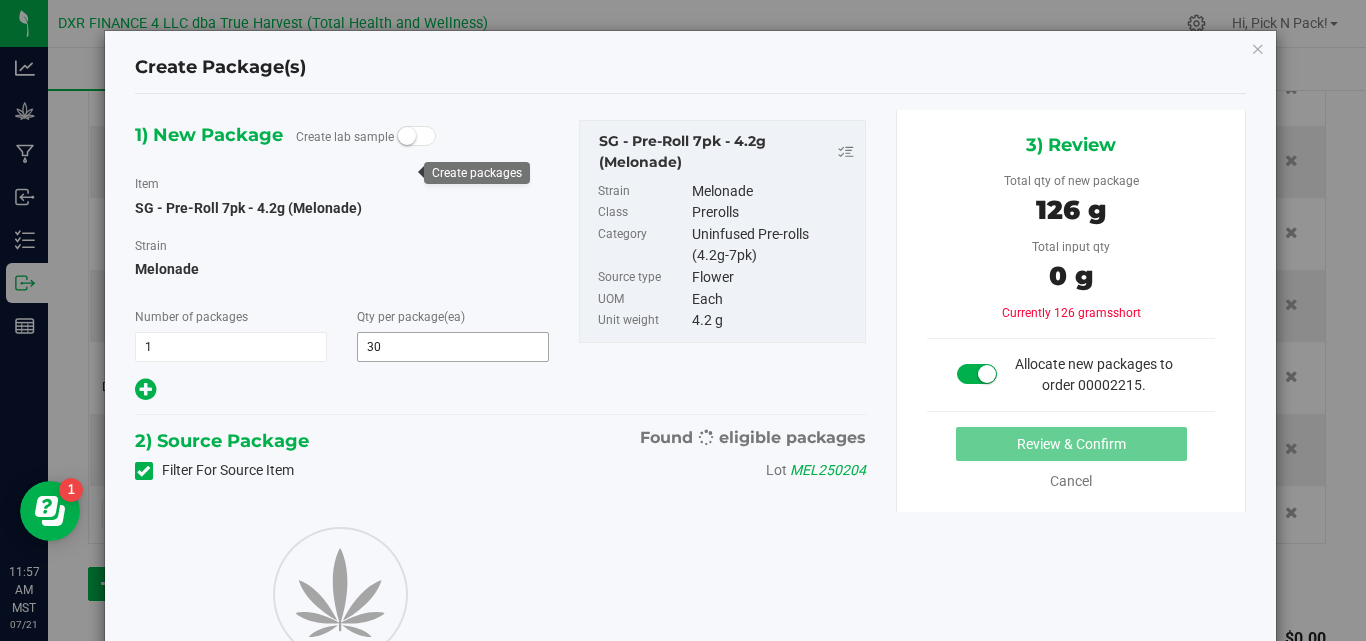 type on "30" 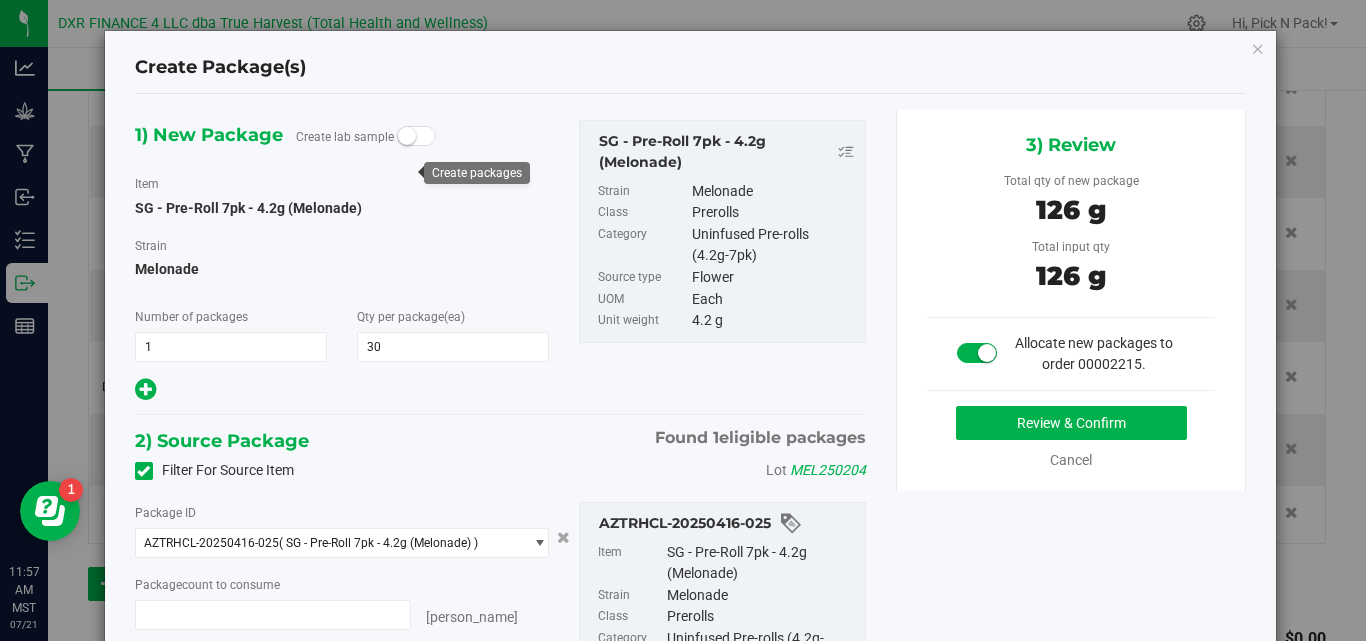 type on "30 ea" 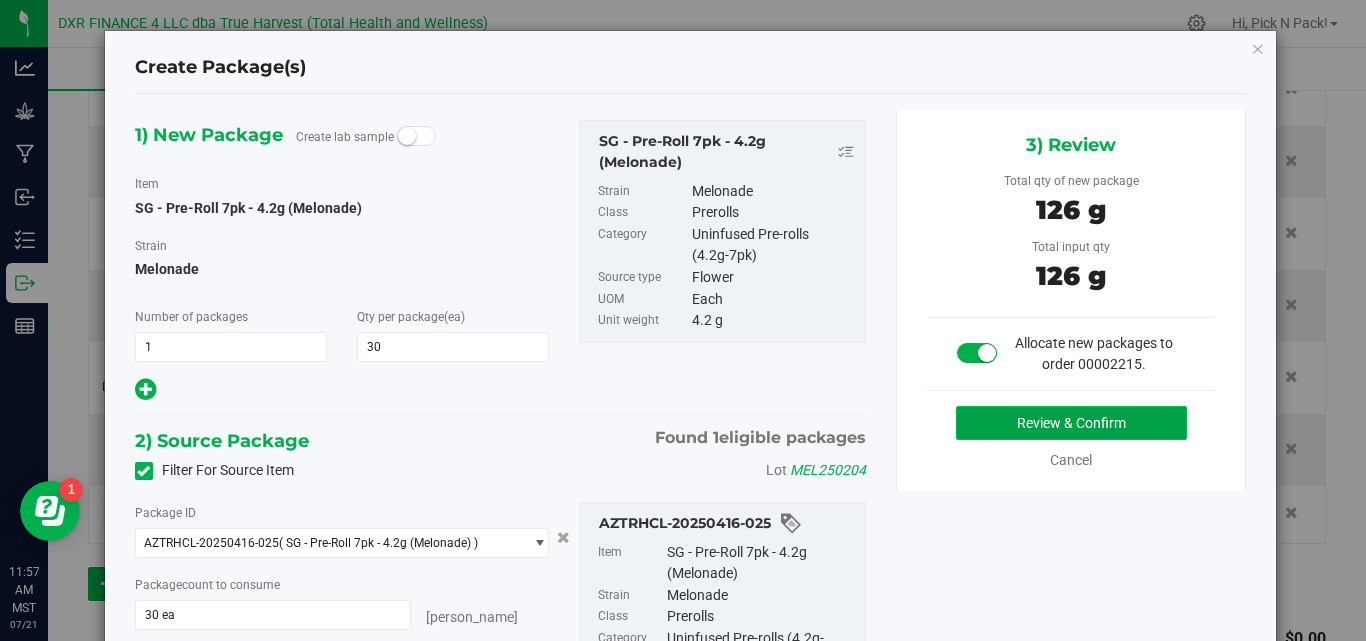 click on "Review & Confirm" at bounding box center (1071, 423) 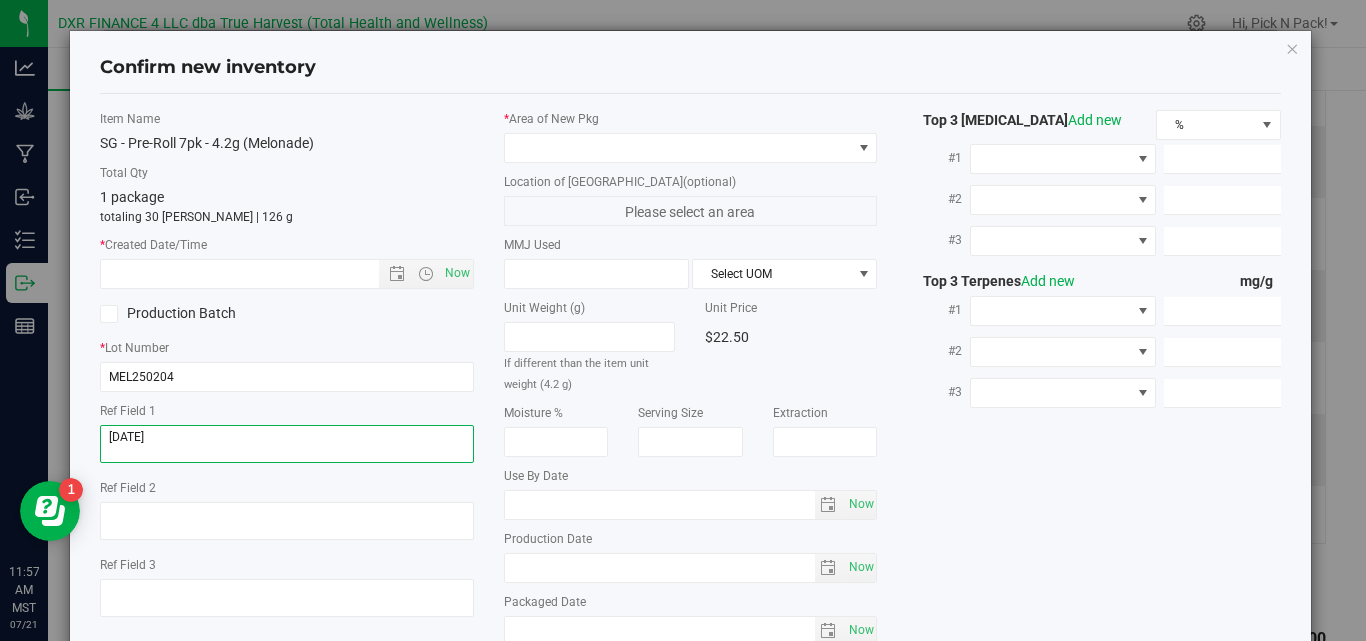 click at bounding box center (287, 444) 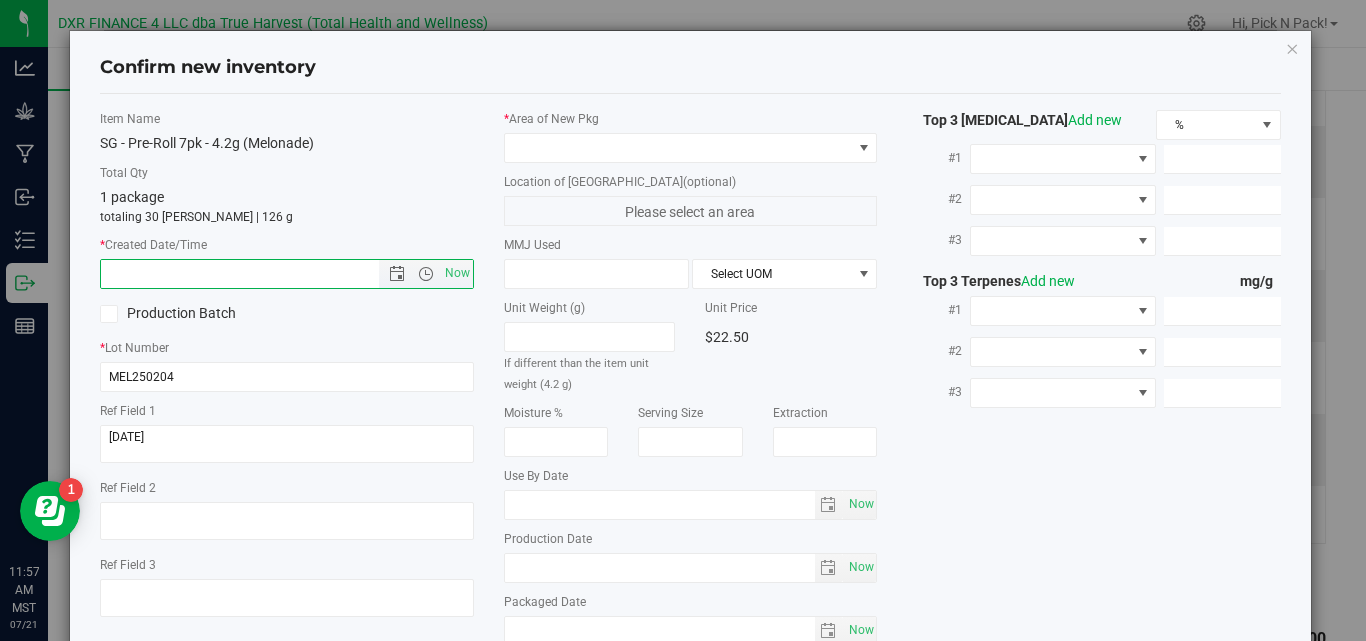 click at bounding box center [257, 274] 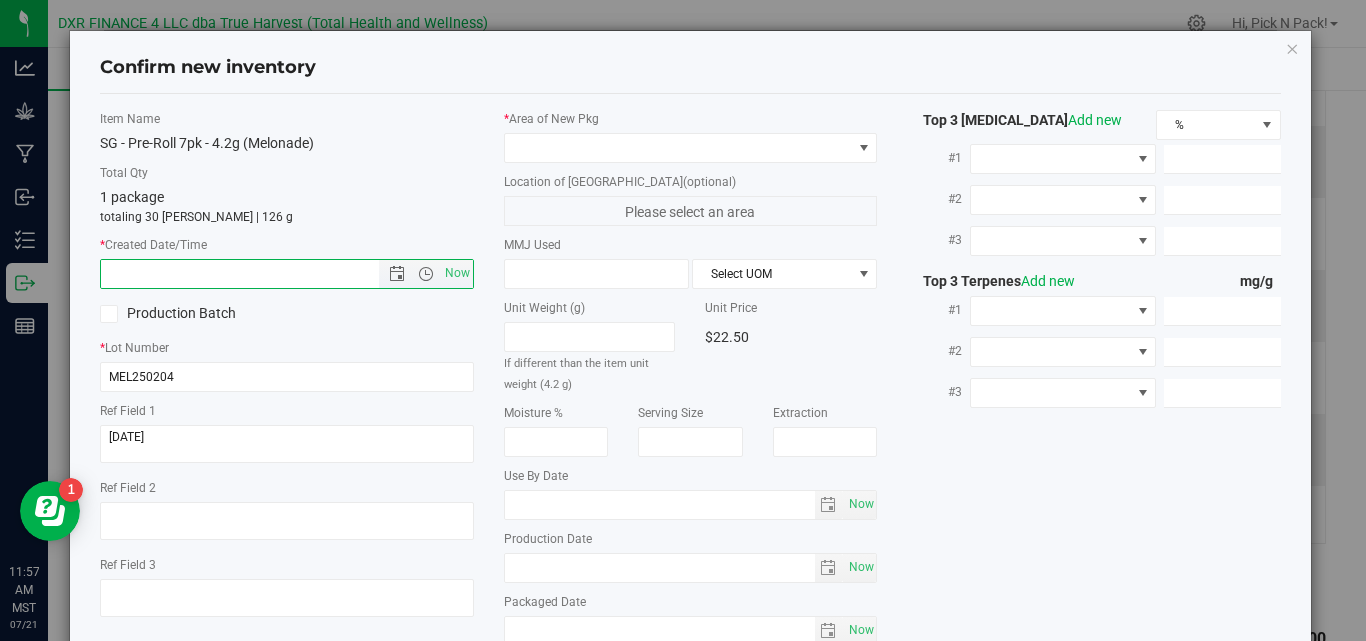 paste on "2025-02-04" 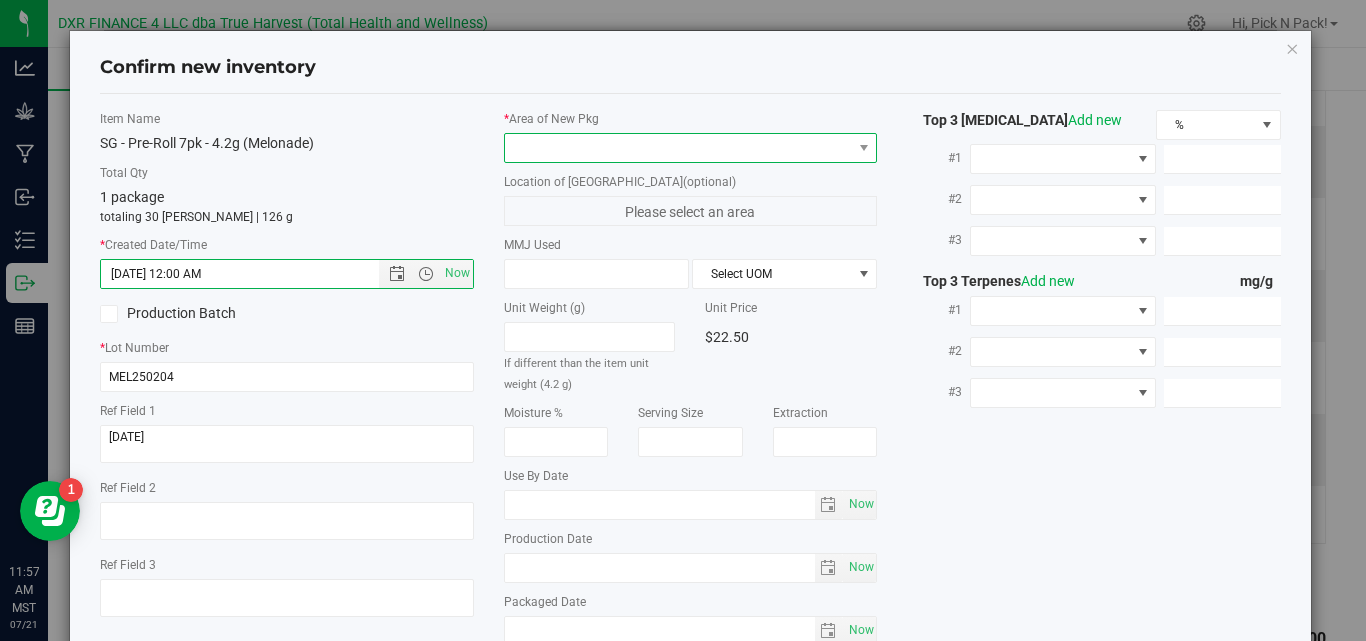 click at bounding box center [678, 148] 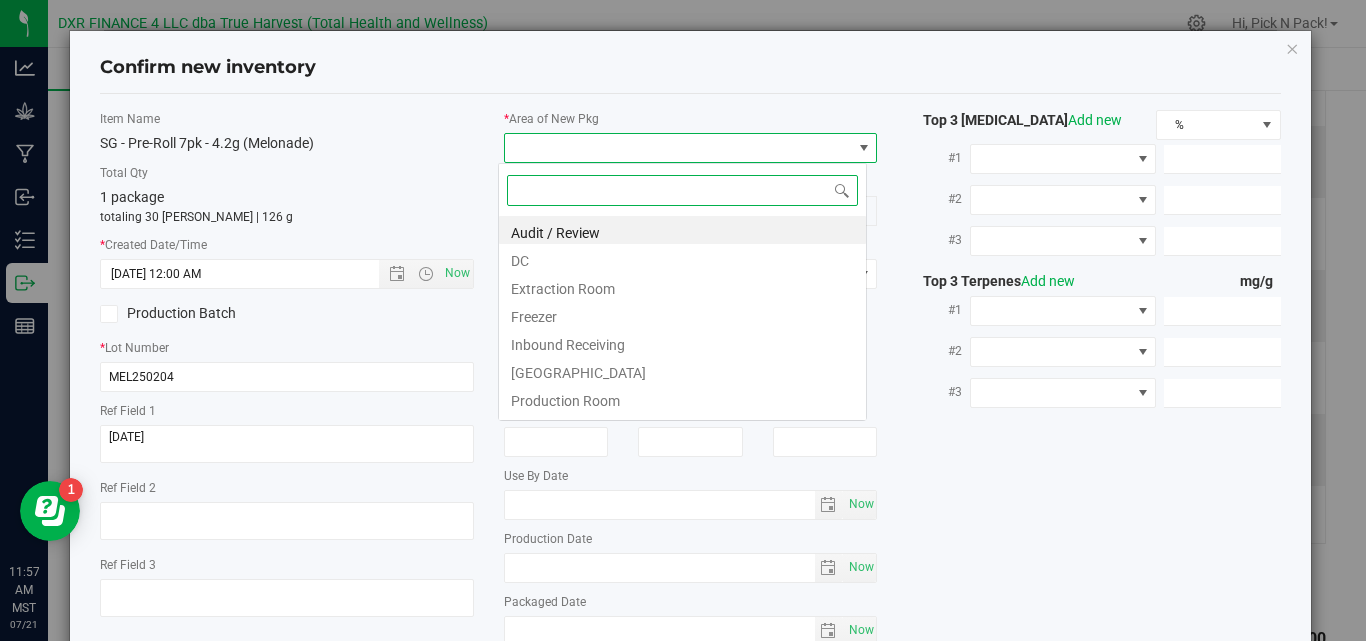 type on "2/4/2025 11:57 AM" 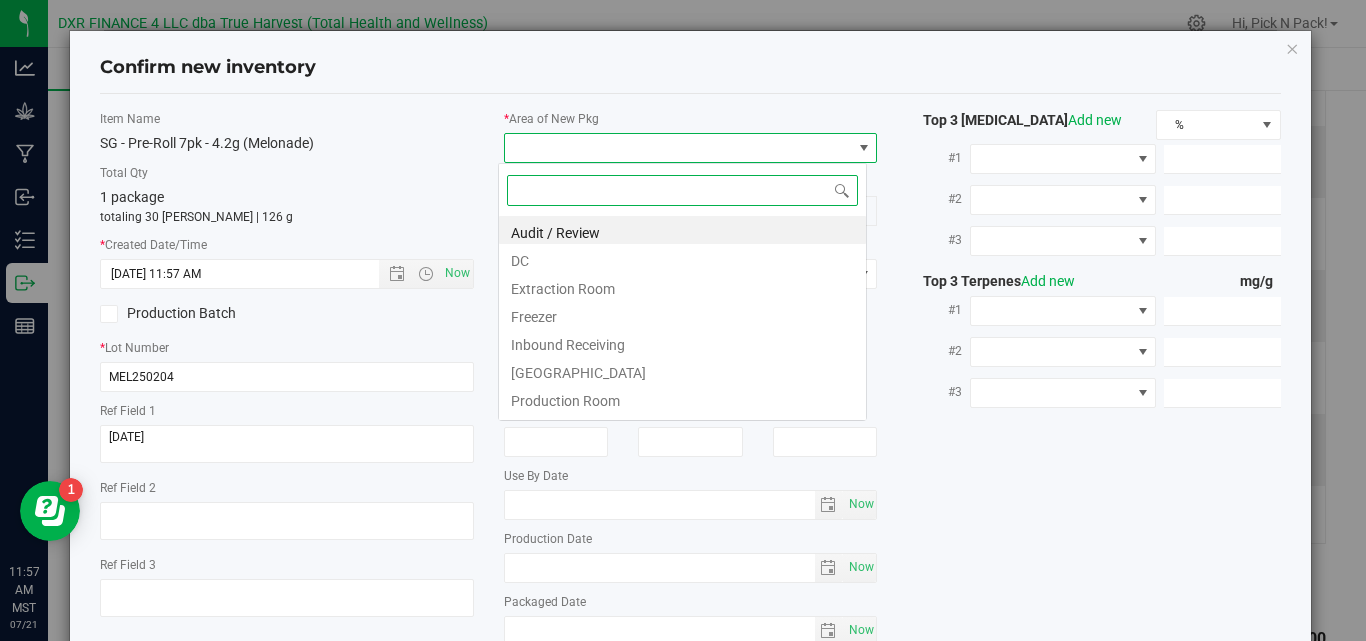 scroll, scrollTop: 99970, scrollLeft: 99631, axis: both 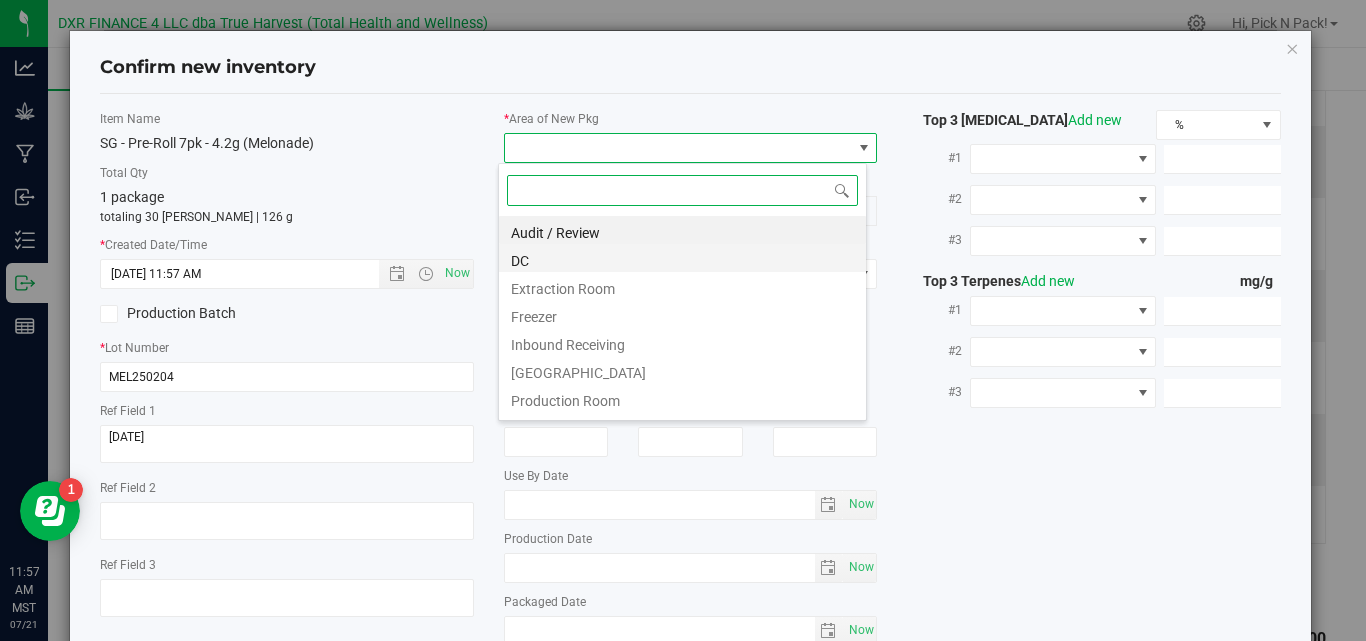 click on "DC" at bounding box center (682, 258) 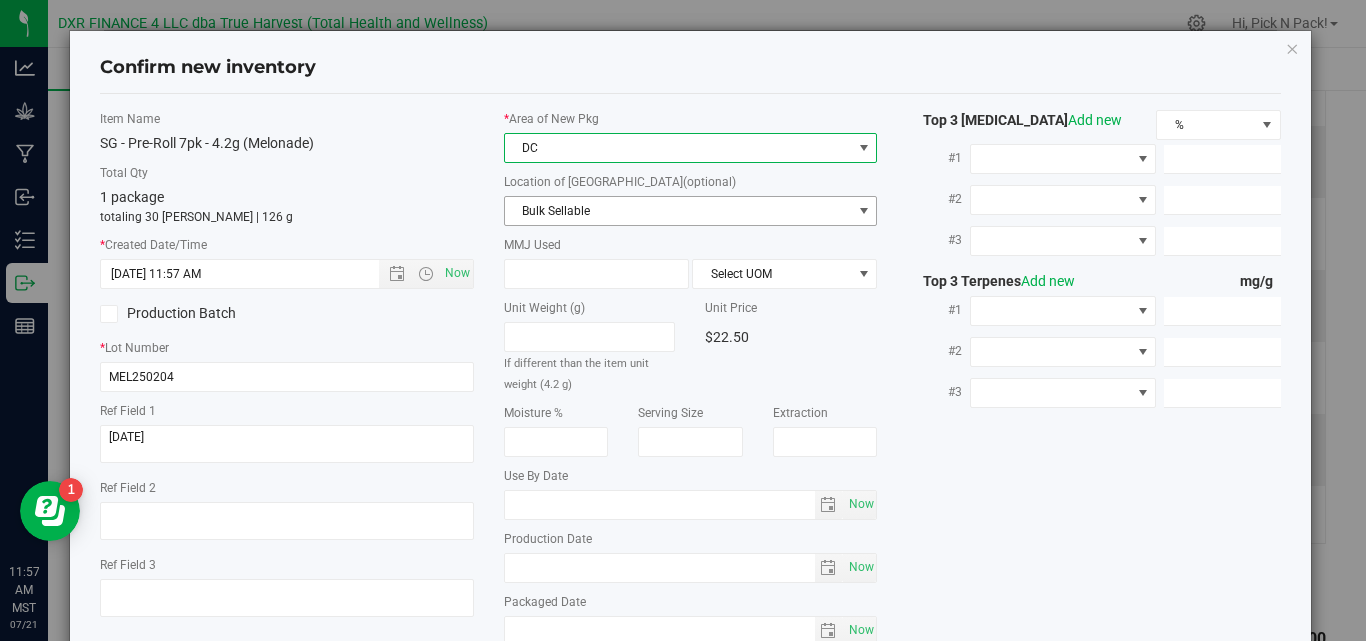 click on "Bulk Sellable" at bounding box center [678, 211] 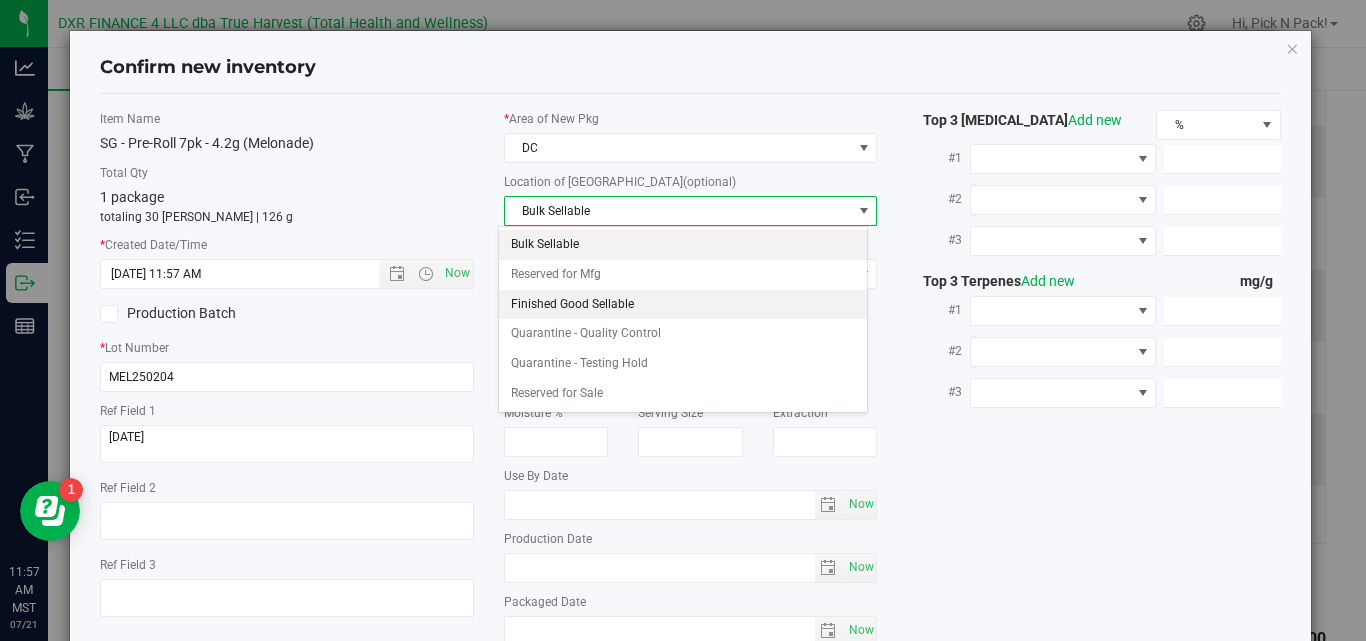 click on "Finished Good Sellable" at bounding box center (682, 305) 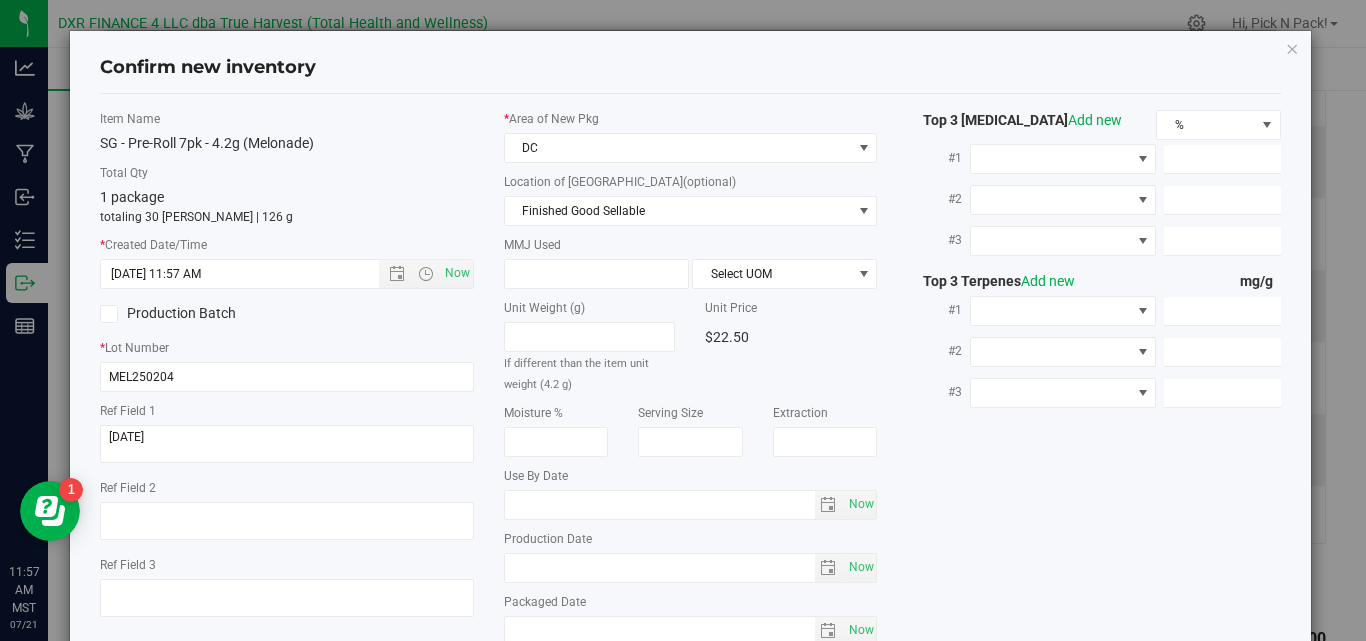click on "MMJ Used
Select UOM" at bounding box center [691, 262] 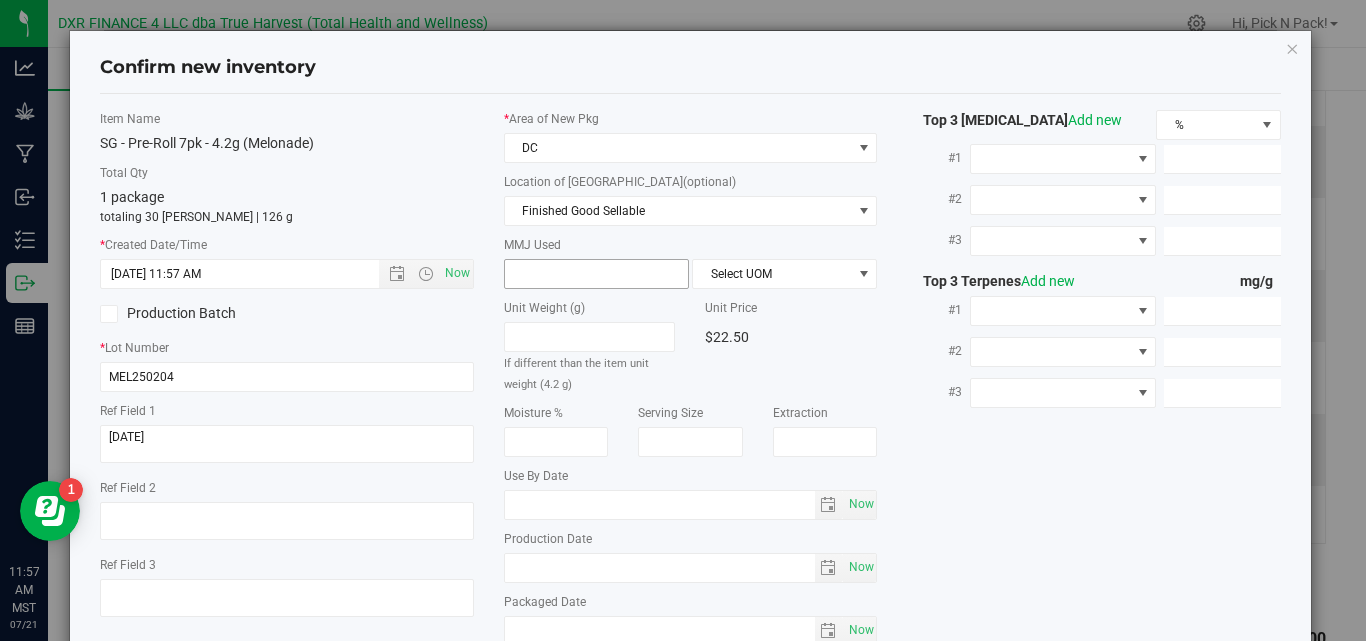 click at bounding box center (596, 274) 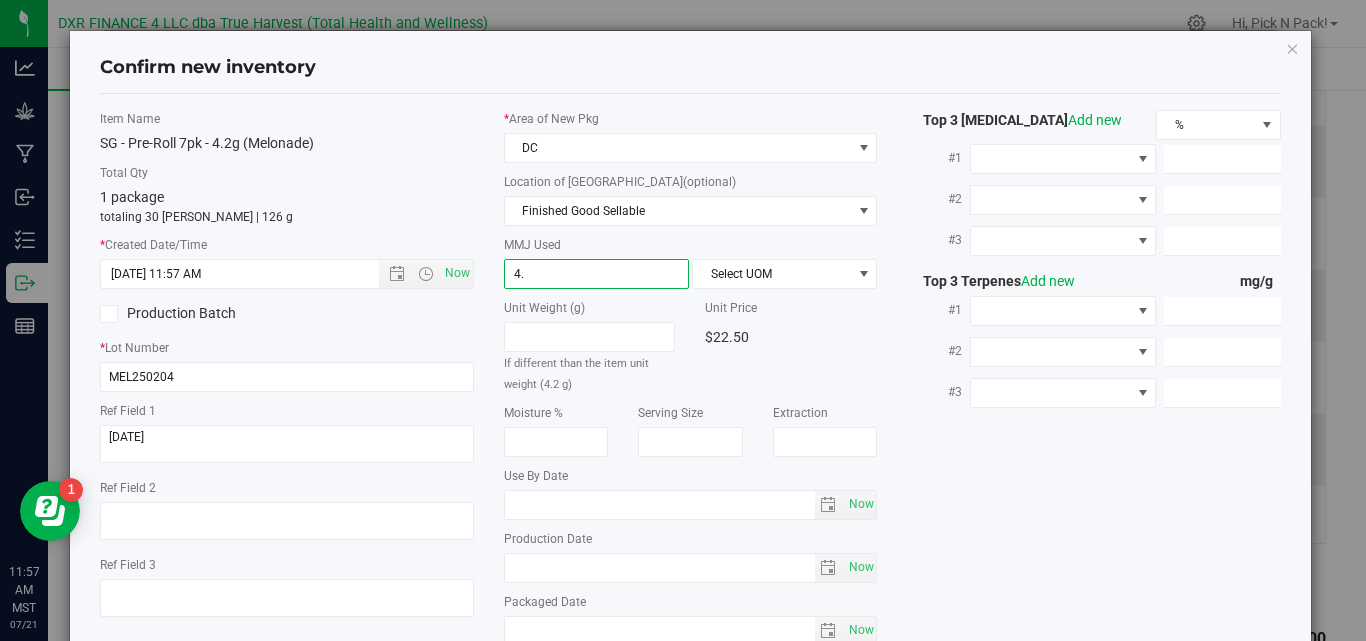 type on "4.2" 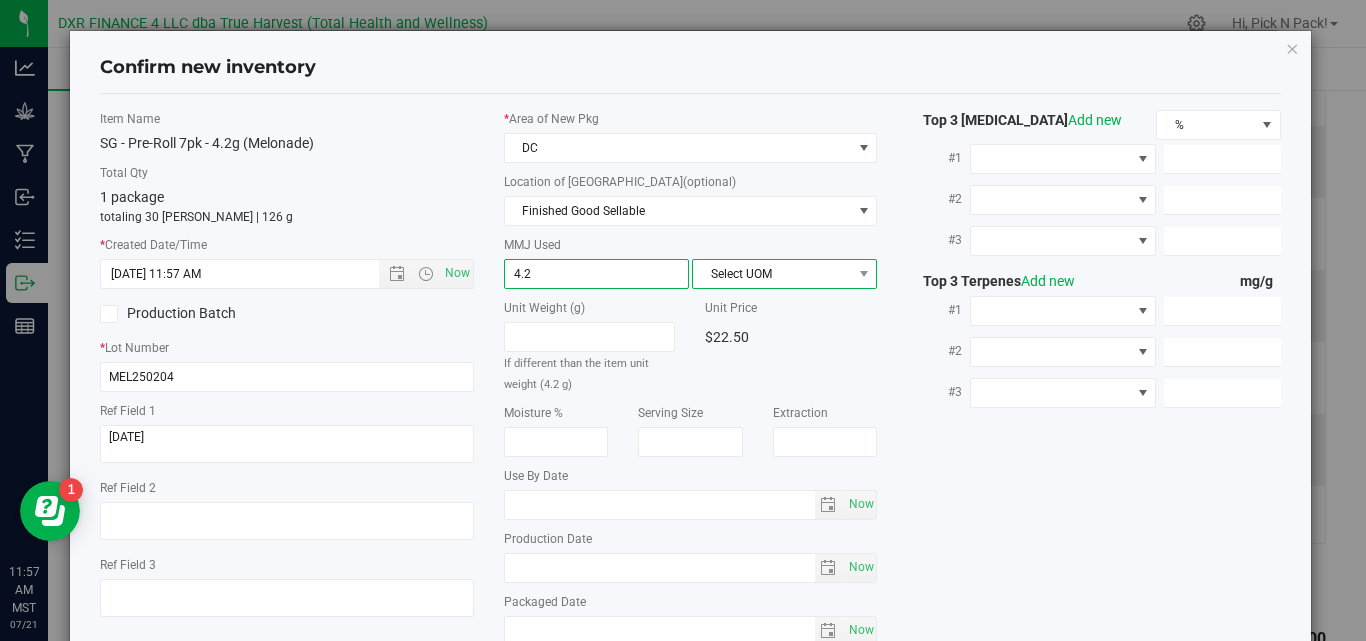 type on "4.2000" 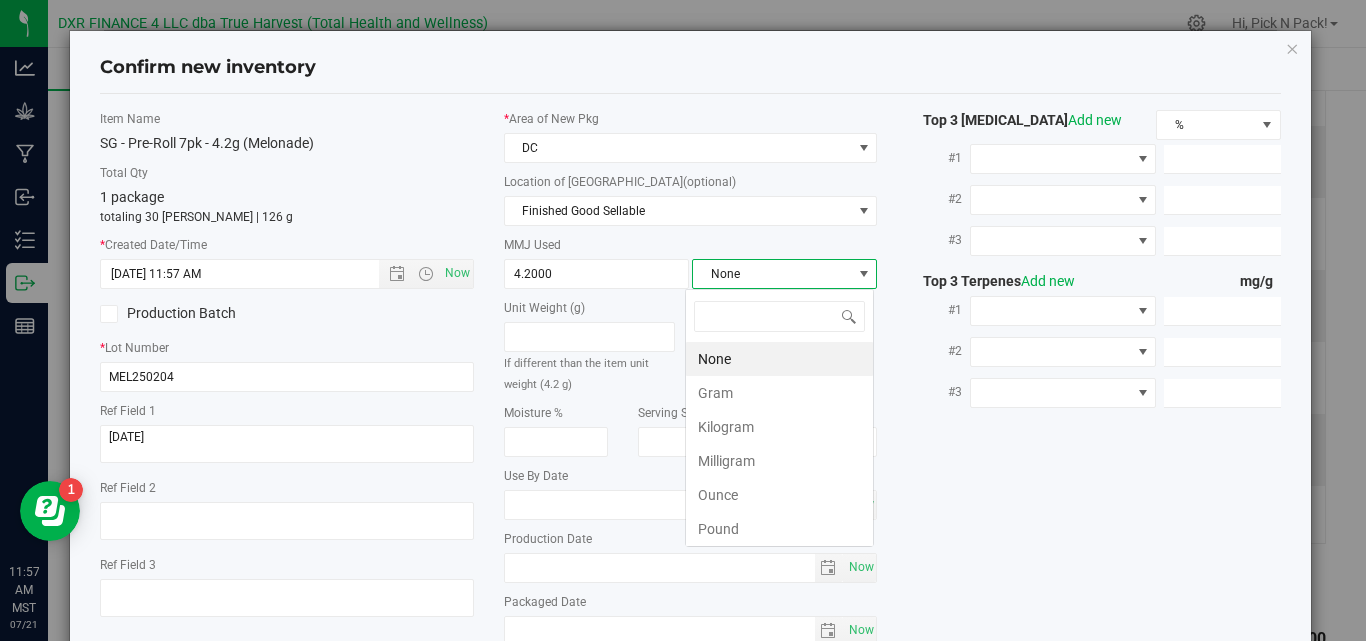 scroll, scrollTop: 99970, scrollLeft: 99817, axis: both 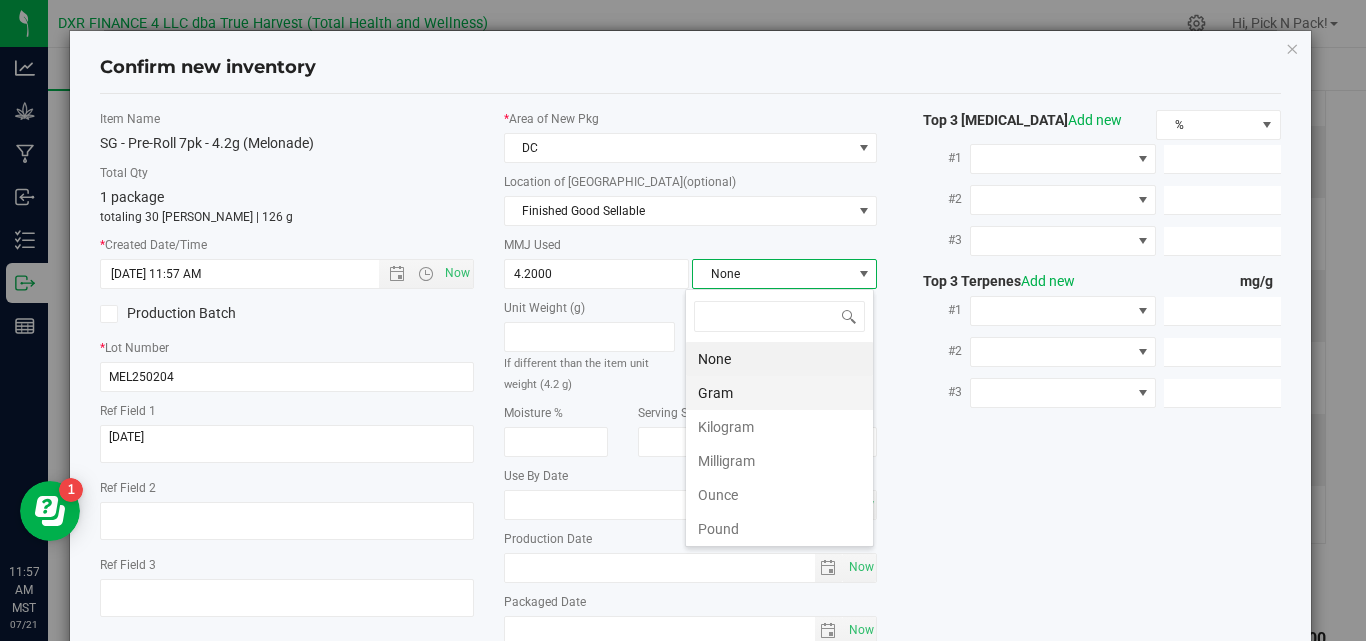click on "Gram" at bounding box center (779, 393) 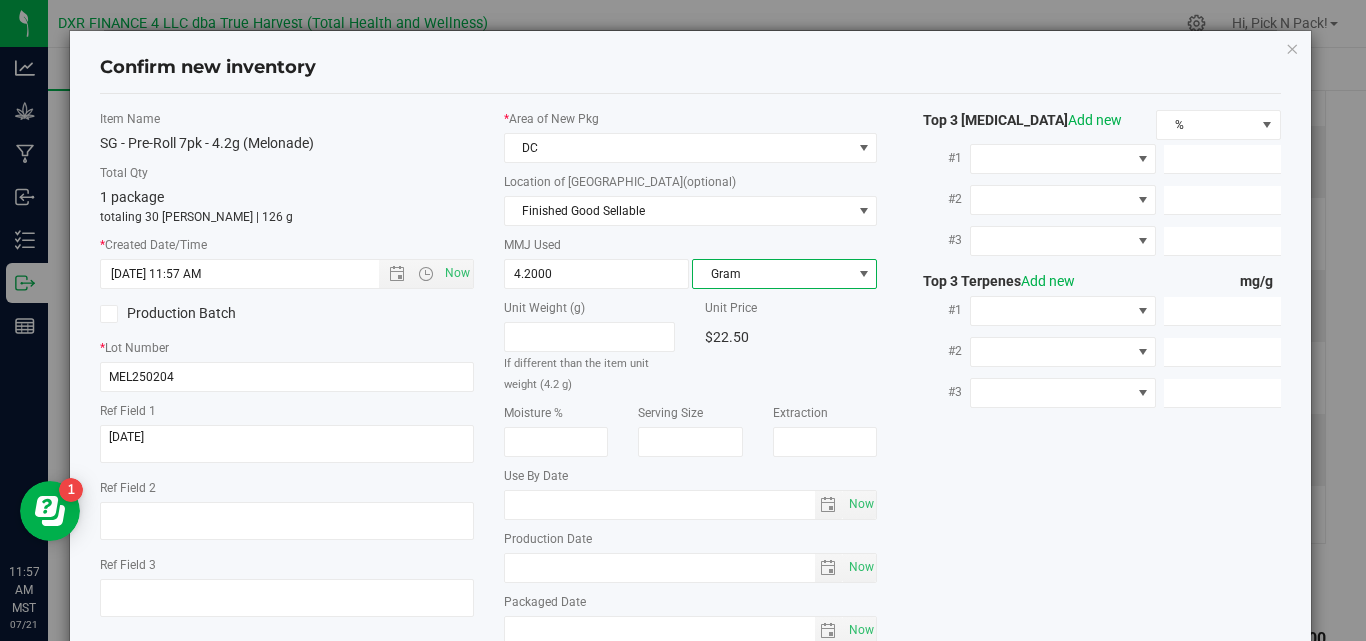 click on "Item Name
SG - Pre-Roll 7pk - 4.2g (Melonade)
Total Qty
1 package  totaling 30 eaches | 126 g
*
Created Date/Time
2/4/2025 11:57 AM
Now
Production Batch
*
Lot Number
MEL250204" at bounding box center [690, 383] 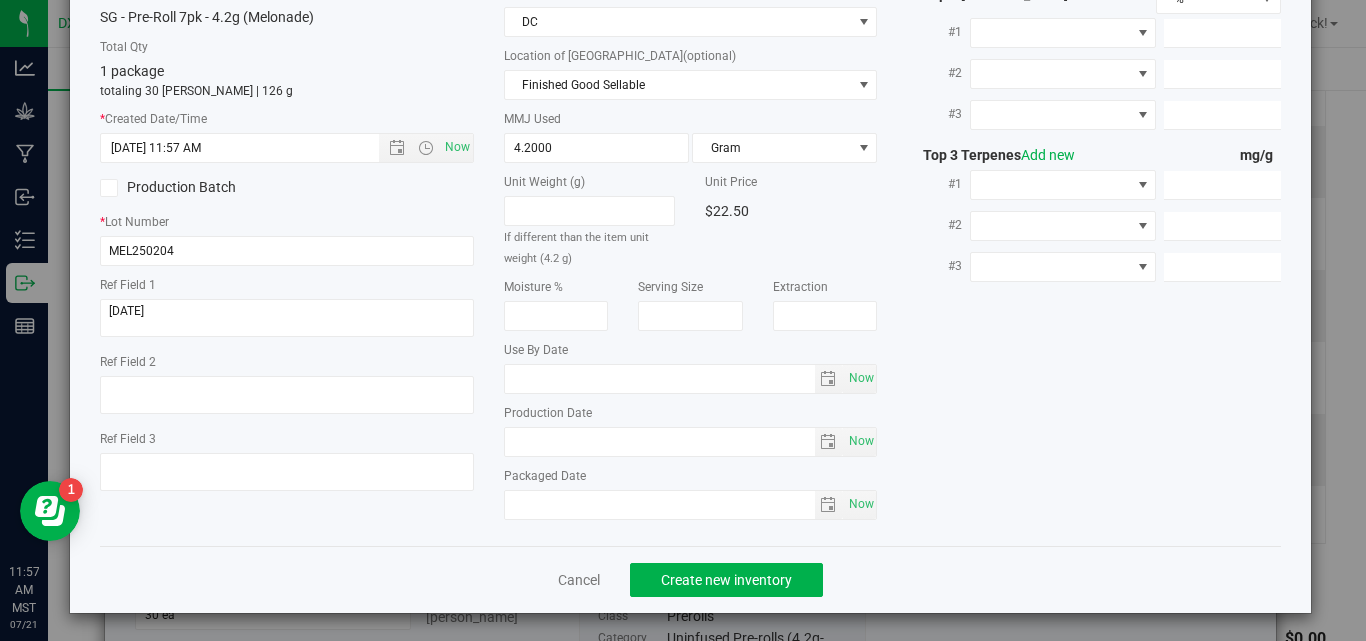 scroll, scrollTop: 129, scrollLeft: 0, axis: vertical 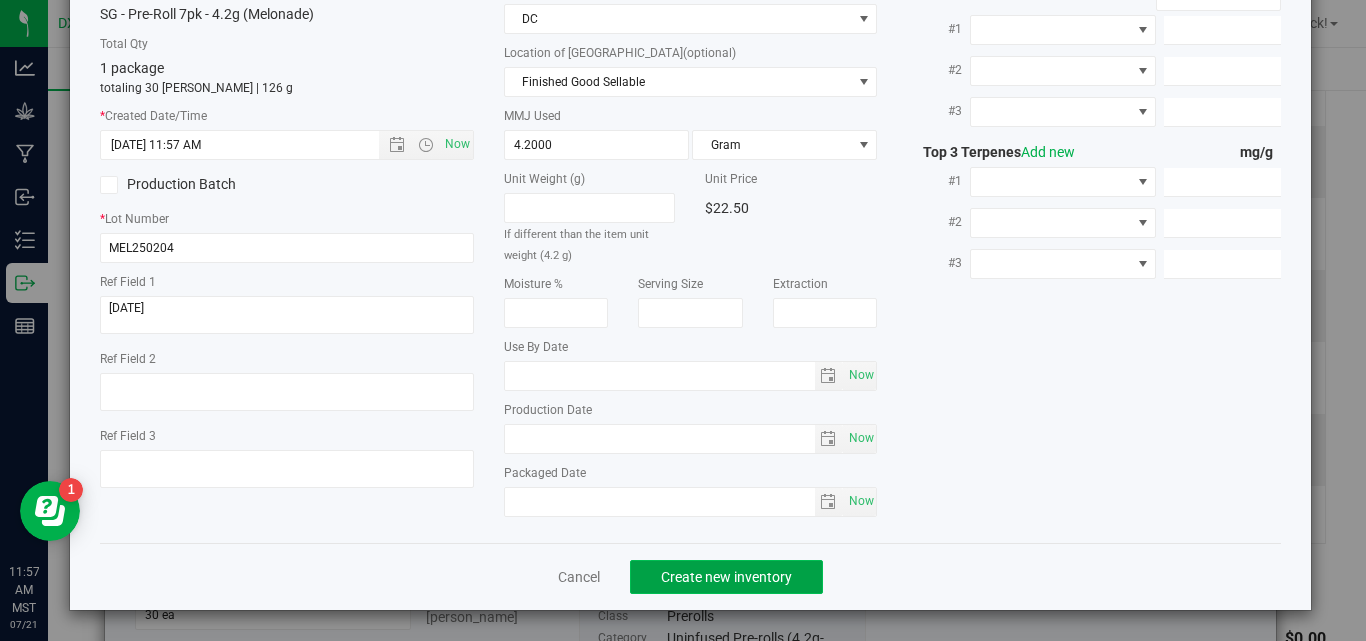 click on "Create new inventory" 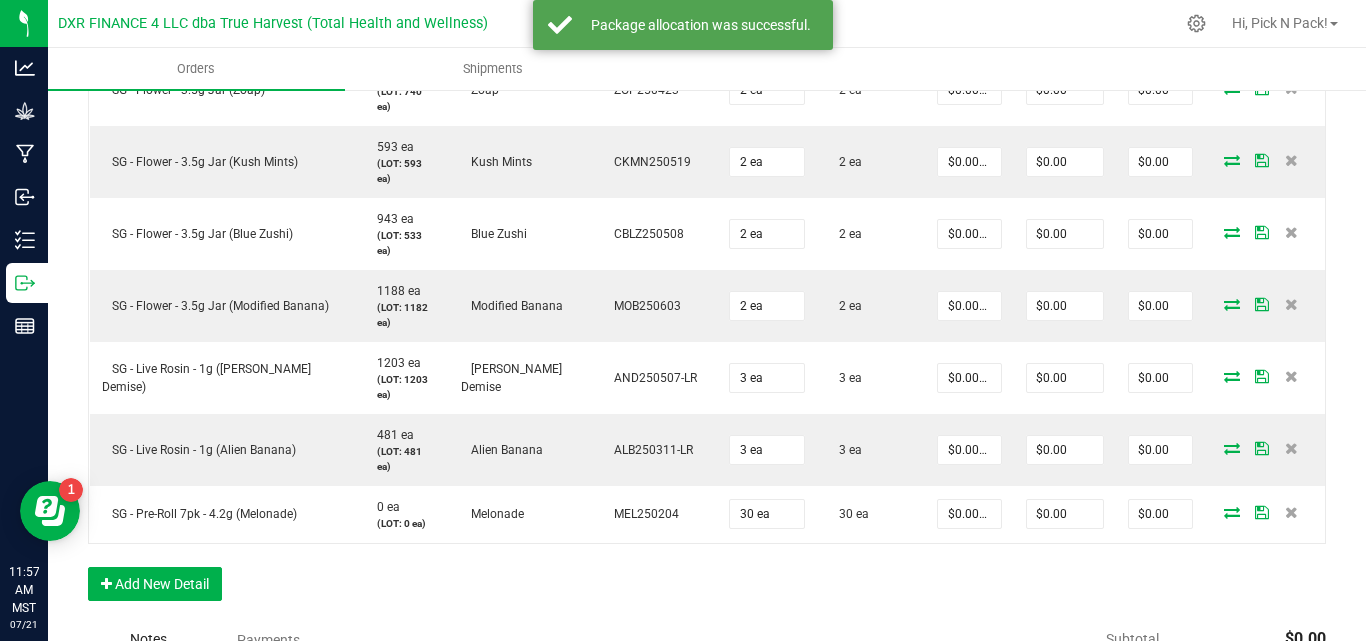 click on "Order Details Print All Labels Item  Sellable  Strain  Lot Number  Qty Ordered Qty Allocated Unit Price Line Discount Total Actions  SG - Flower - 14g Easy (Glazed Apricot Gelato)   9 ea   (LOT: 3 ea)   Glazed Apricot Gelato   GAG250508  3 ea  3 ea  $0.00000 $0.00 $0.00  SG - Flower - 14g Easy (Strawberry Zkillato Bx1)   15 ea   (LOT: 7 ea)   Strawberry Zkillato BX1   STZ250415  2 ea  2 ea  $0.00000 $0.00 $0.00  SG - Flower - 3.5g Jar (Zoap)   740 ea   (LOT: 740 ea)   Zoap   ZOP250423  2 ea  2 ea  $0.00000 $0.00 $0.00  SG - Flower - 3.5g Jar (Kush Mints)   593 ea   (LOT: 593 ea)   Kush Mints   CKMN250519  2 ea  2 ea  $0.00000 $0.00 $0.00  SG - Flower - 3.5g Jar (Blue Zushi)   943 ea   (LOT: 533 ea)   Blue Zushi   CBLZ250508  2 ea  2 ea  $0.00000 $0.00 $0.00  SG - Flower - 3.5g Jar (Modified Banana)   1188 ea   (LOT: 1182 ea)   Modified Banana   MOB250603  2 ea  2 ea  $0.00000 $0.00 $0.00  SG - Live Rosin - 1g (Anslinger's Demise)   1203 ea   (LOT: 1203 ea)   AND250507-LR" at bounding box center (707, 225) 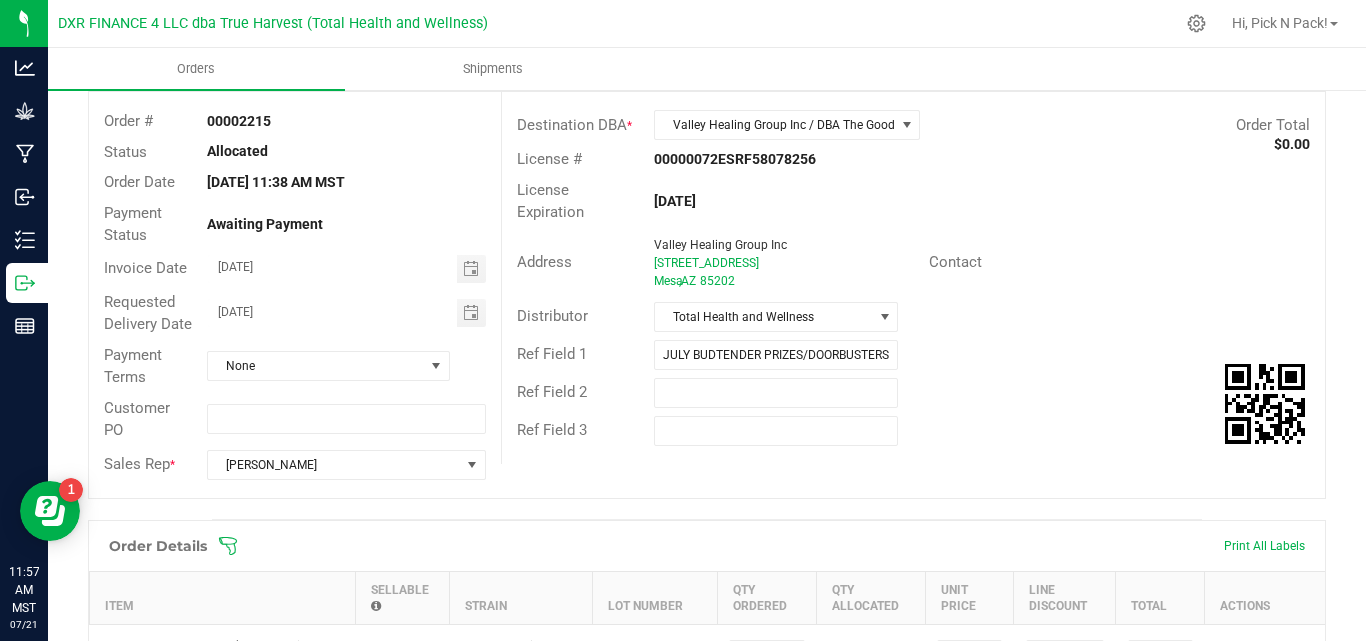 scroll, scrollTop: 0, scrollLeft: 0, axis: both 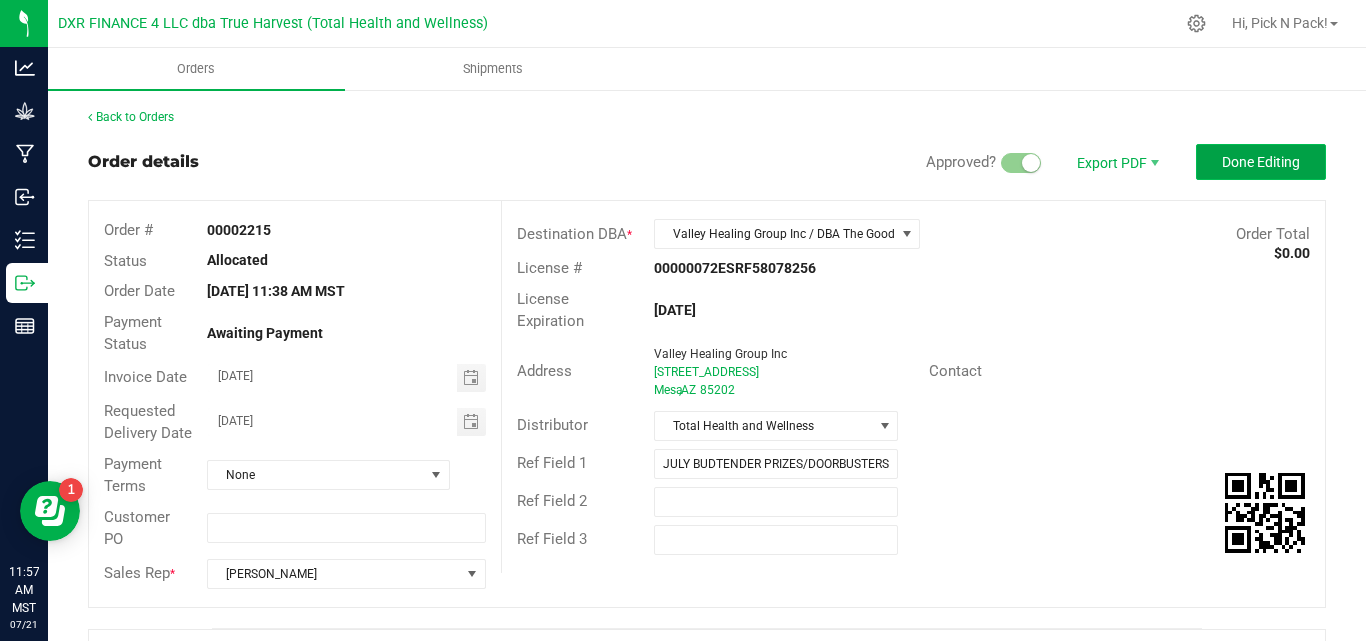 click on "Done Editing" at bounding box center (1261, 162) 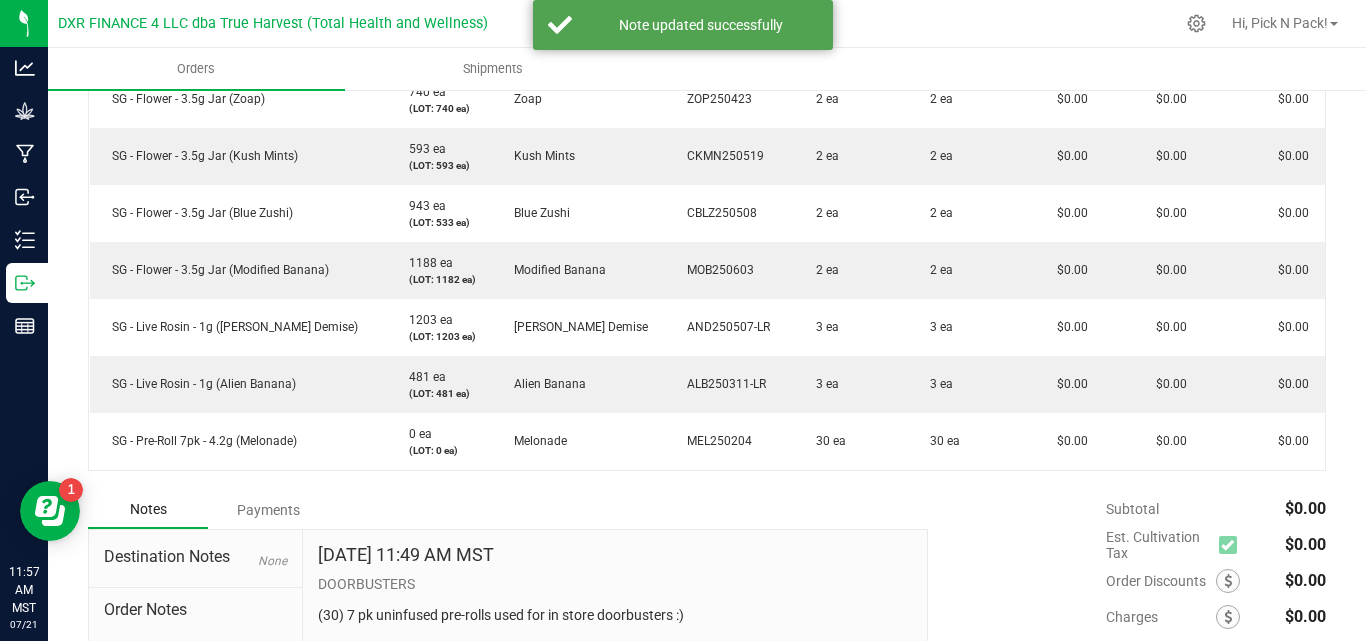 scroll, scrollTop: 928, scrollLeft: 0, axis: vertical 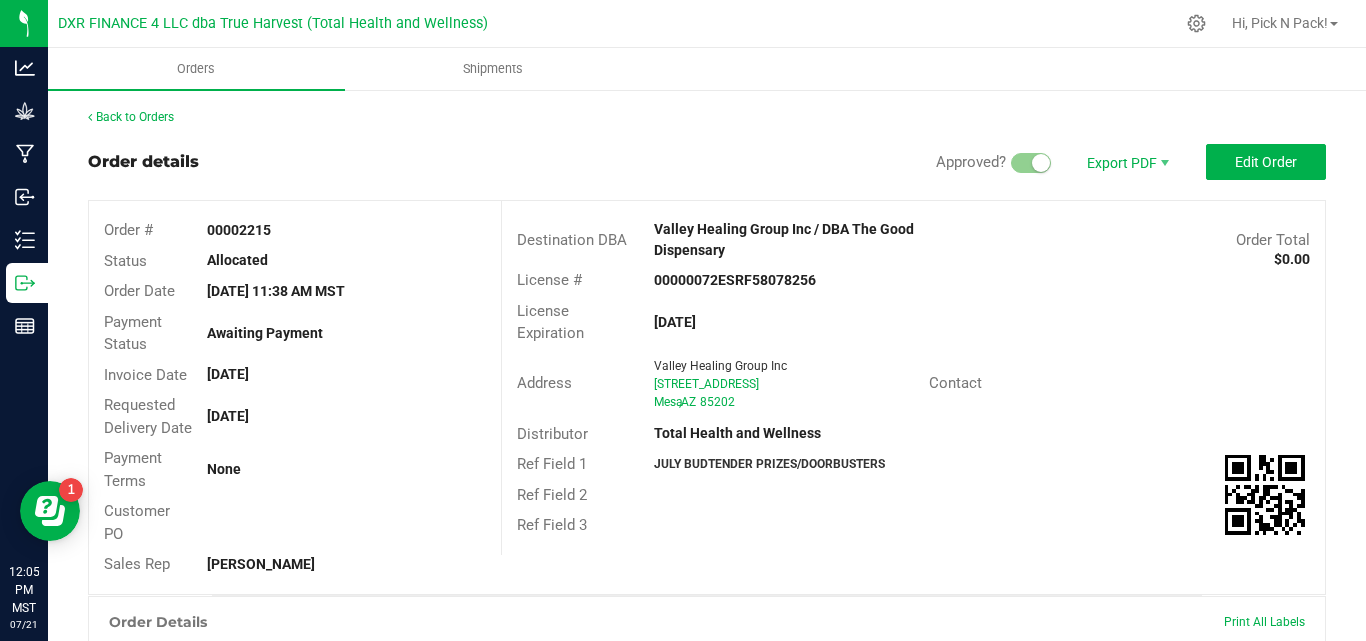 click on "Back to Orders" at bounding box center (707, 117) 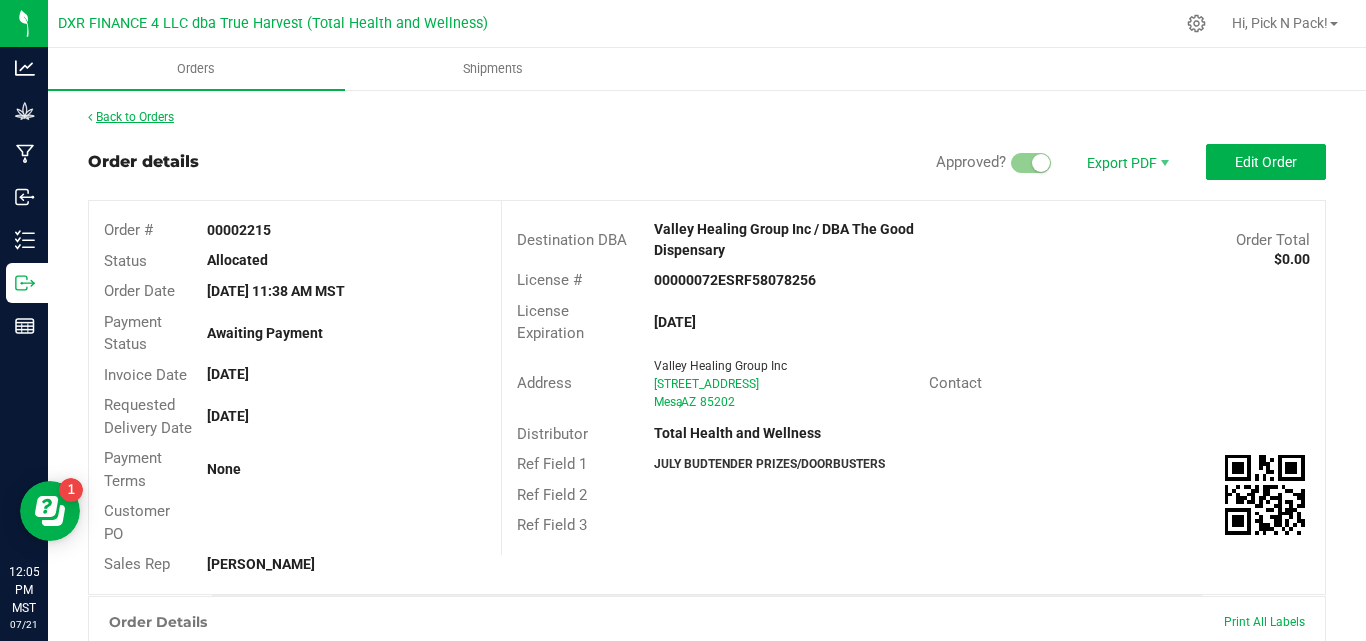 click on "Back to Orders" at bounding box center (131, 117) 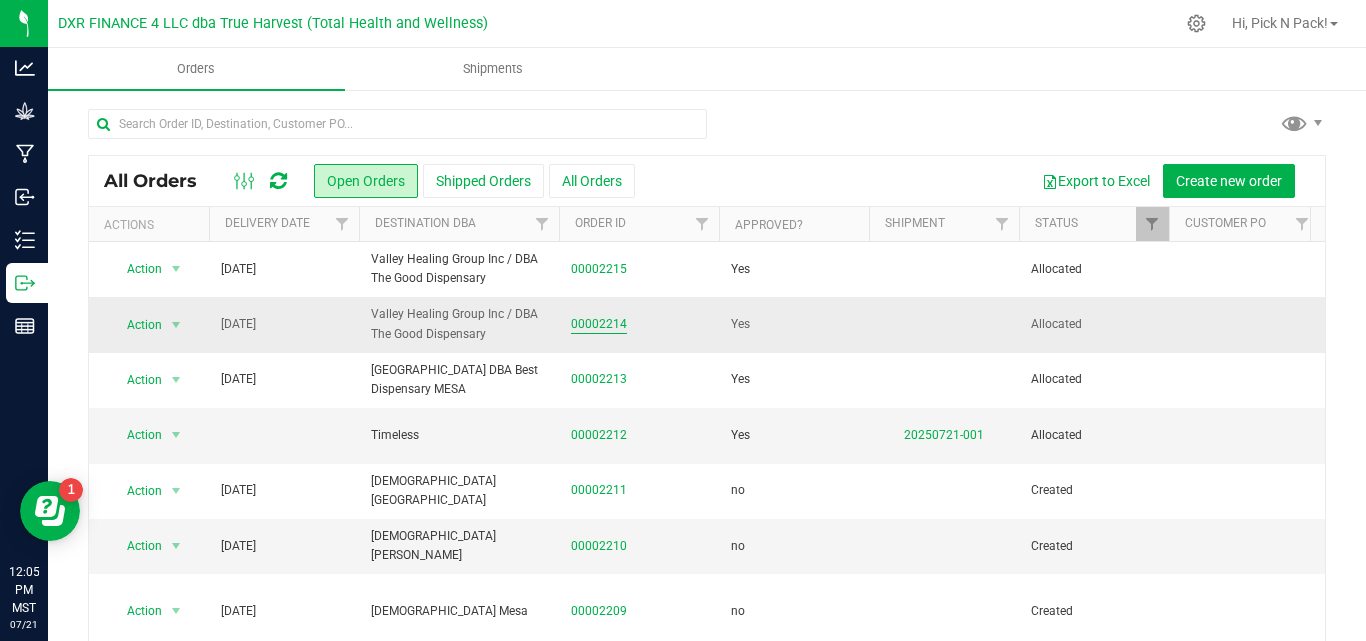 click on "00002214" at bounding box center (599, 324) 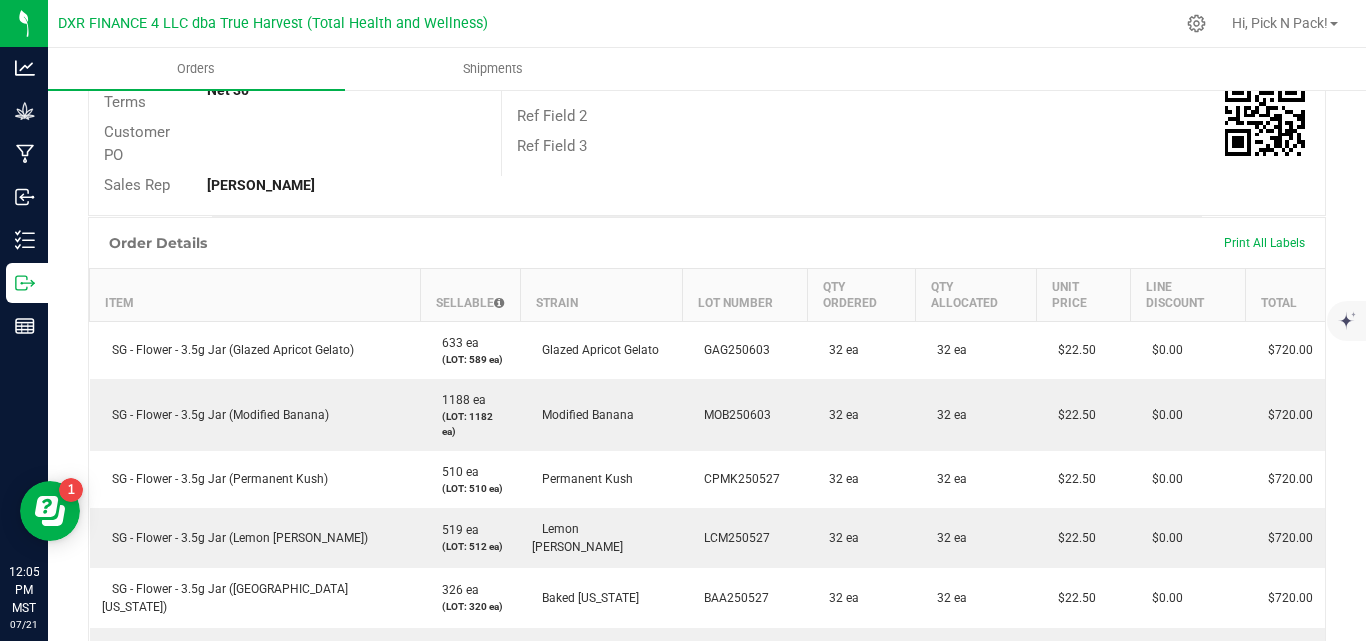 scroll, scrollTop: 0, scrollLeft: 0, axis: both 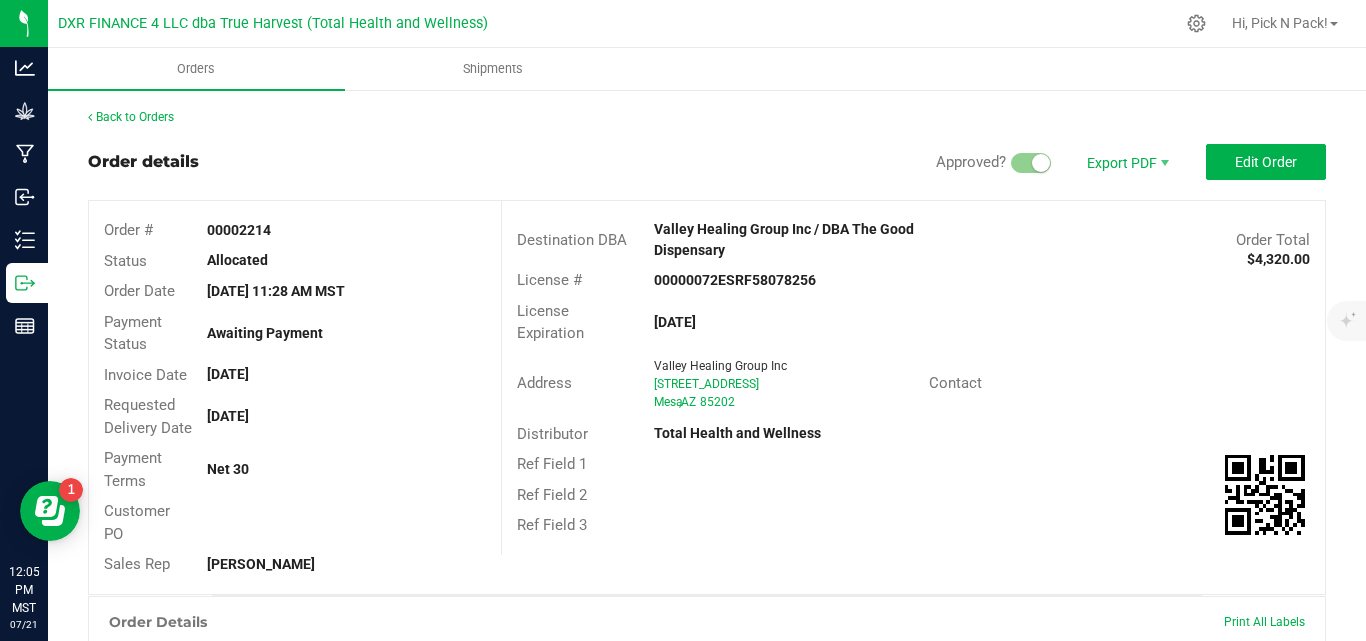 click on "Back to Orders
Order details   Approved?   Export PDF   Edit Order   Order #   00002214   Status   Allocated   Order Date   Jul 21, 2025 11:28 AM MST   Payment Status   Awaiting Payment   Invoice Date   Jul 21, 2025   Requested Delivery Date   Jul 28, 2025   Payment Terms   Net 30   Customer PO      Sales Rep   Brittney Jackson   Destination DBA   Valley Healing Group Inc / DBA The Good Dispensary   Order Total   $4,320.00   License #   00000072ESRF58078256   License Expiration   Aug 7, 2026   Address  Valley Healing Group Inc 1842 W Broadway Rd Mesa  ,  AZ 85202  Contact   Distributor   Total Health and Wellness   Ref Field 1      Ref Field 2      Ref Field 3
Order Details Print All Labels Item  Sellable  Strain  Lot Number  Qty Ordered Qty Allocated Unit Price Line Discount Total  SG - Flower - 3.5g Jar (Glazed Apricot Gelato)   633 ea   GAG250603" at bounding box center (707, 750) 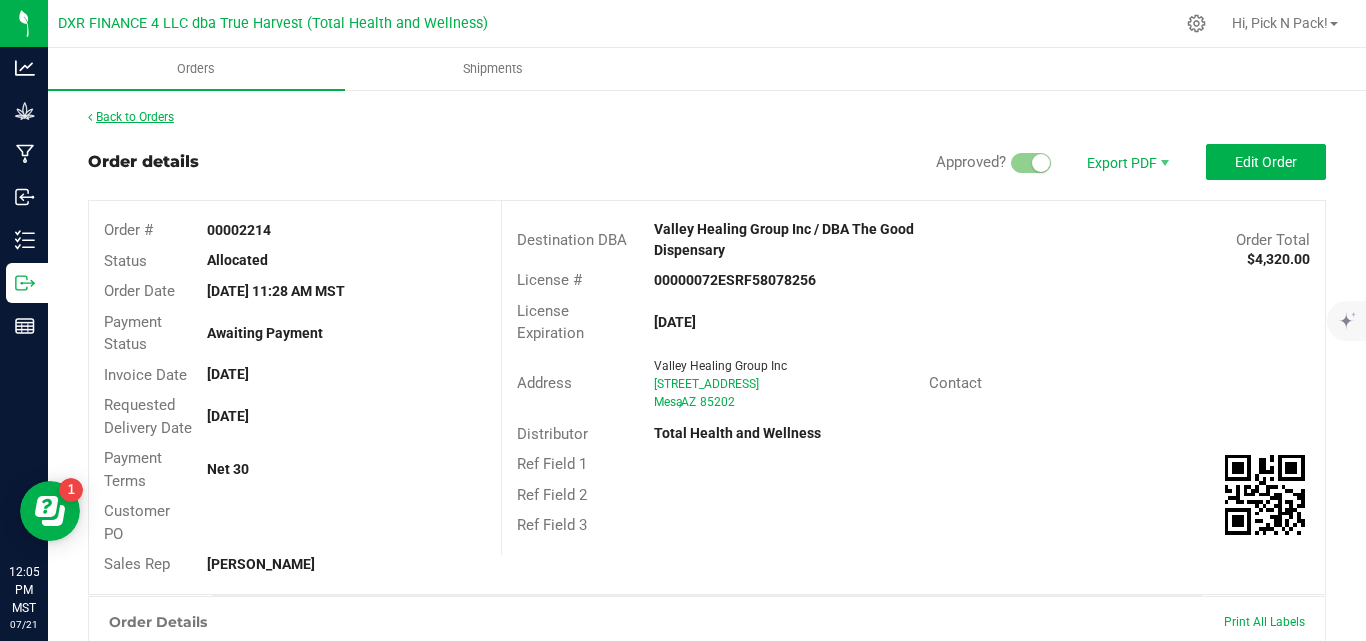 click on "Back to Orders" at bounding box center (131, 117) 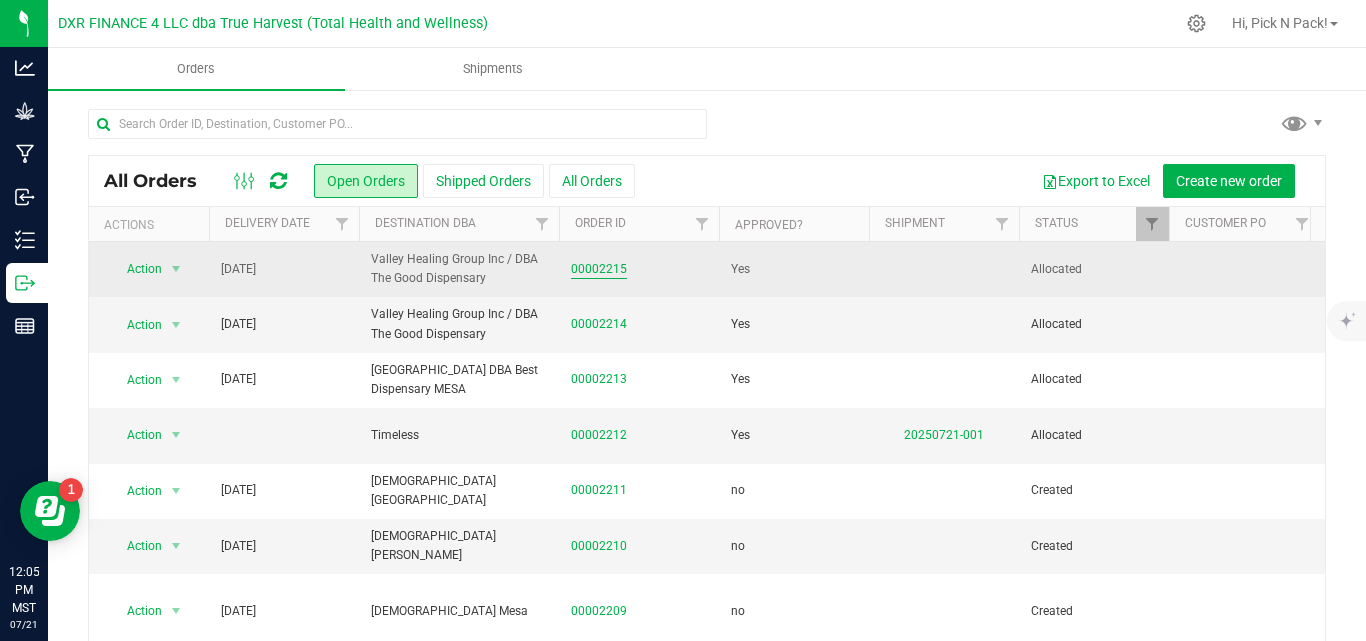 click on "00002215" at bounding box center (599, 269) 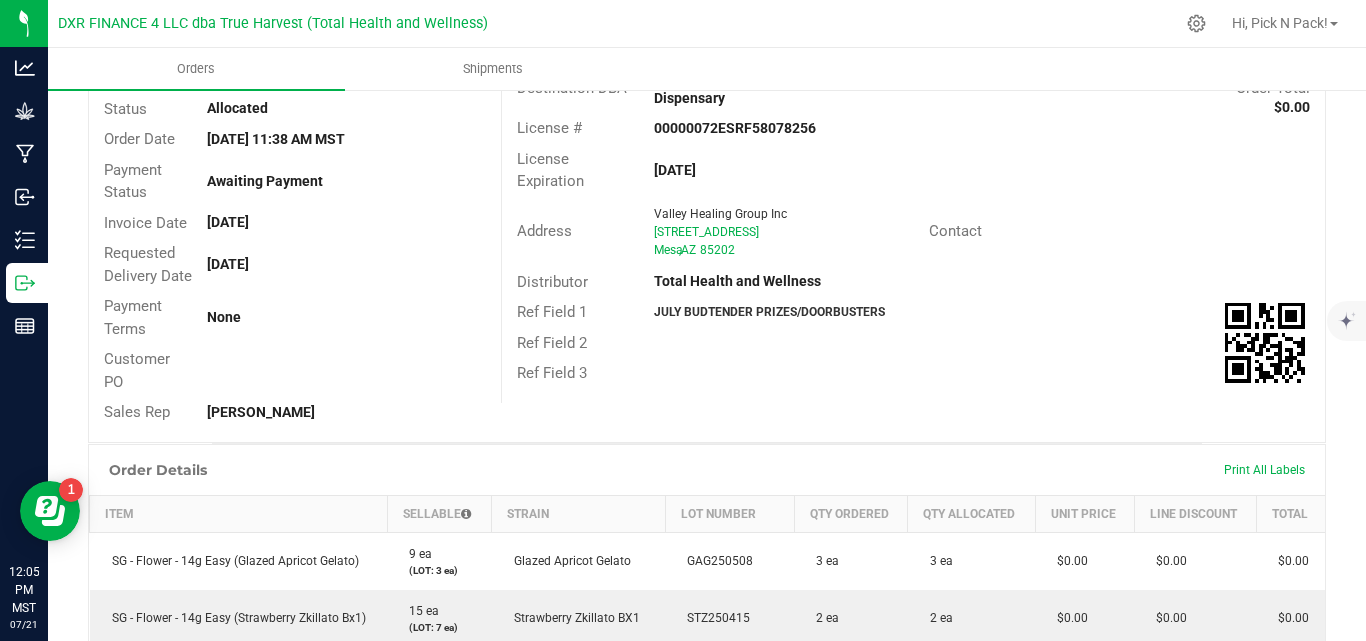 scroll, scrollTop: 0, scrollLeft: 0, axis: both 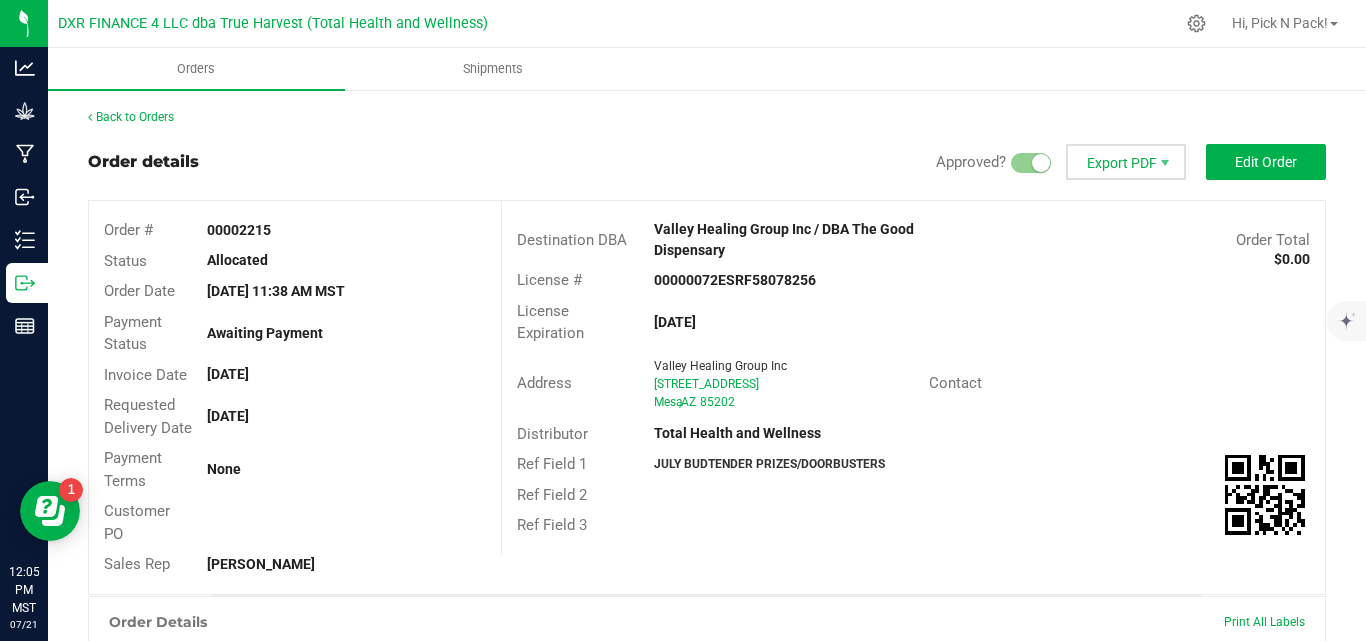 click on "Export PDF" at bounding box center (1126, 162) 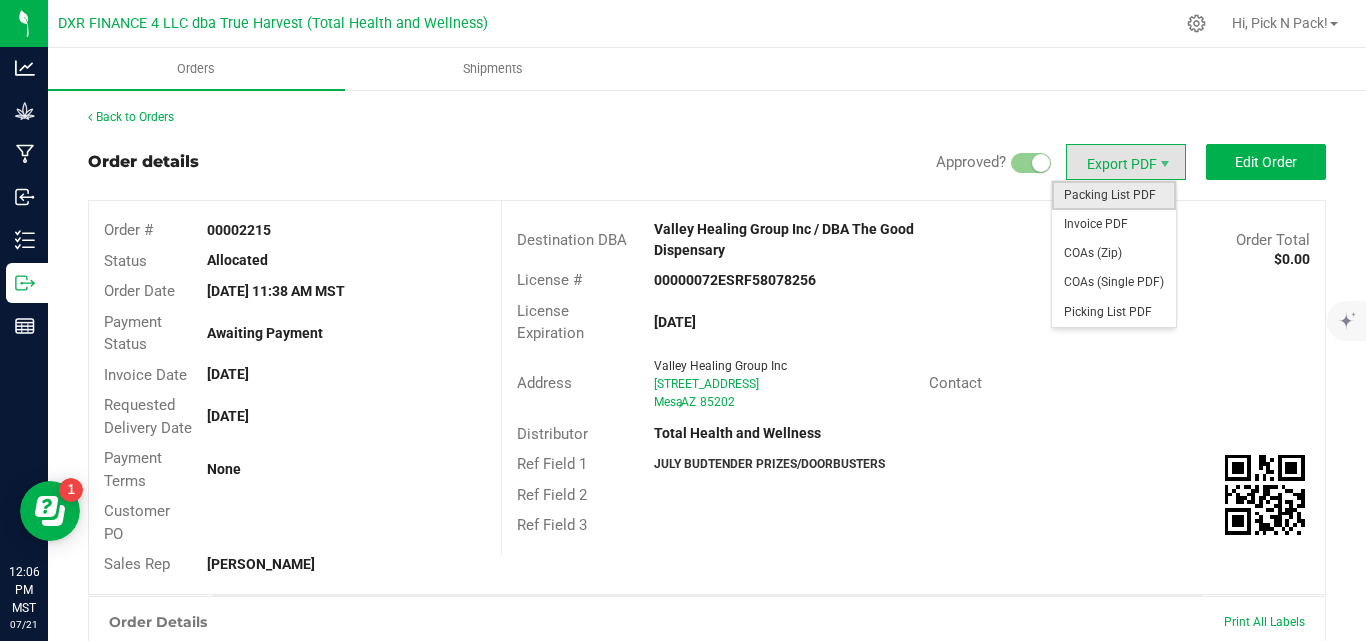 click on "Packing List PDF" at bounding box center [1114, 195] 